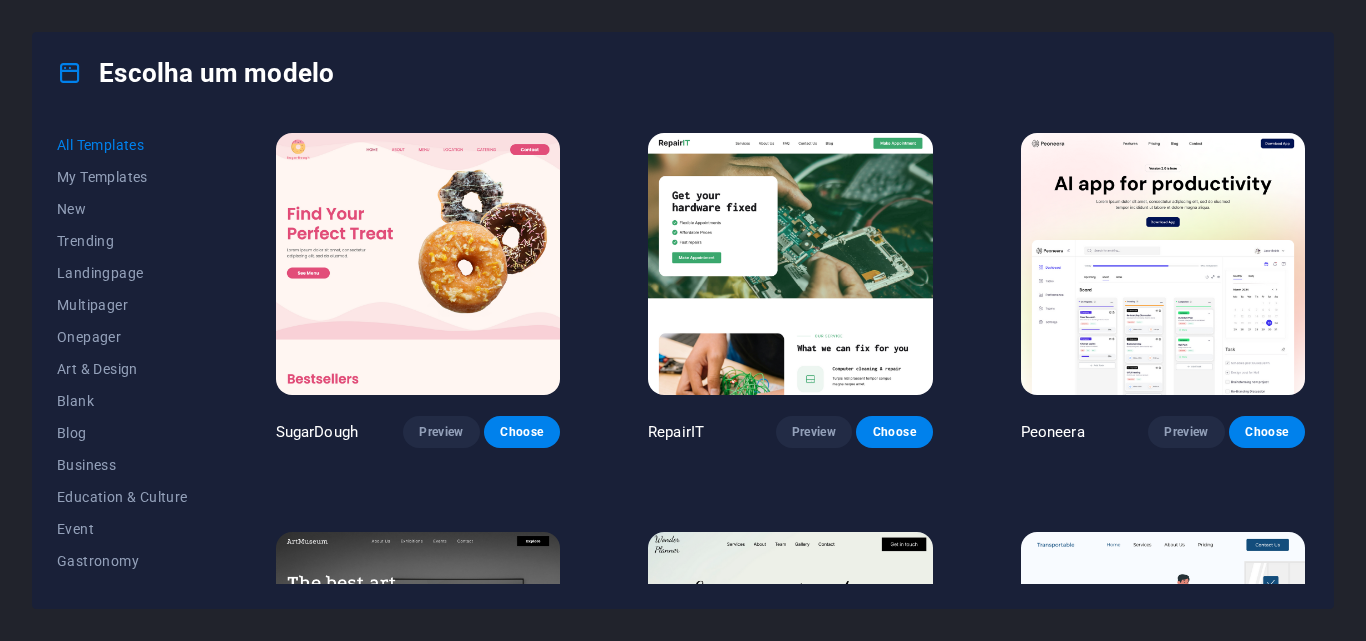 scroll, scrollTop: 0, scrollLeft: 0, axis: both 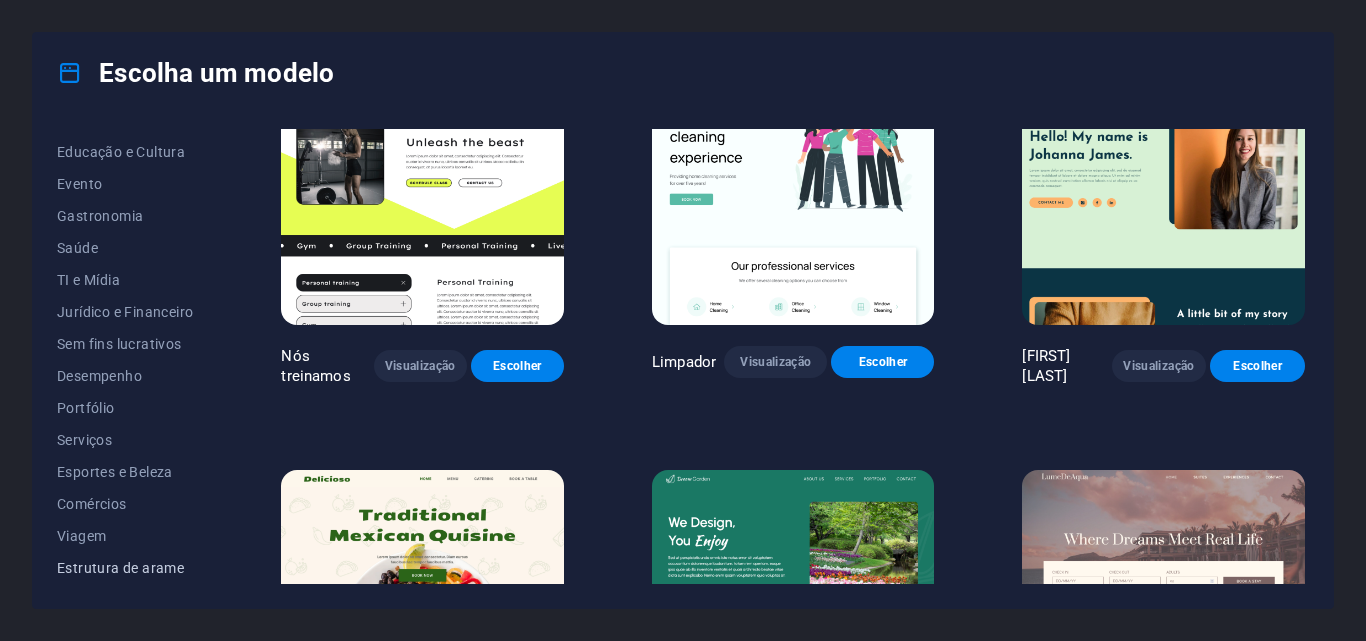 click on "Estrutura de arame" at bounding box center (120, 568) 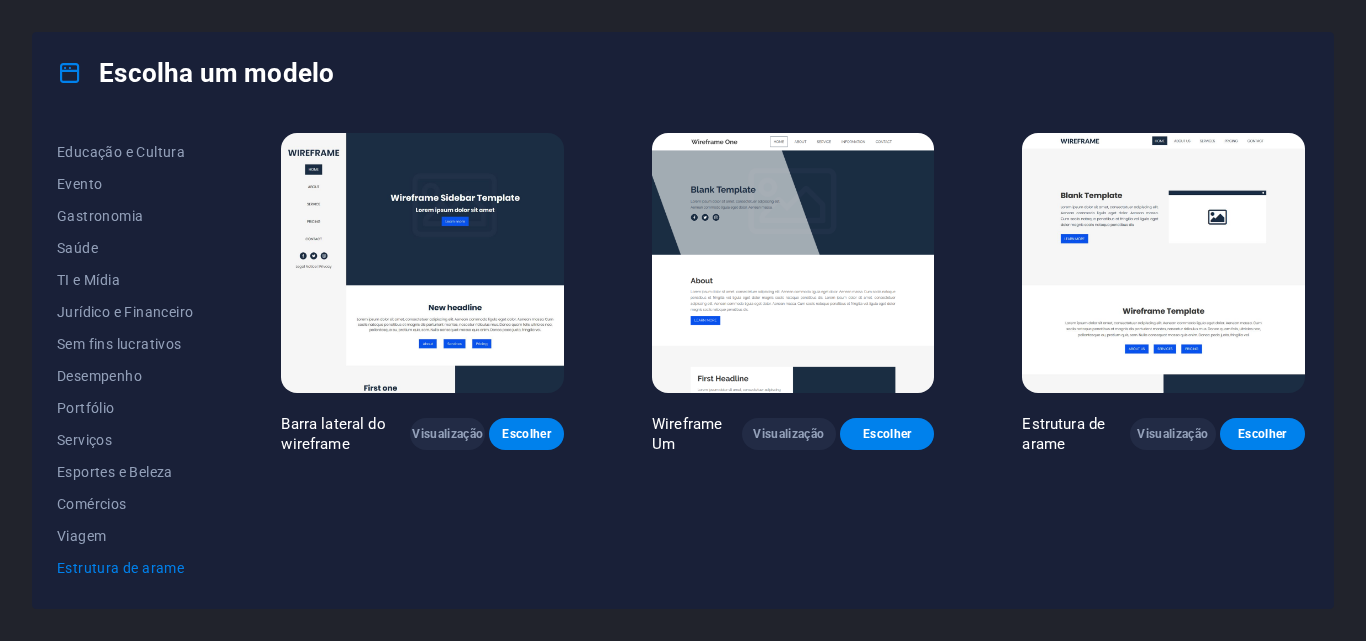 scroll, scrollTop: 0, scrollLeft: 0, axis: both 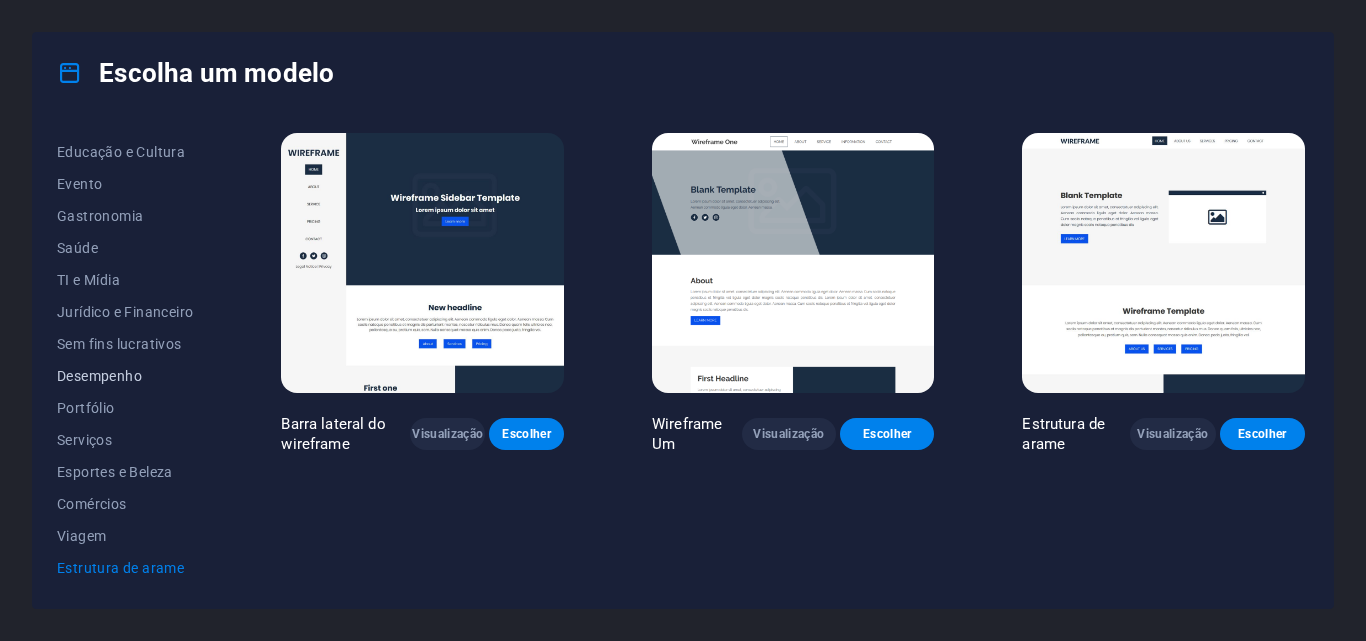 click on "Desempenho" at bounding box center [99, 376] 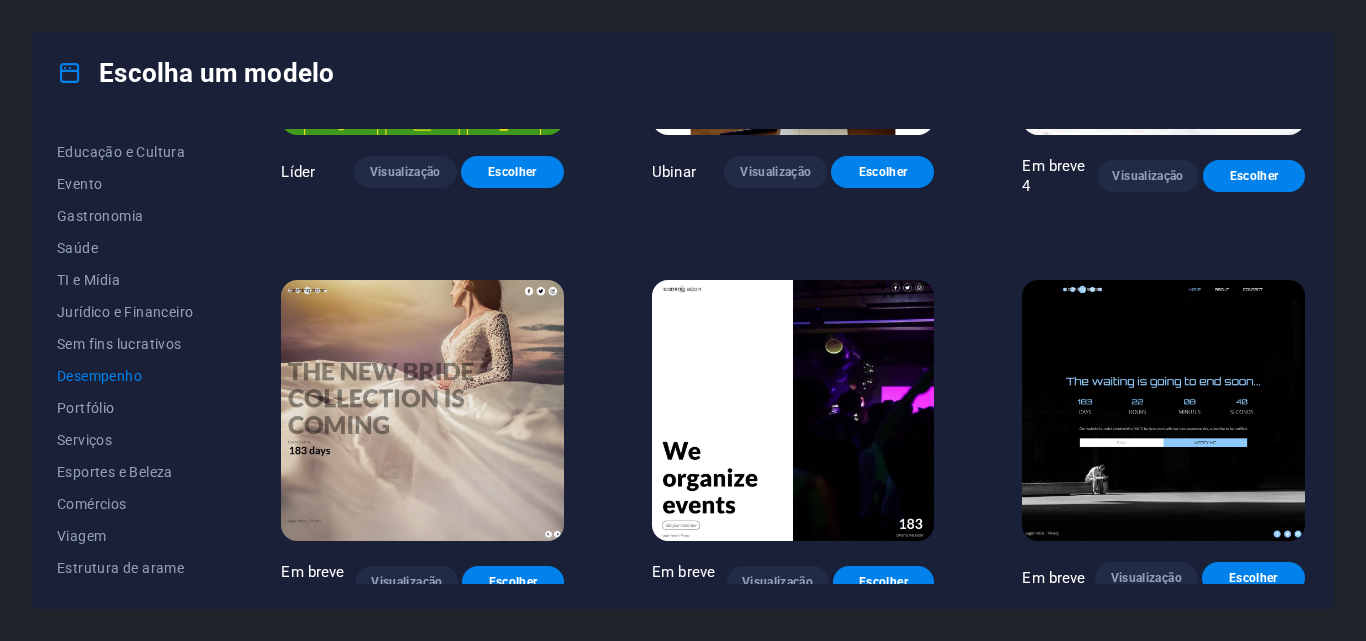 scroll, scrollTop: 1555, scrollLeft: 0, axis: vertical 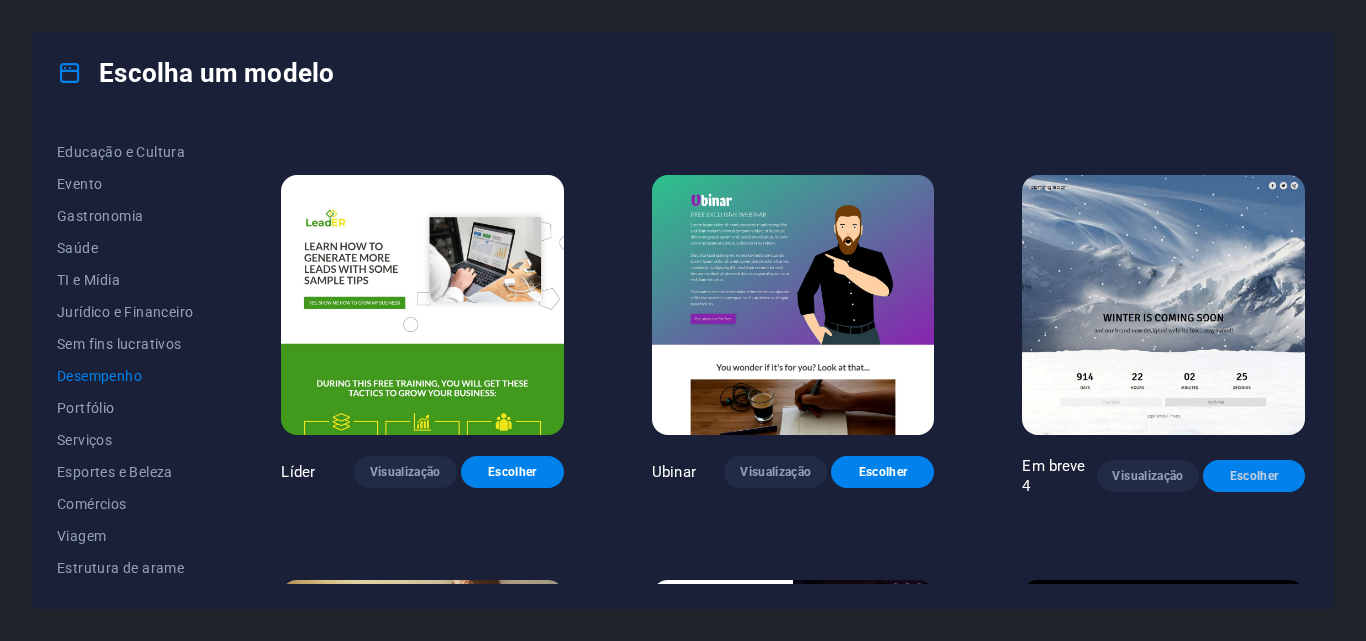 click on "Escolher" at bounding box center (1254, 476) 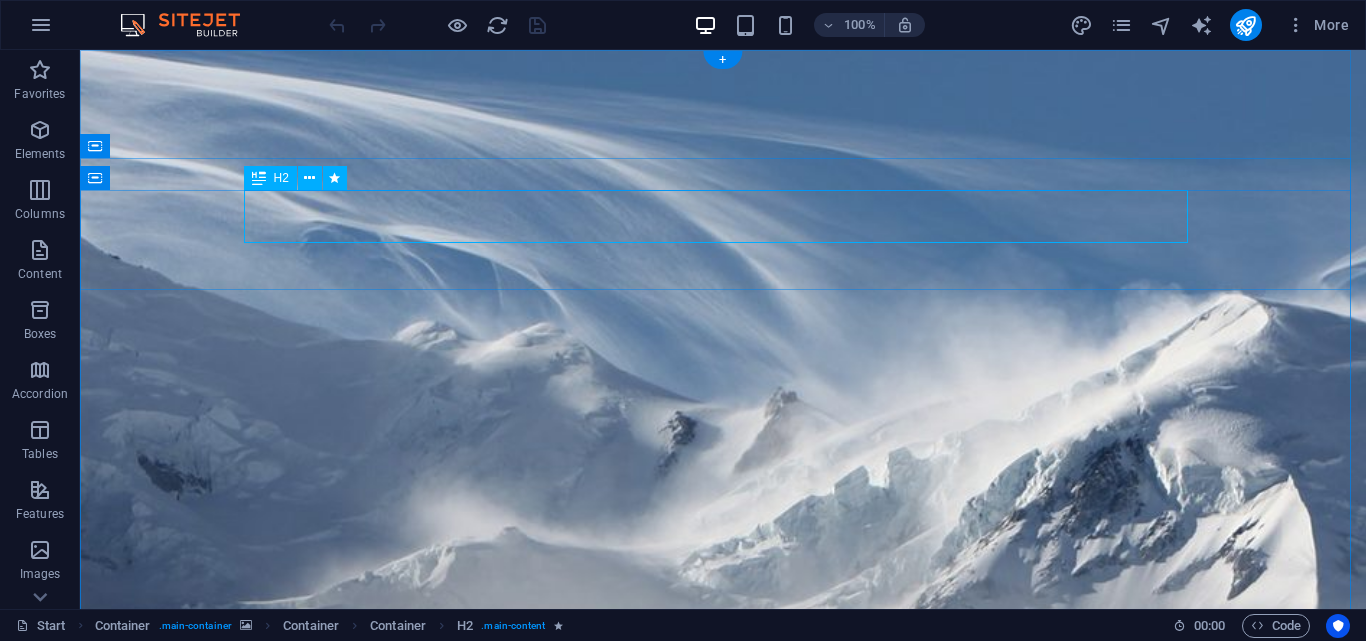 scroll, scrollTop: 0, scrollLeft: 0, axis: both 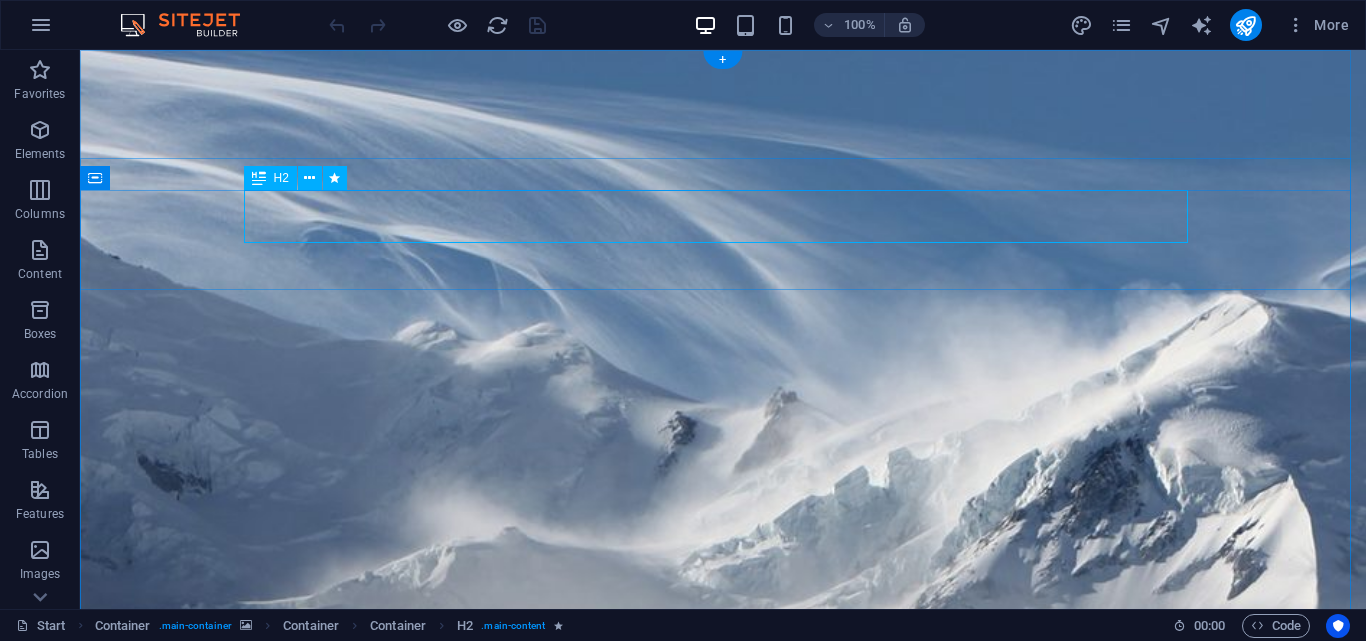 click on "Winter is coming soon" at bounding box center (723, 1416) 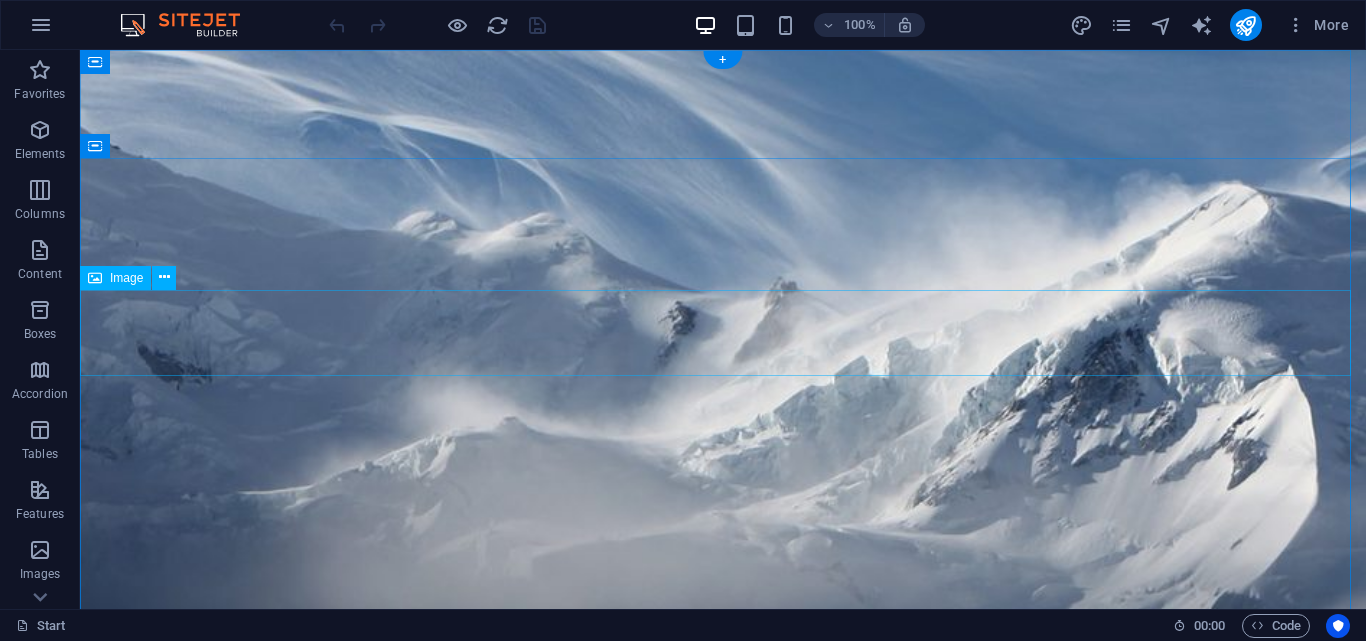 scroll, scrollTop: 0, scrollLeft: 0, axis: both 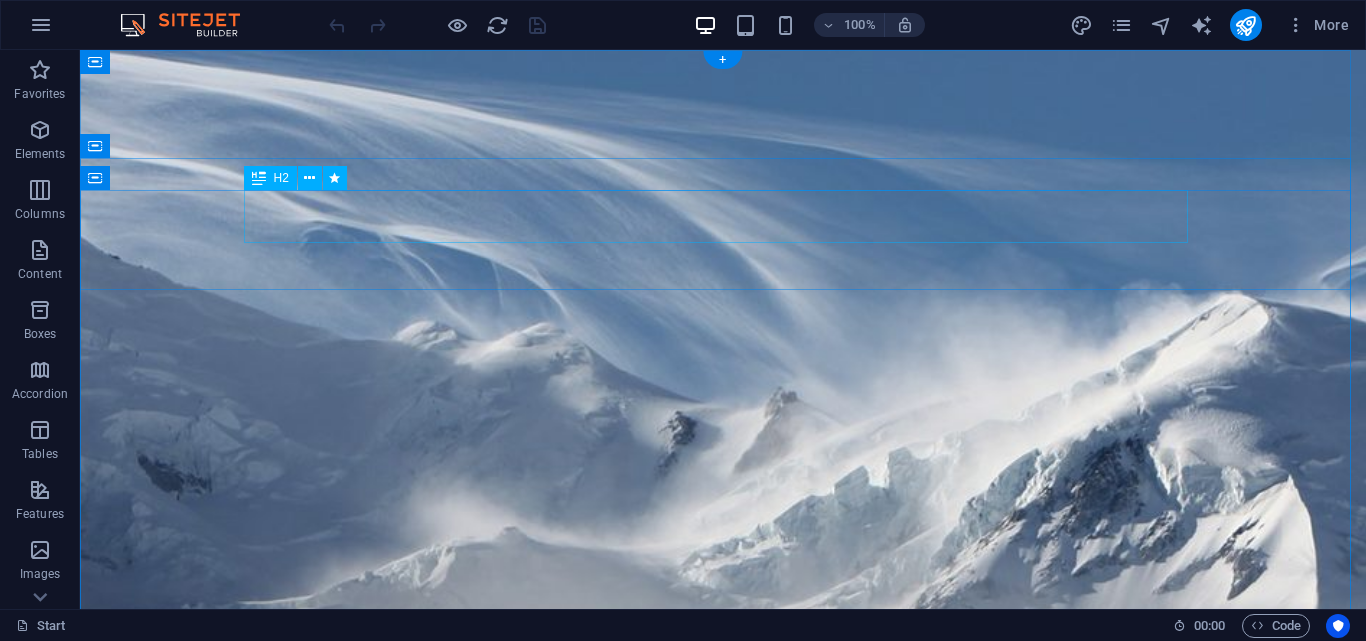 click on "Winter is coming soon" at bounding box center (723, 1416) 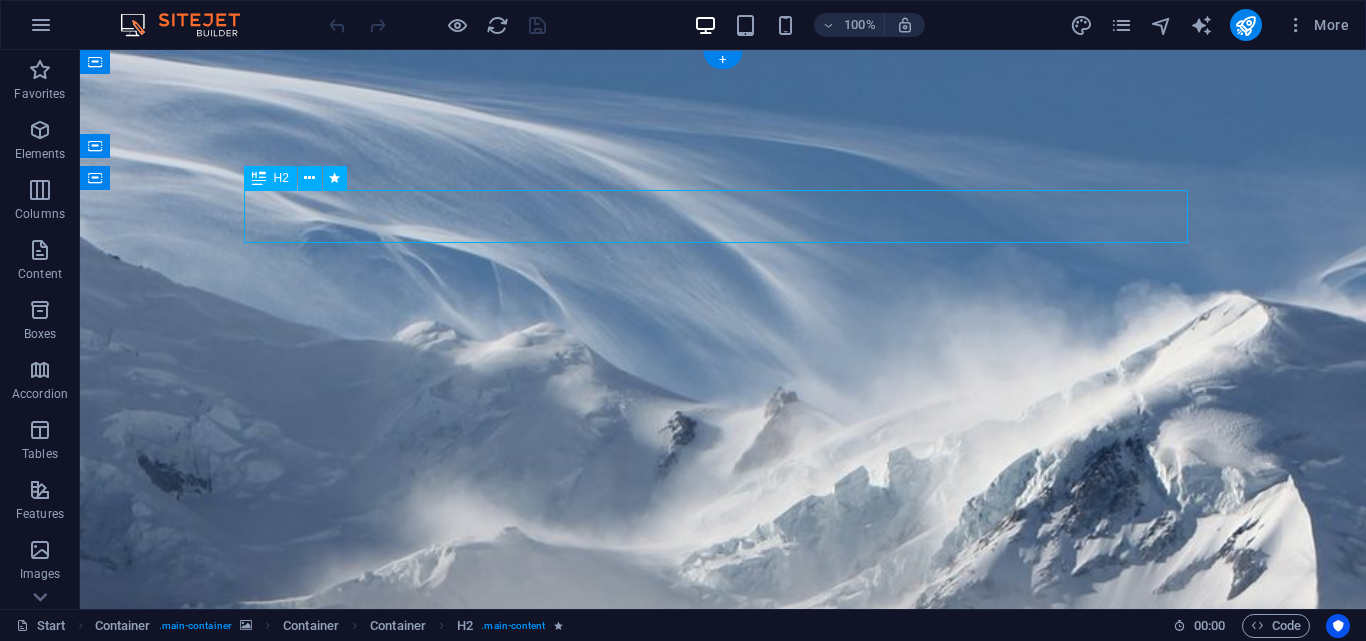 click on "Winter is coming soon" at bounding box center (723, 1416) 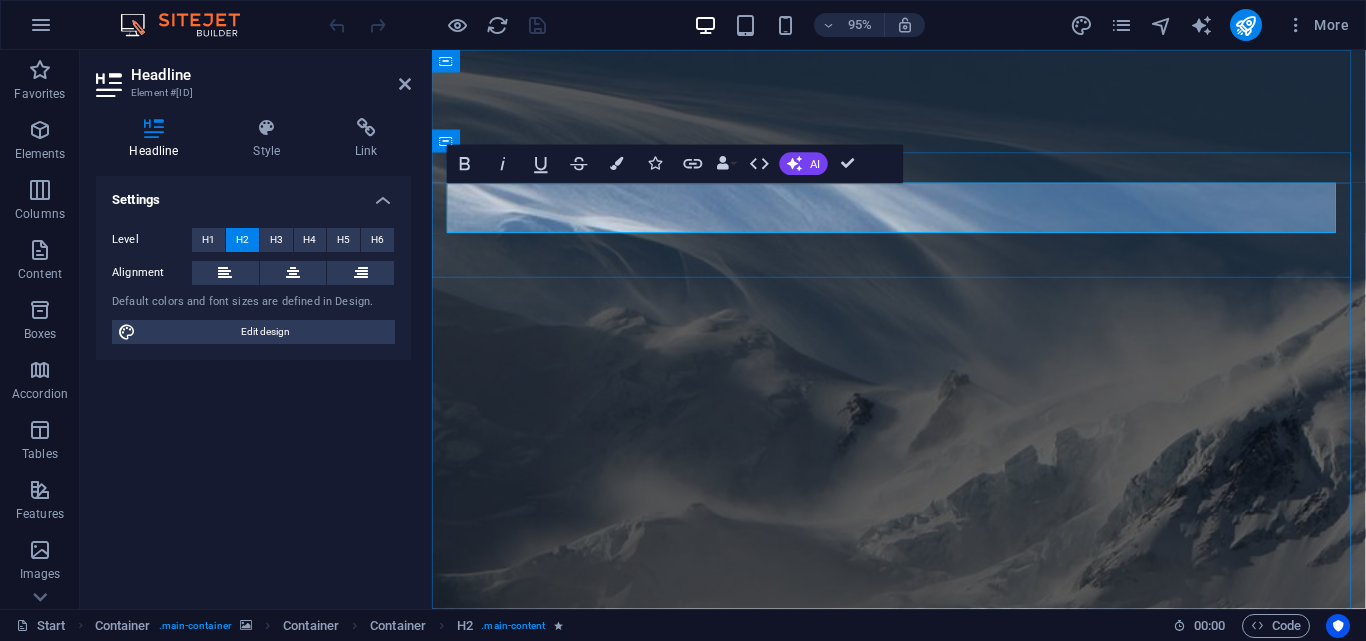 click on "Winter is coming soon" at bounding box center (924, 1416) 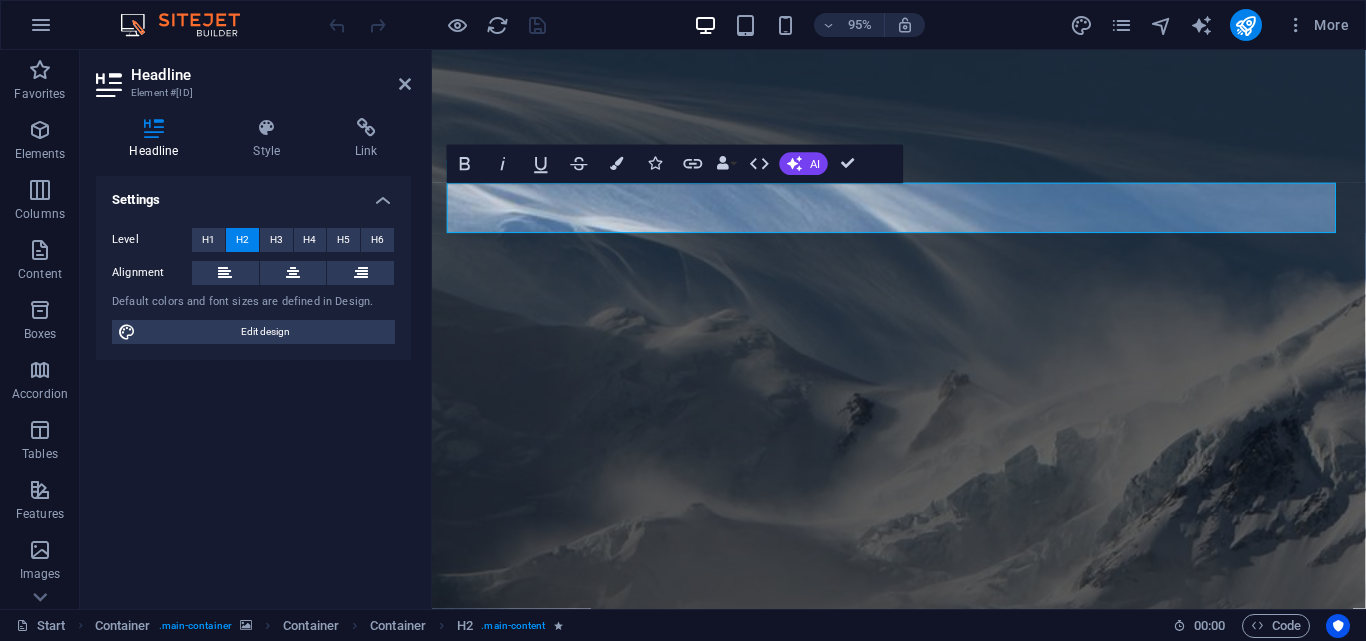 click on "Settings" at bounding box center (253, 194) 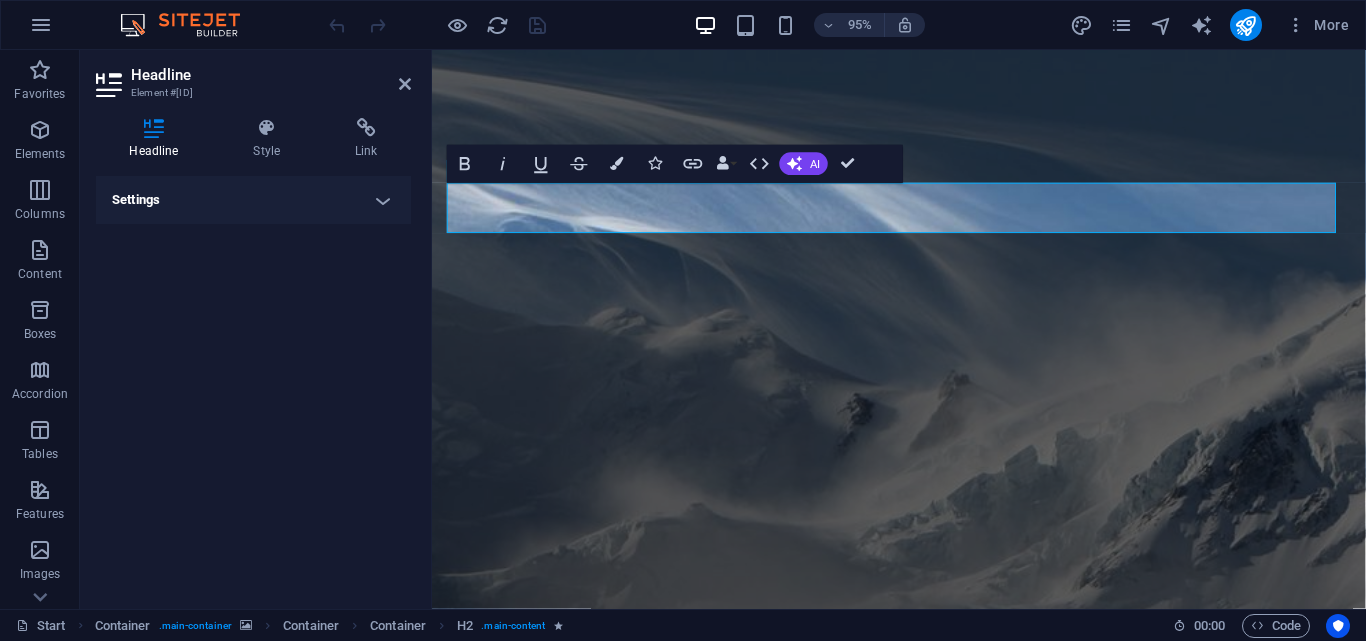 click on "Settings" at bounding box center (253, 200) 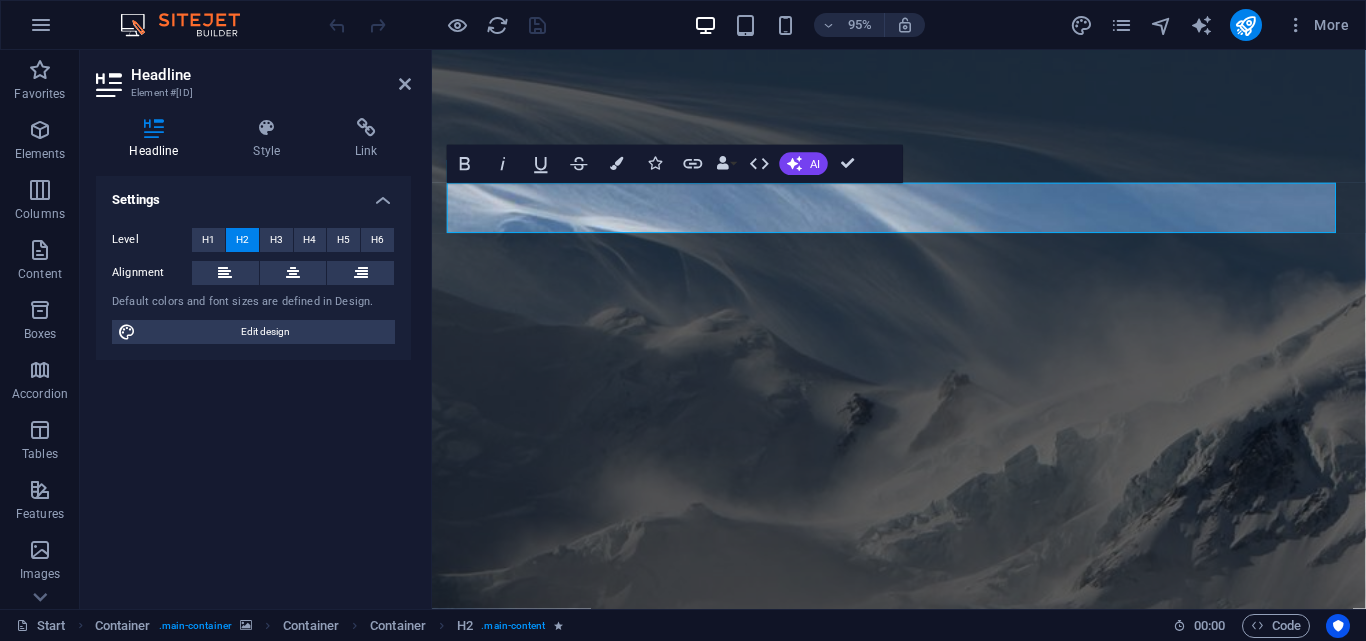 click on "Settings" at bounding box center [253, 194] 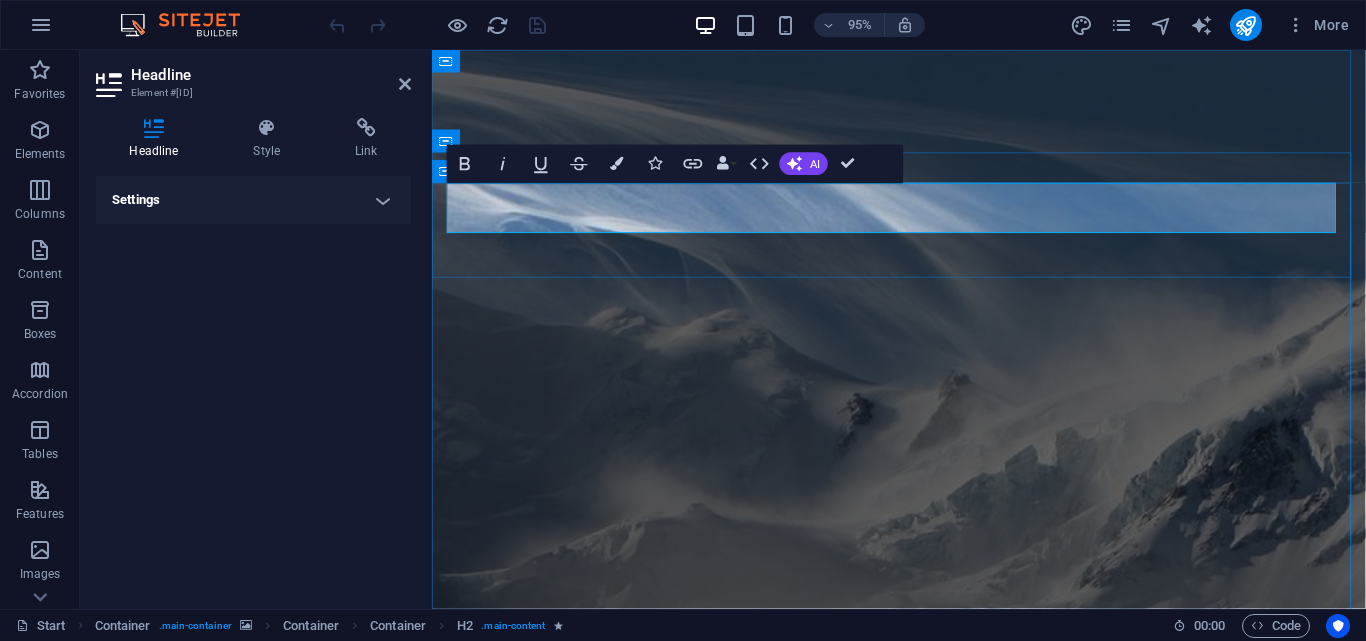 click on "Winter is coming soon" at bounding box center [924, 1416] 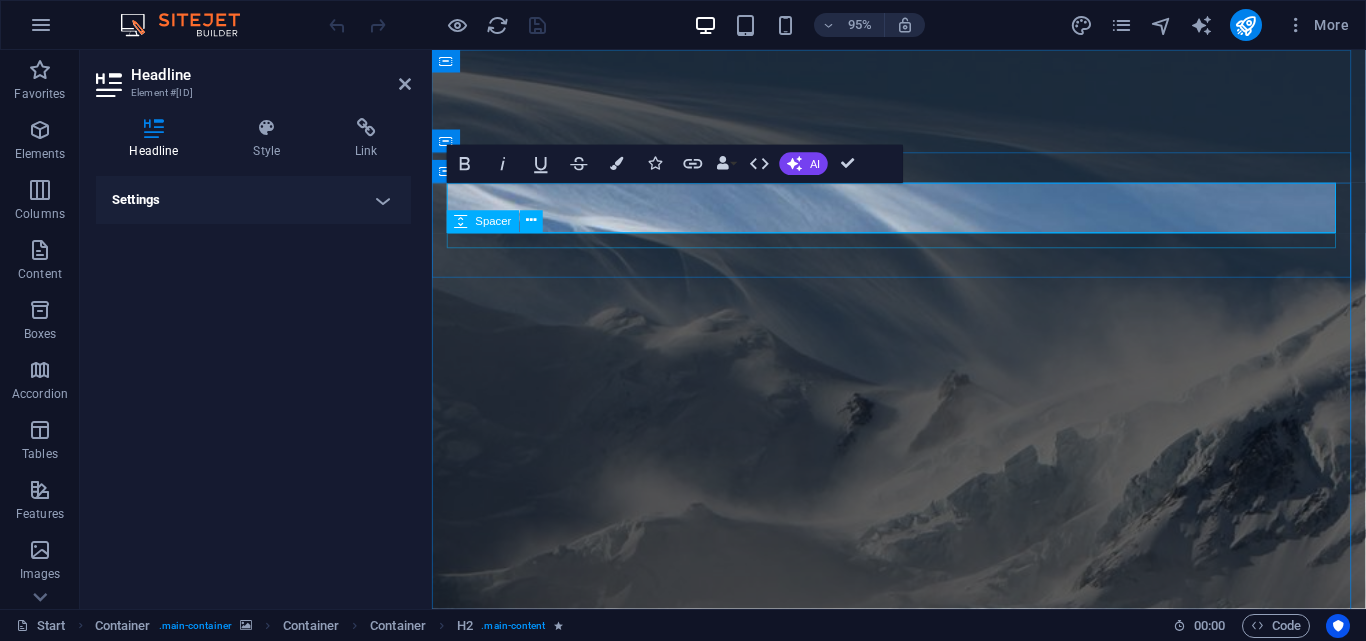 drag, startPoint x: 649, startPoint y: 208, endPoint x: 1196, endPoint y: 249, distance: 548.5344 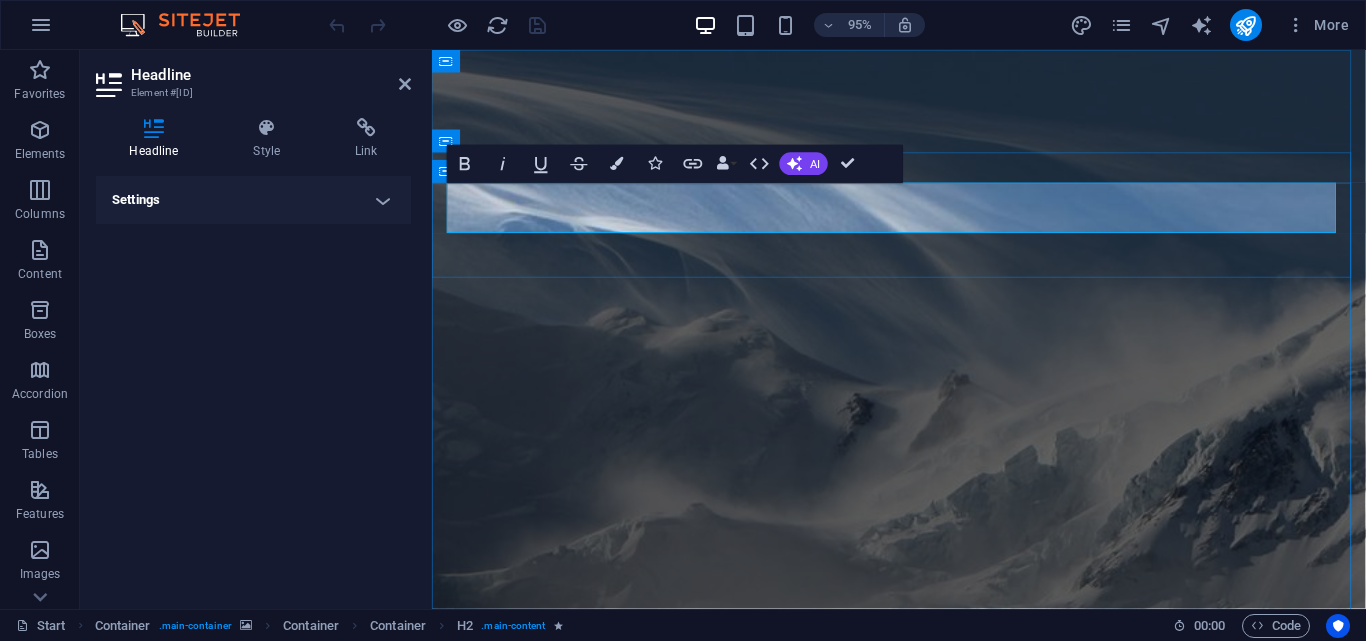 type 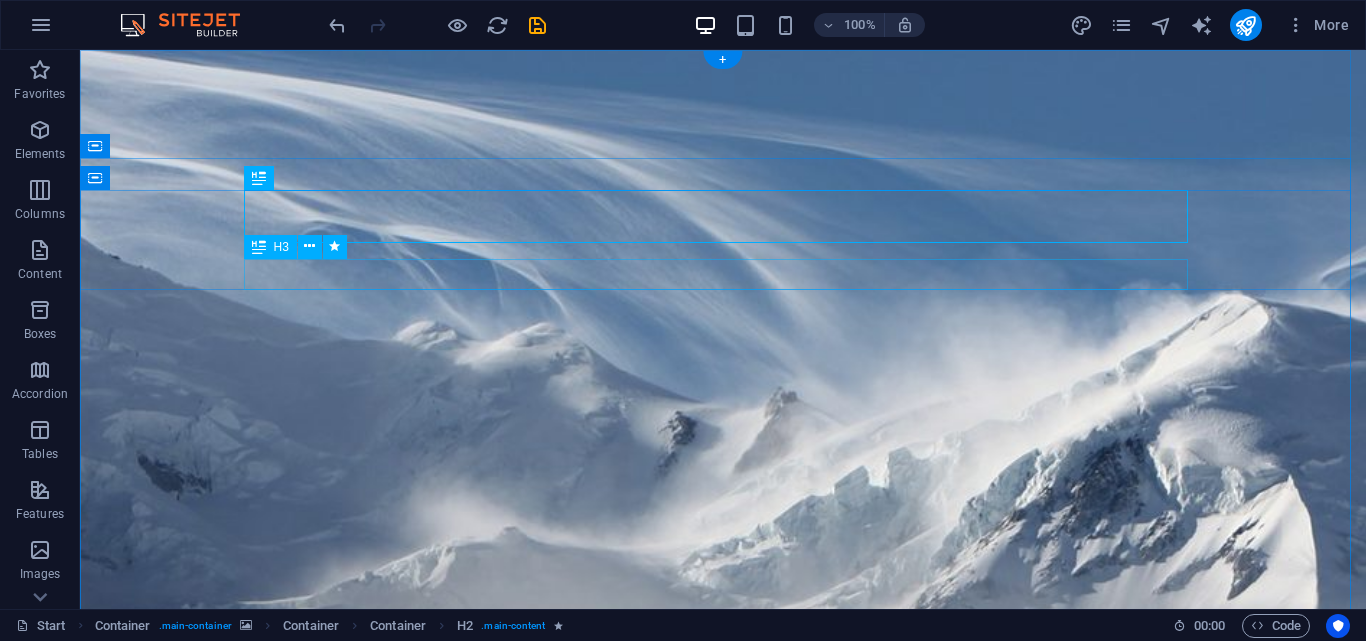 click on "and our brand new designed website too... stay tuned!" at bounding box center [723, 1474] 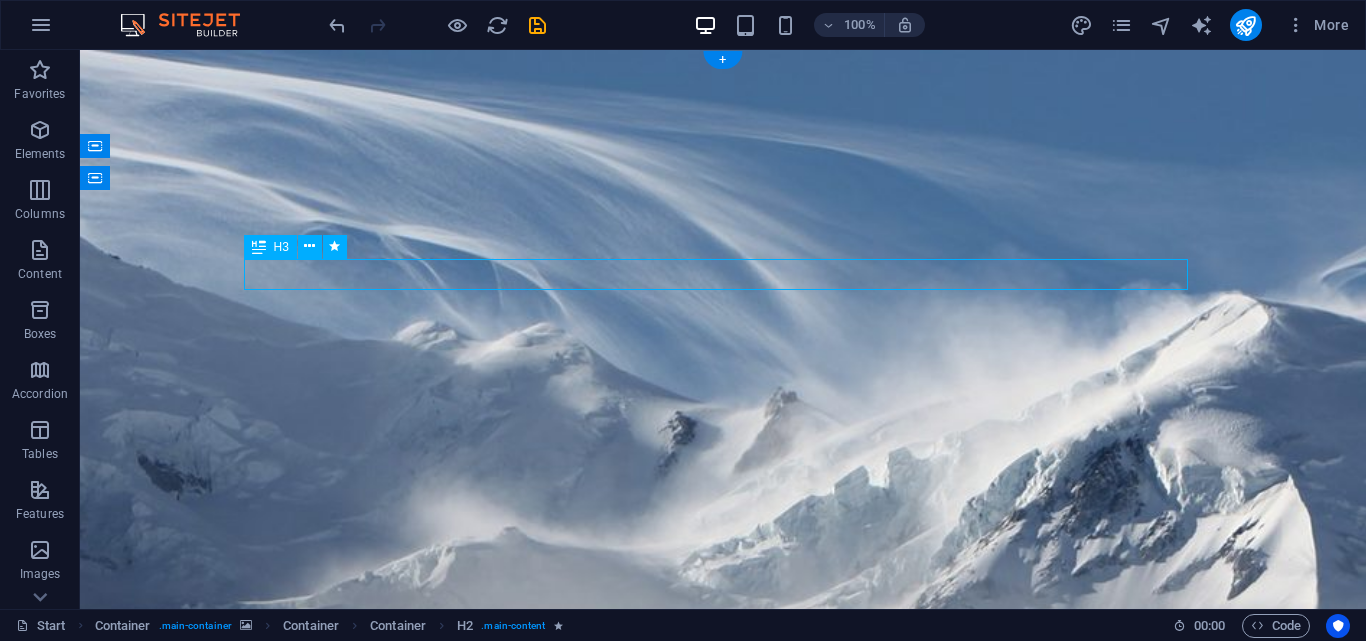 click on "and our brand new designed website too... stay tuned!" at bounding box center [723, 1474] 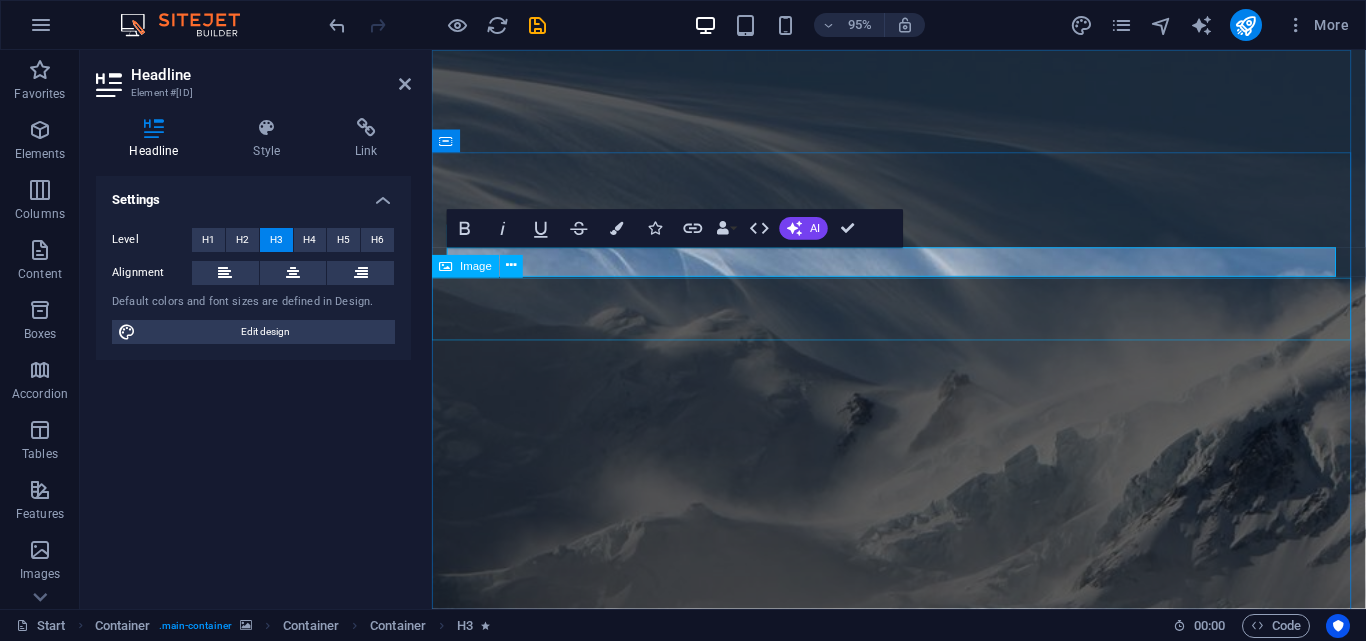 scroll, scrollTop: 1, scrollLeft: 0, axis: vertical 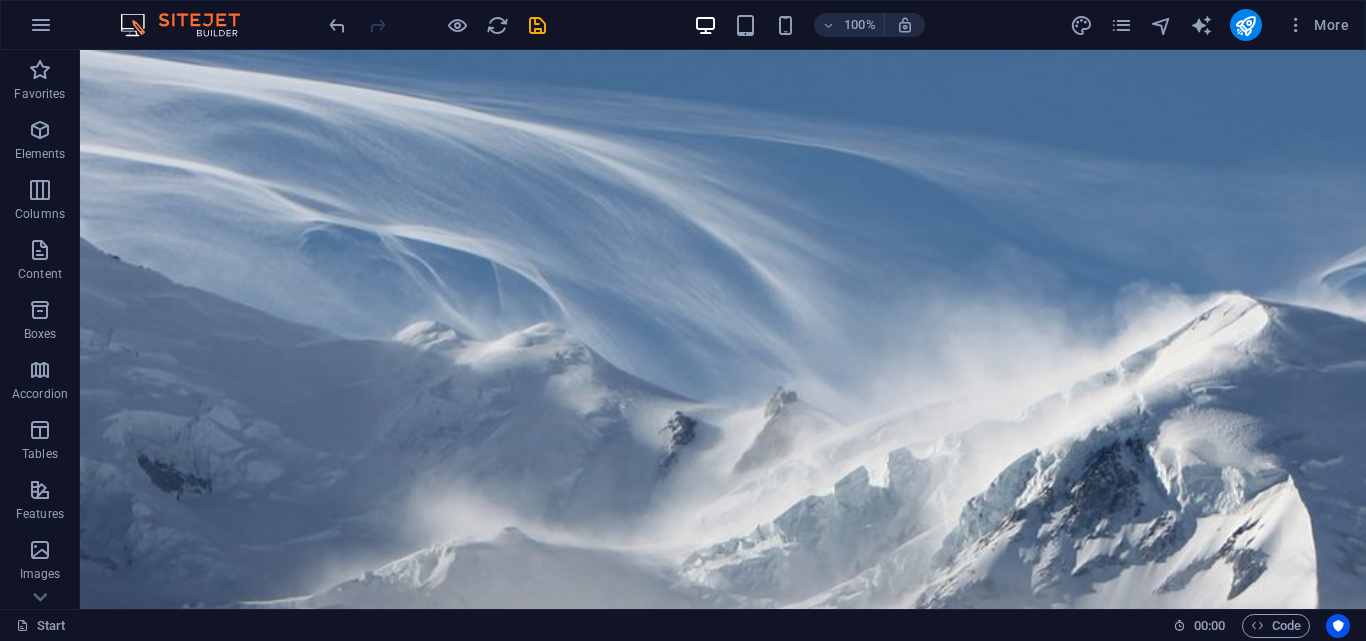 drag, startPoint x: 1399, startPoint y: 55, endPoint x: 858, endPoint y: 78, distance: 541.4887 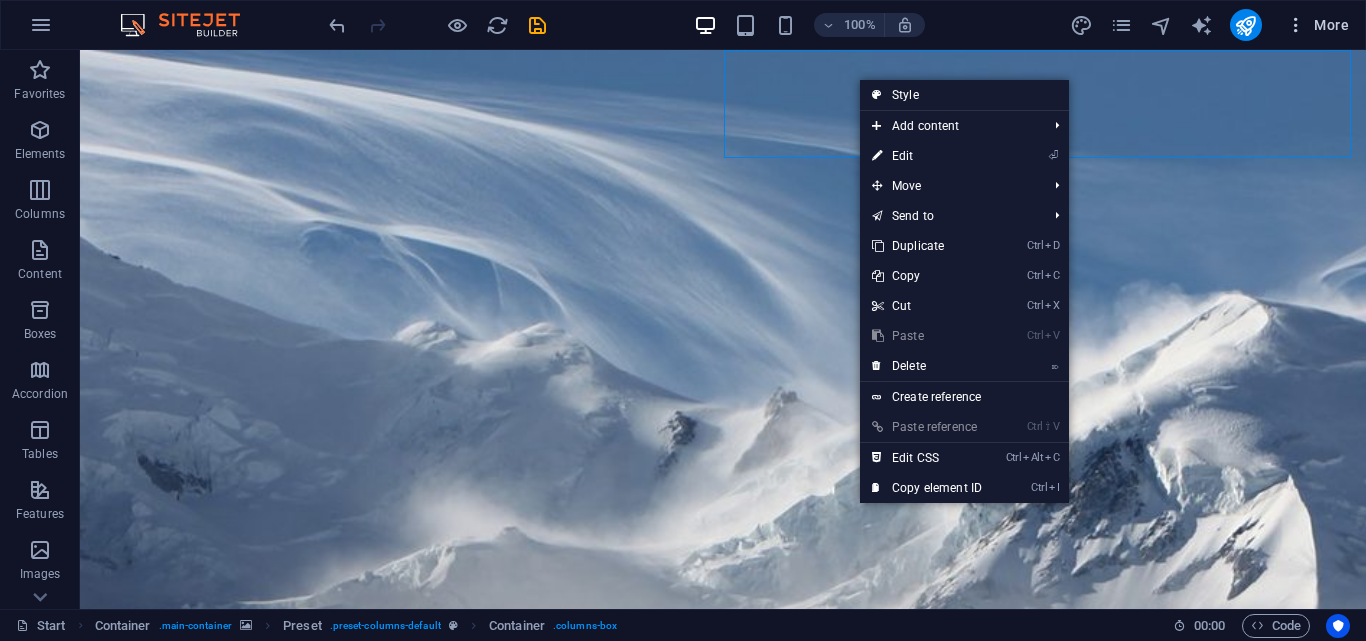 click on "More" at bounding box center [1317, 25] 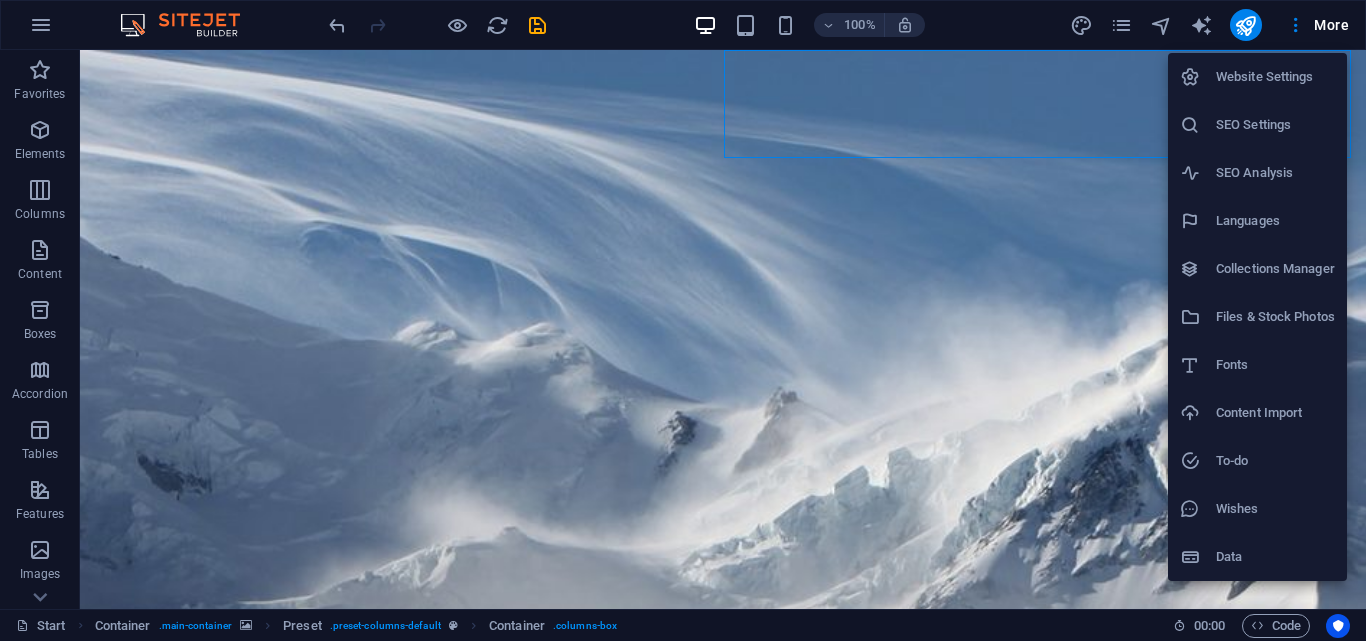click on "Languages" at bounding box center (1257, 221) 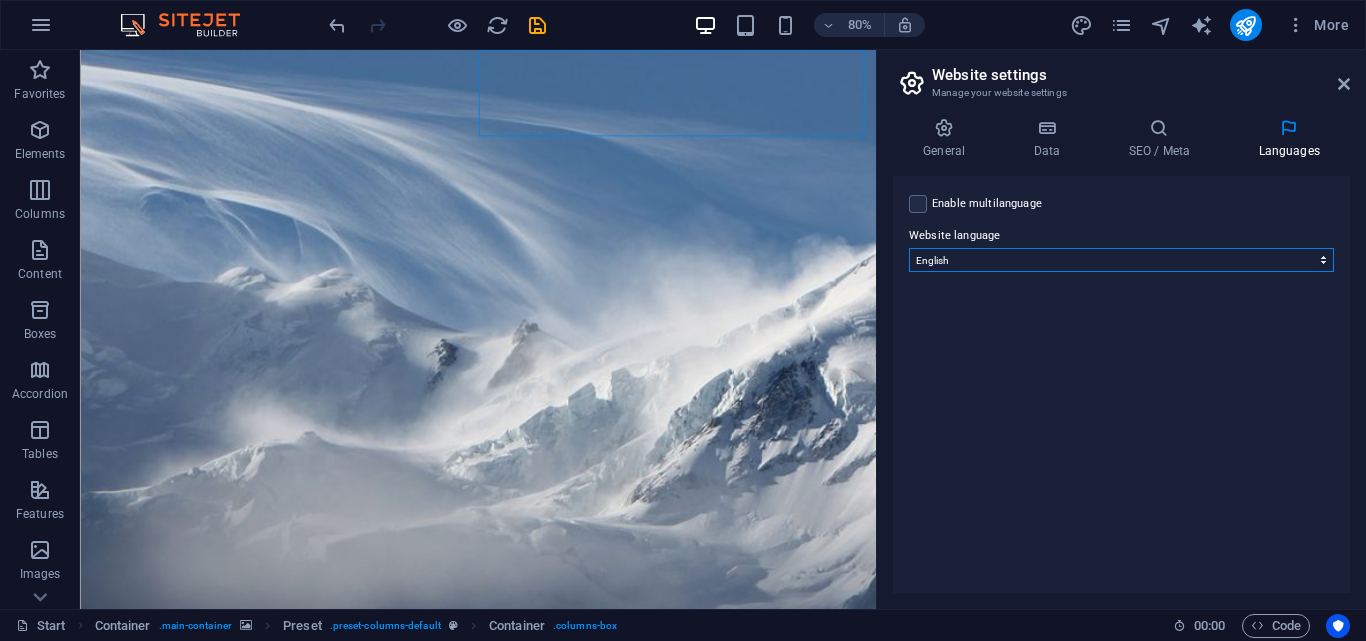 click on "Abkhazian Afar Afrikaans Akan Albanian Amharic Arabic Aragonese Armenian Assamese Avaric Avestan Aymara Azerbaijani Bambara Bashkir Basque Belarusian Bengali Bihari languages Bislama Bokmål Bosnian Breton Bulgarian Burmese Catalan Central Khmer Chamorro Chechen Chinese Church Slavic Chuvash Cornish Corsican Cree Croatian Czech Danish Dutch Dzongkha English Esperanto Estonian Ewe Faroese Farsi (Persian) Fijian Finnish French Fulah Gaelic Galician Ganda Georgian German Greek Greenlandic Guaraní Gujarati Haitian Creole Hausa Hebrew Herero Hindi Hiri Motu Hungarian Icelandic Ido Igbo Indonesian Interlingua Interlingue Inuktitut Inupiaq Irish Italian Japanese Javanese Kannada Kanuri Kashmiri Kazakh Kikuyu Kinyarwanda Komi Kongo Korean Kurdish Kwanyama Kyrgyz Lao Latin Latvian Limburgish Lingala Lithuanian Luba-Katanga Luxembourgish Macedonian Malagasy Malay Malayalam Maldivian Maltese Manx Maori Marathi Marshallese Mongolian Nauru Navajo Ndonga Nepali North Ndebele Northern Sami Norwegian Norwegian Nynorsk Nuosu" at bounding box center [1121, 260] 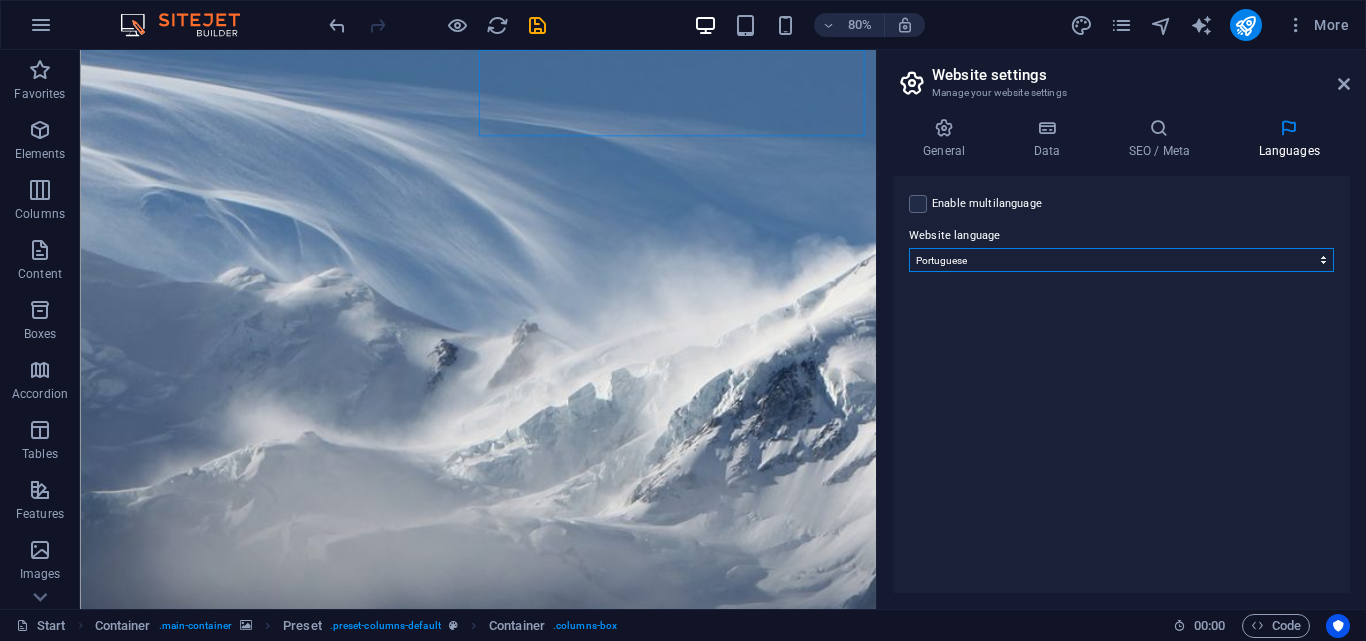 click on "Abkhazian Afar Afrikaans Akan Albanian Amharic Arabic Aragonese Armenian Assamese Avaric Avestan Aymara Azerbaijani Bambara Bashkir Basque Belarusian Bengali Bihari languages Bislama Bokmål Bosnian Breton Bulgarian Burmese Catalan Central Khmer Chamorro Chechen Chinese Church Slavic Chuvash Cornish Corsican Cree Croatian Czech Danish Dutch Dzongkha English Esperanto Estonian Ewe Faroese Farsi (Persian) Fijian Finnish French Fulah Gaelic Galician Ganda Georgian German Greek Greenlandic Guaraní Gujarati Haitian Creole Hausa Hebrew Herero Hindi Hiri Motu Hungarian Icelandic Ido Igbo Indonesian Interlingua Interlingue Inuktitut Inupiaq Irish Italian Japanese Javanese Kannada Kanuri Kashmiri Kazakh Kikuyu Kinyarwanda Komi Kongo Korean Kurdish Kwanyama Kyrgyz Lao Latin Latvian Limburgish Lingala Lithuanian Luba-Katanga Luxembourgish Macedonian Malagasy Malay Malayalam Maldivian Maltese Manx Maori Marathi Marshallese Mongolian Nauru Navajo Ndonga Nepali North Ndebele Northern Sami Norwegian Norwegian Nynorsk Nuosu" at bounding box center (1121, 260) 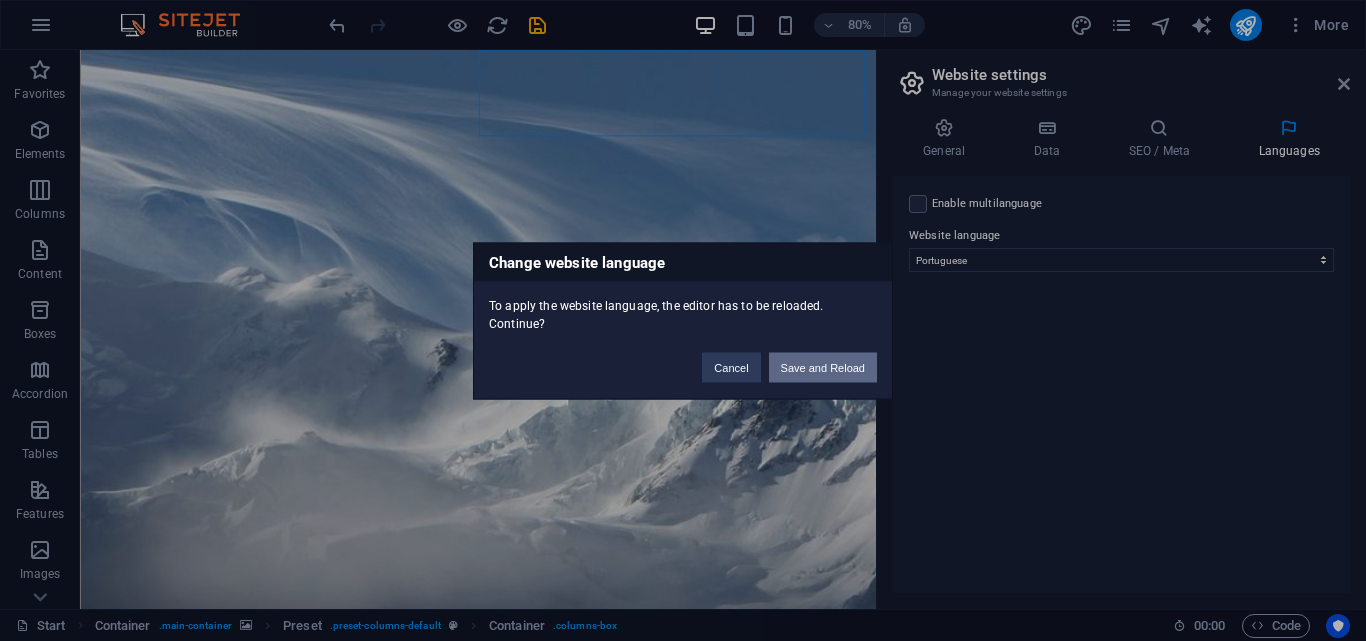 click on "Save and Reload" at bounding box center [823, 367] 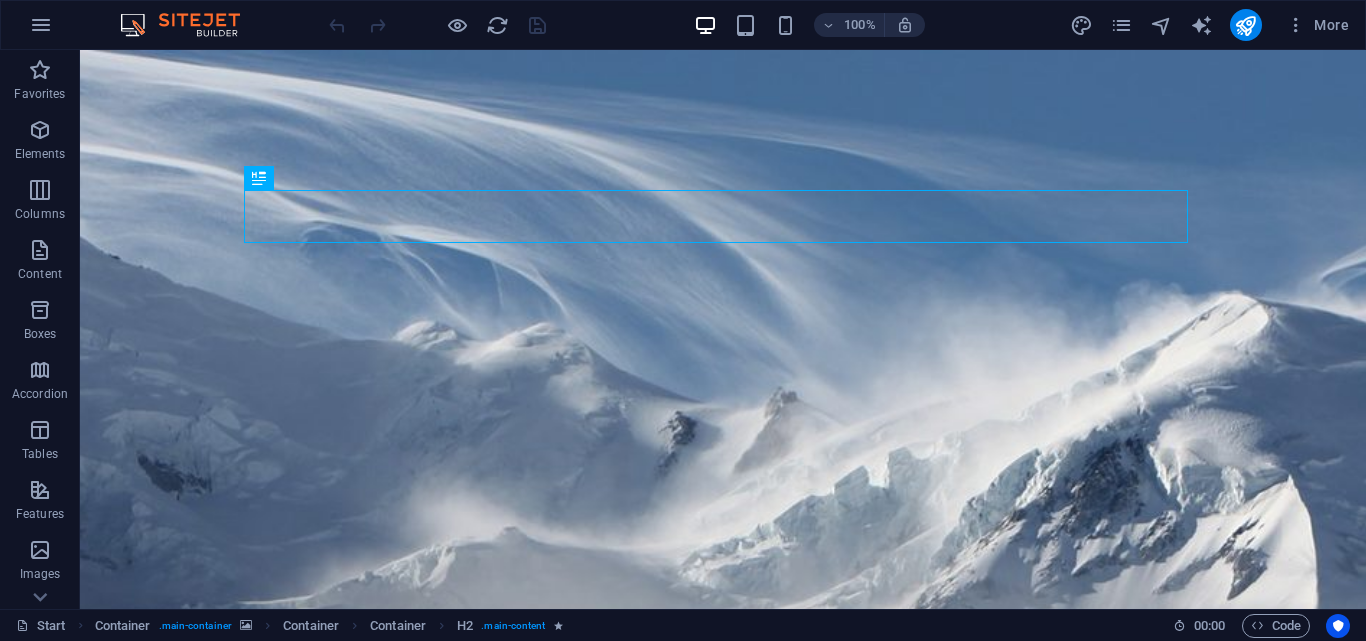 scroll, scrollTop: 0, scrollLeft: 0, axis: both 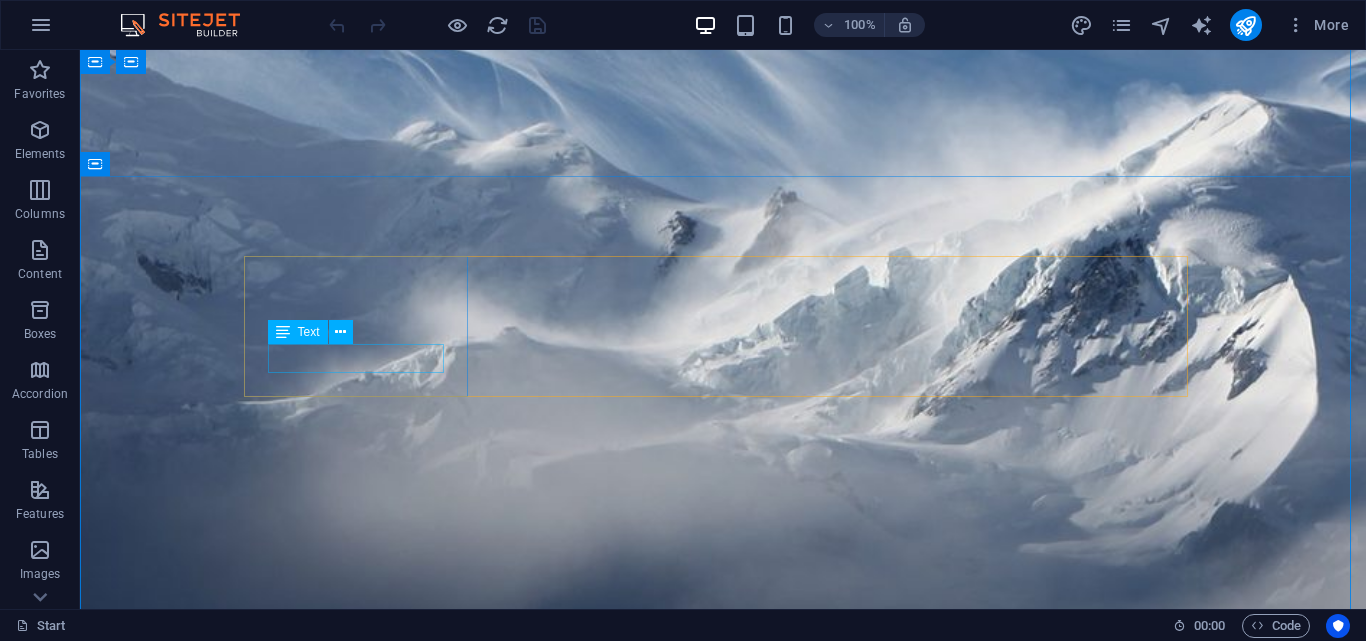 click on "Days" at bounding box center [363, 2243] 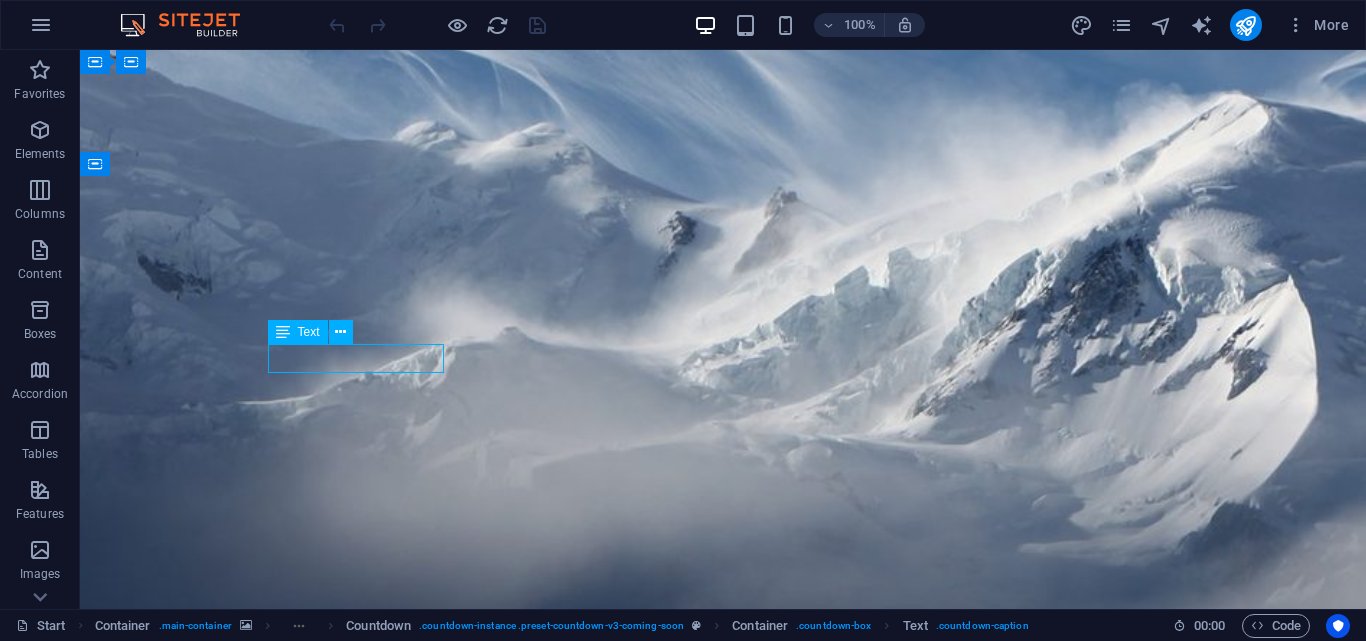 drag, startPoint x: 375, startPoint y: 357, endPoint x: 453, endPoint y: 407, distance: 92.64988 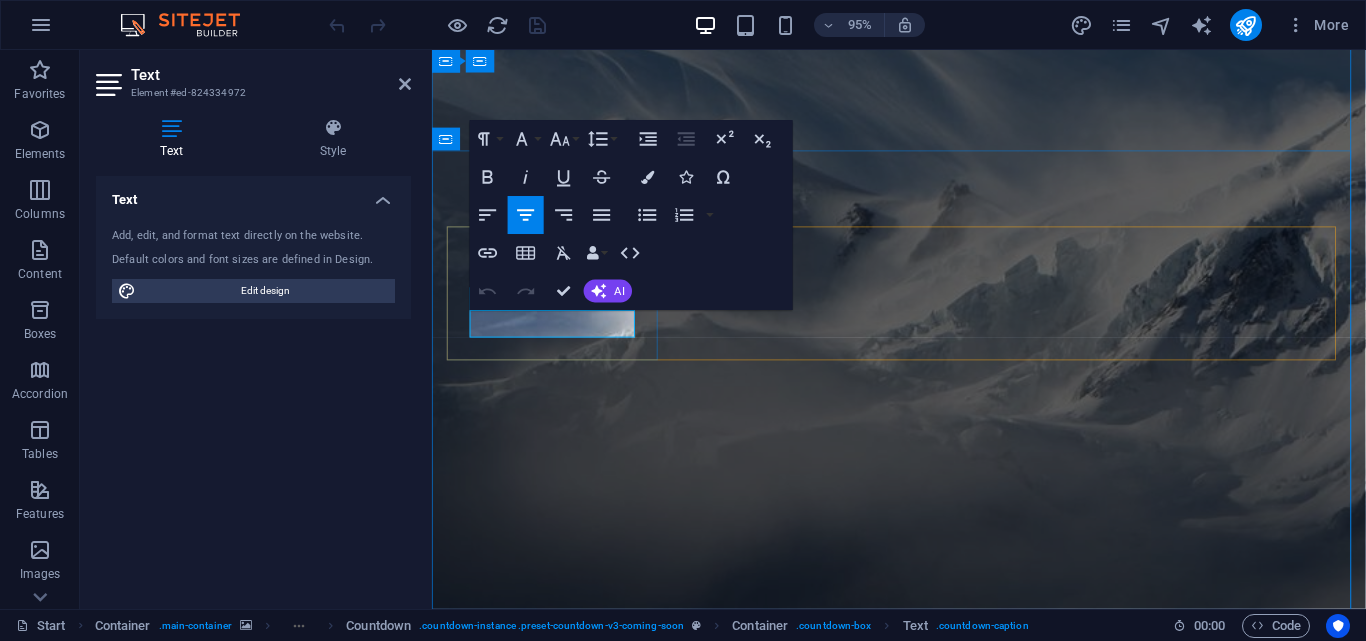 drag, startPoint x: 579, startPoint y: 336, endPoint x: 503, endPoint y: 339, distance: 76.05919 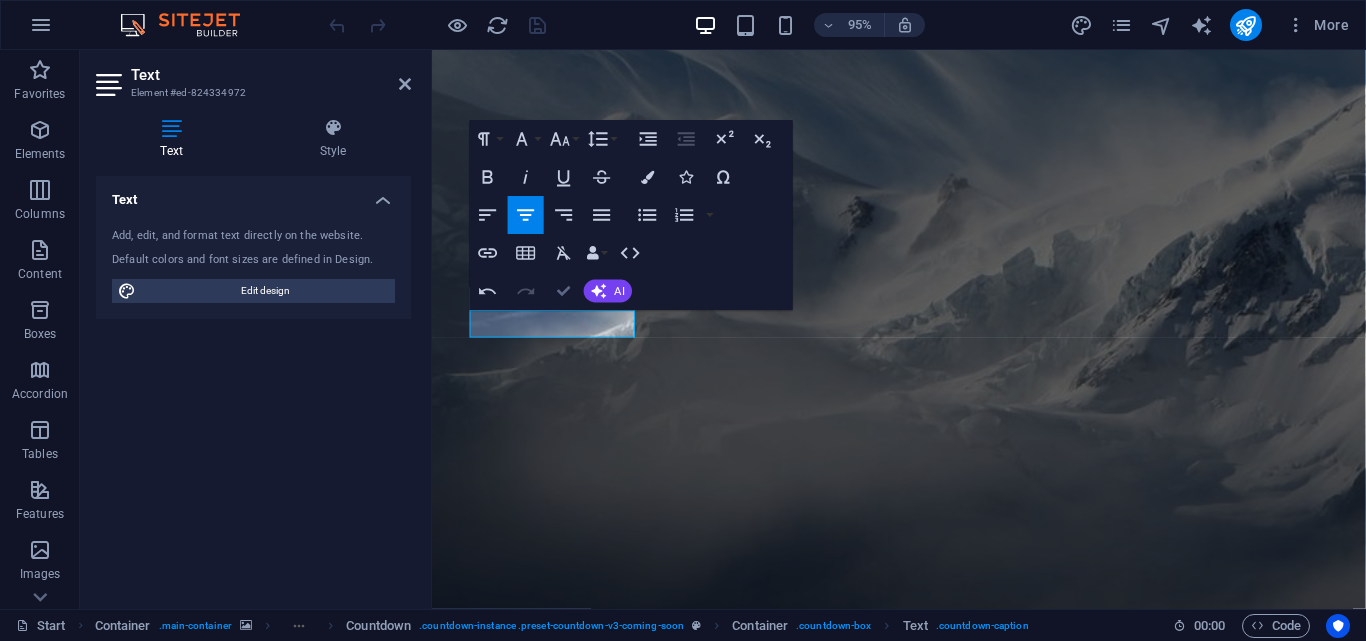 drag, startPoint x: 563, startPoint y: 290, endPoint x: 482, endPoint y: 240, distance: 95.189285 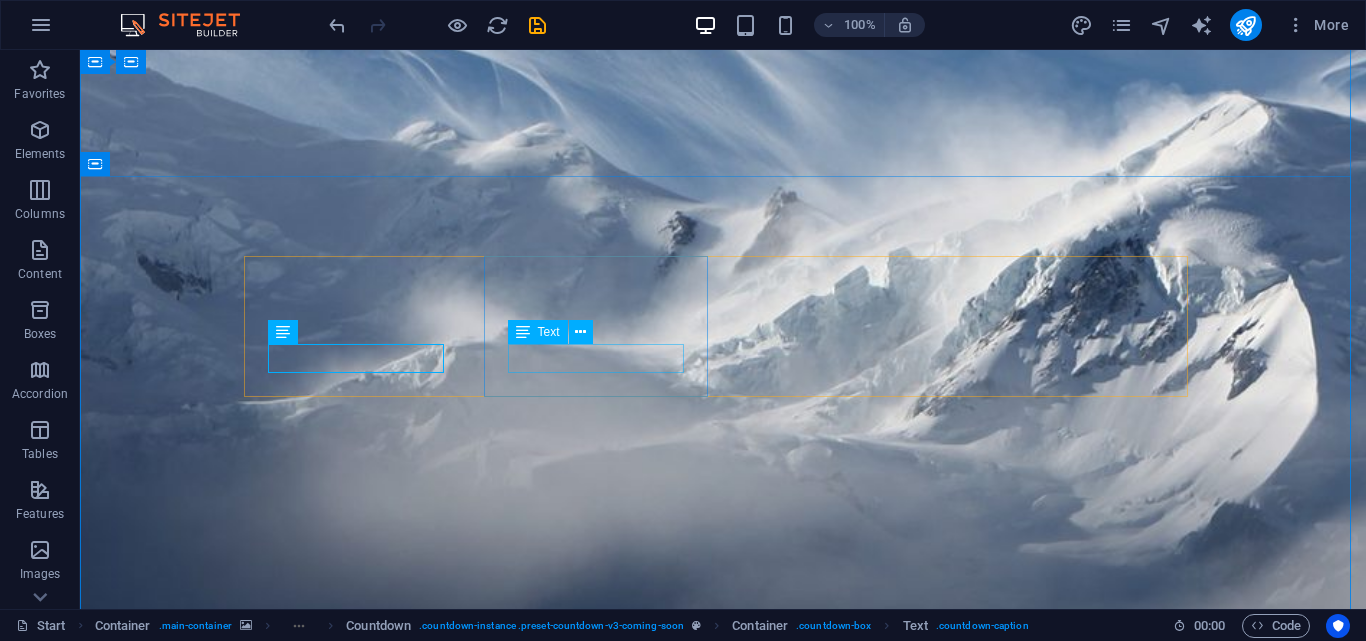 click on "Hours" at bounding box center [363, 2392] 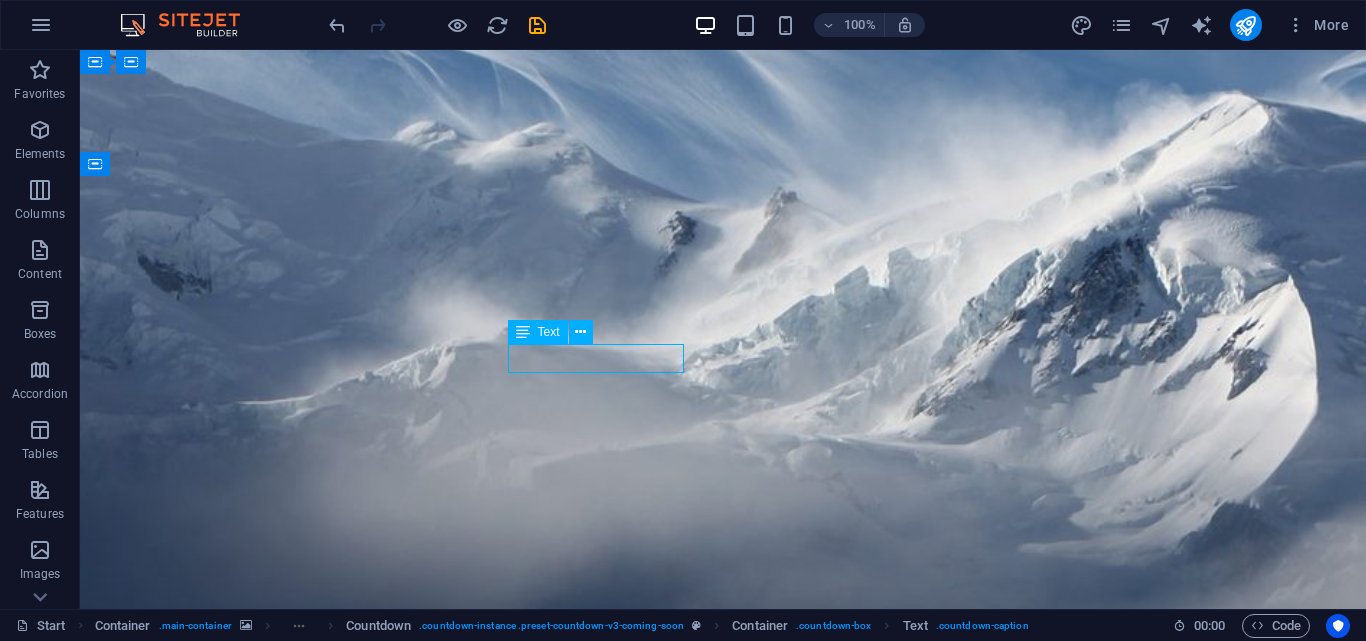 click on "Hours" at bounding box center [363, 2392] 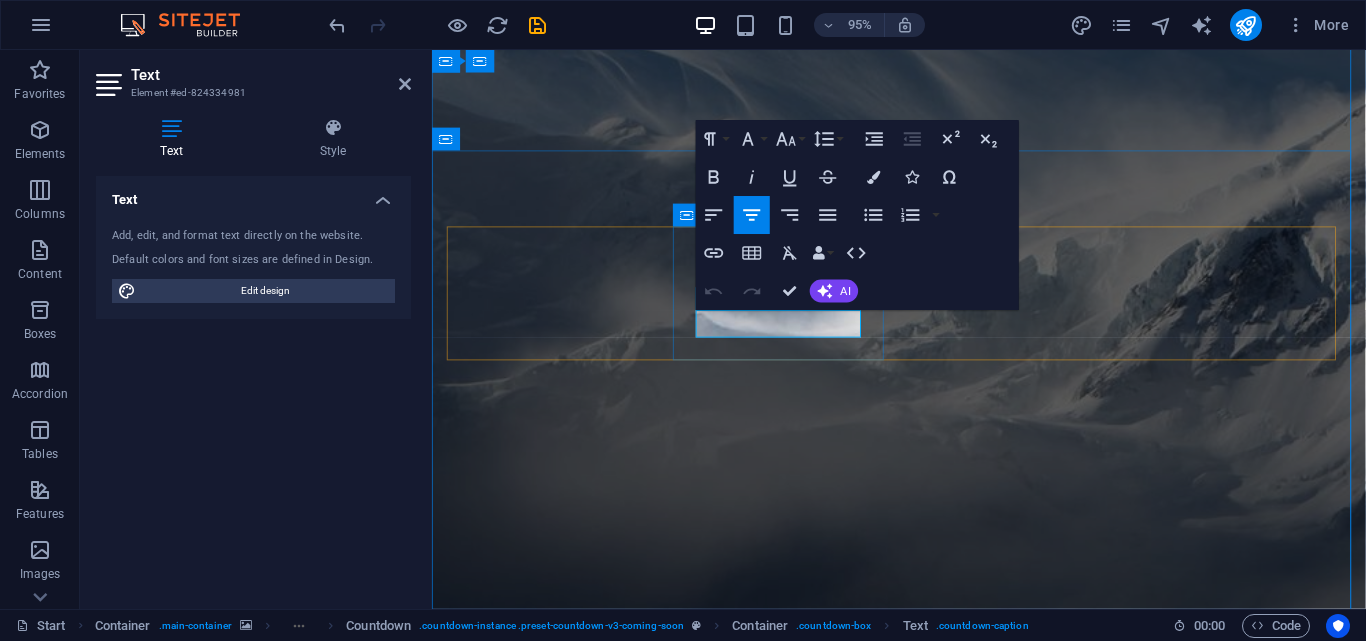 drag, startPoint x: 830, startPoint y: 342, endPoint x: 718, endPoint y: 332, distance: 112.44554 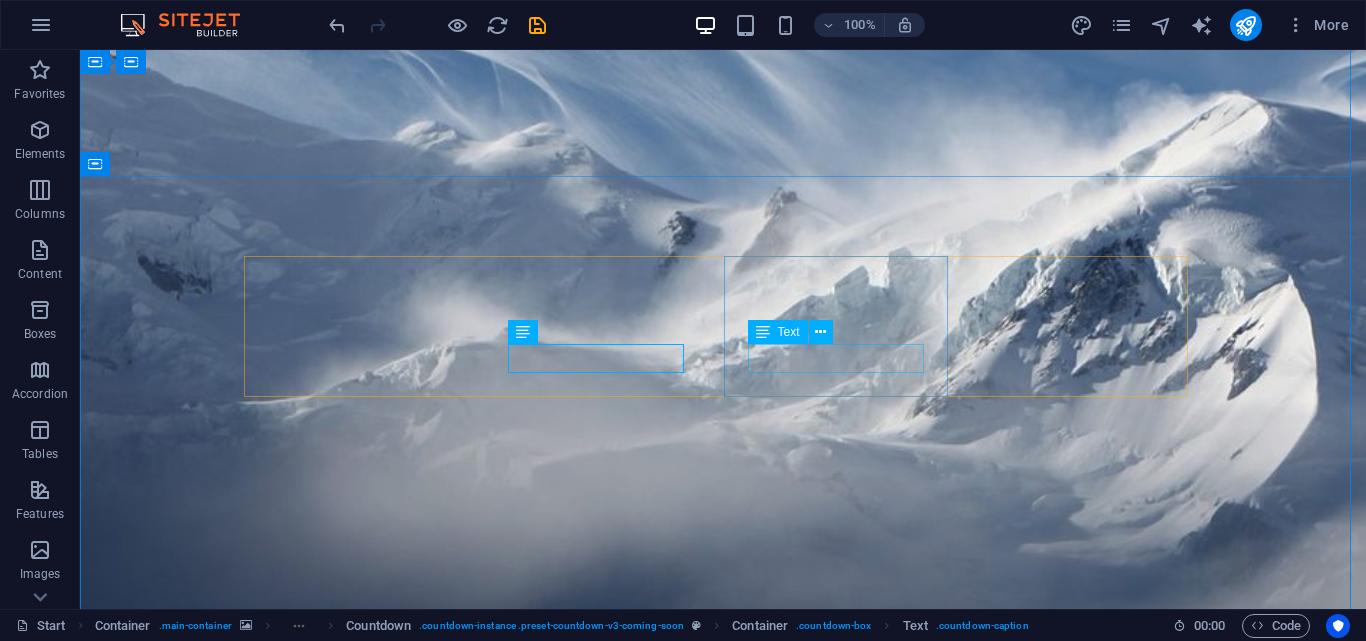 click on "Minutes" at bounding box center [363, 2541] 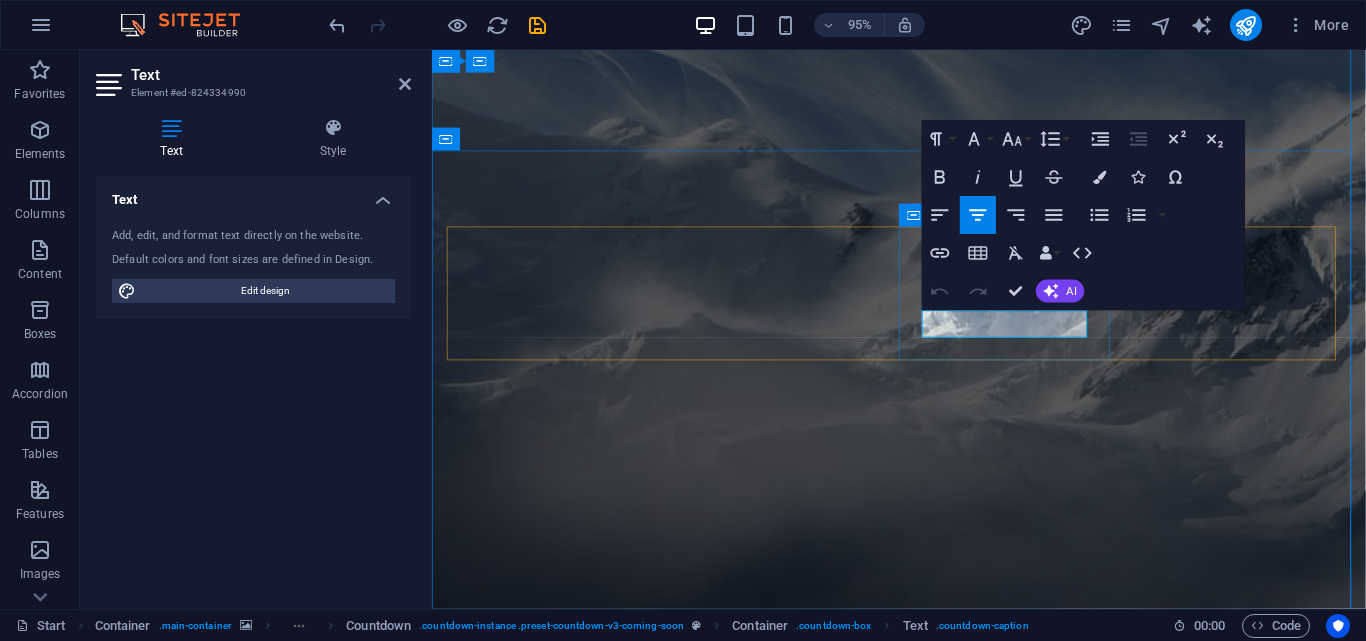 click on "Minutes" at bounding box center [564, 2520] 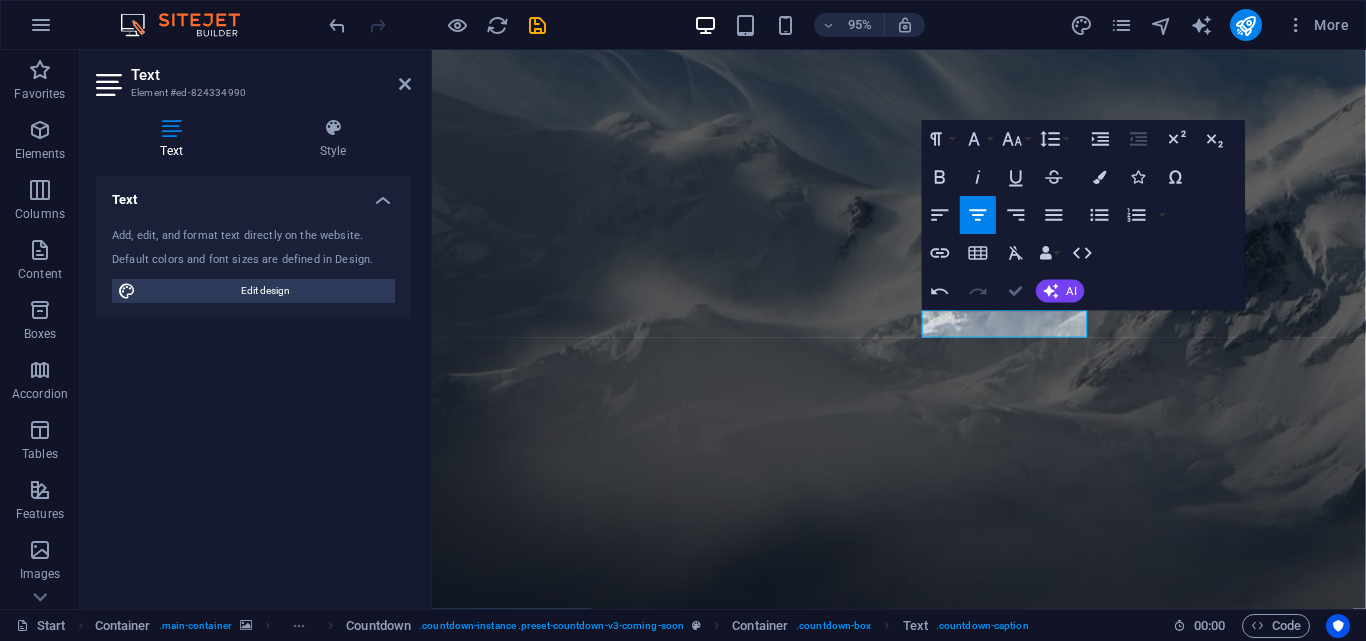 drag, startPoint x: 1020, startPoint y: 285, endPoint x: 939, endPoint y: 235, distance: 95.189285 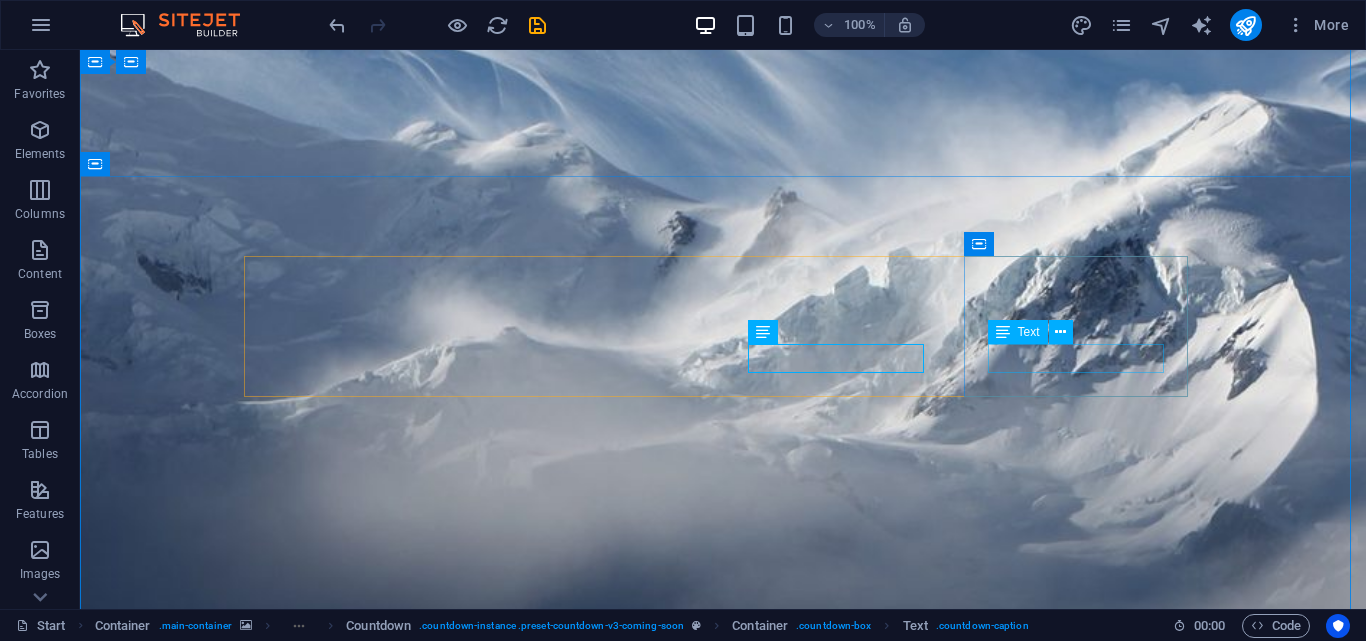 click on "Seconds" at bounding box center [363, 2690] 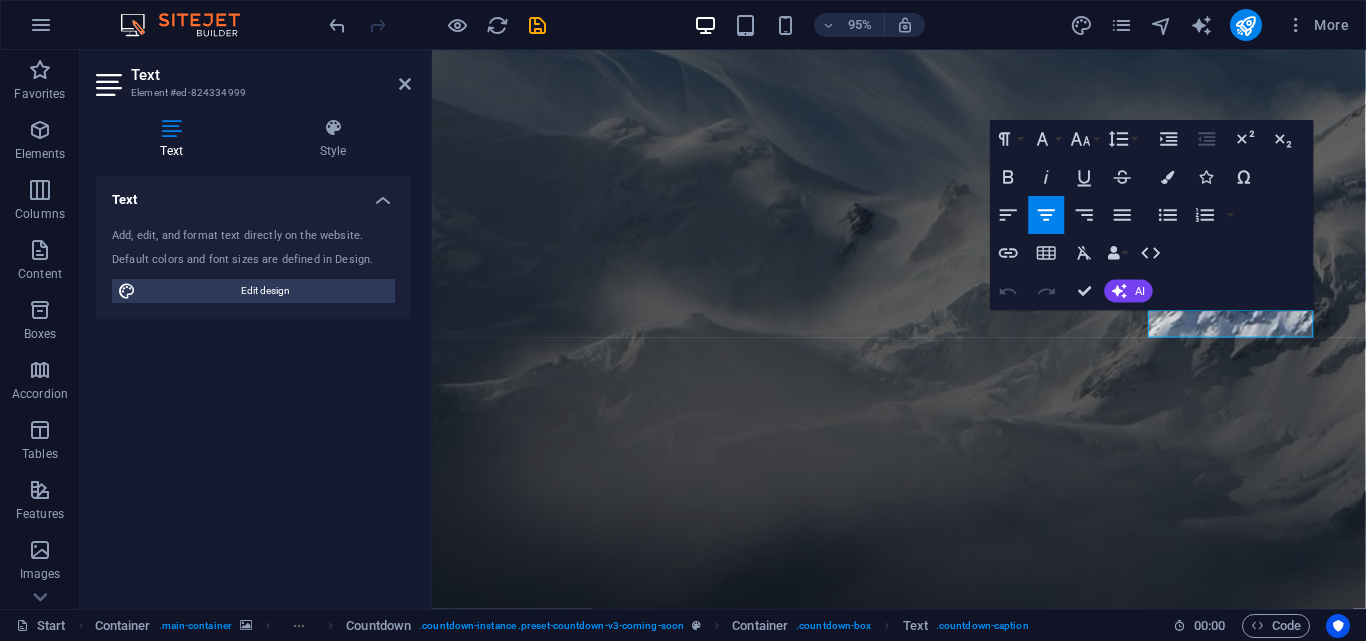 click on "Seconds" at bounding box center (564, 2669) 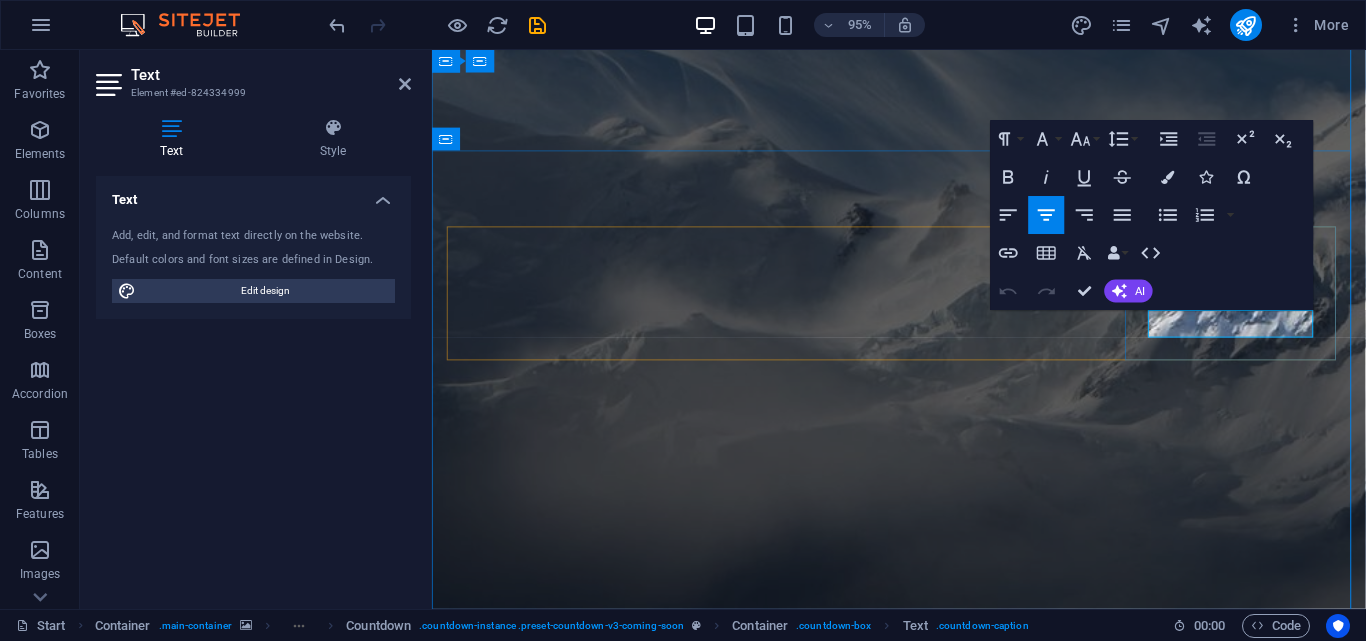 click on "Seconds" at bounding box center [564, 2669] 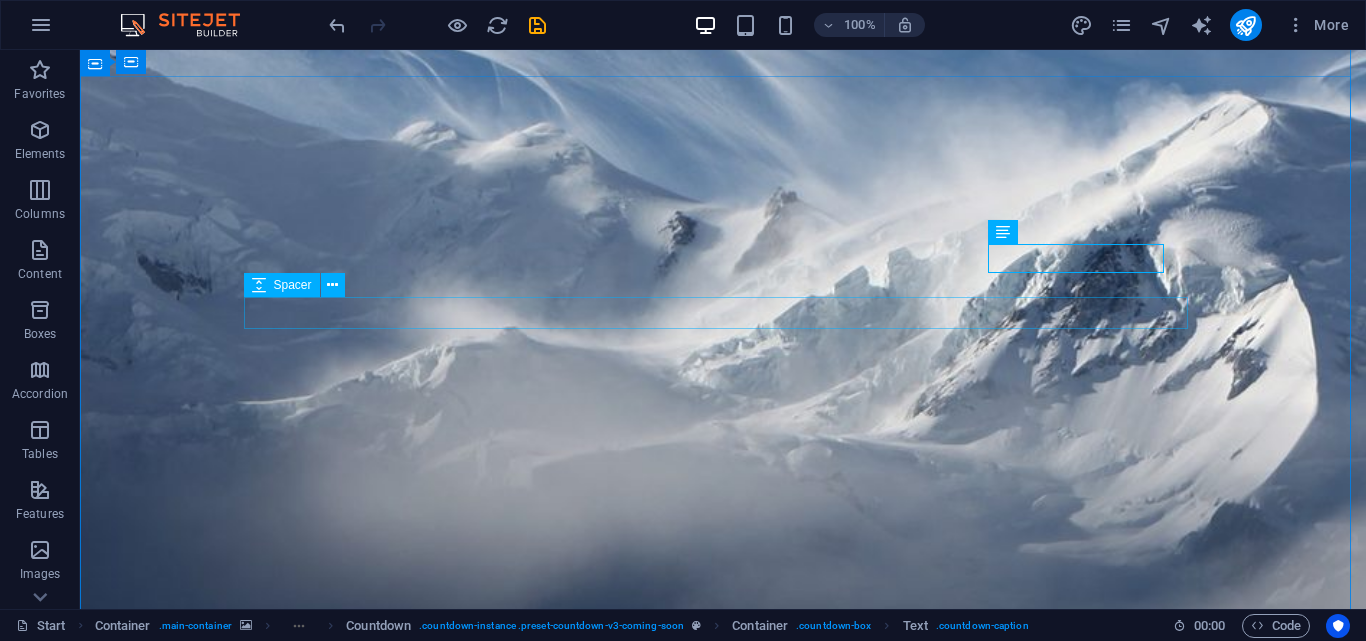 scroll, scrollTop: 300, scrollLeft: 0, axis: vertical 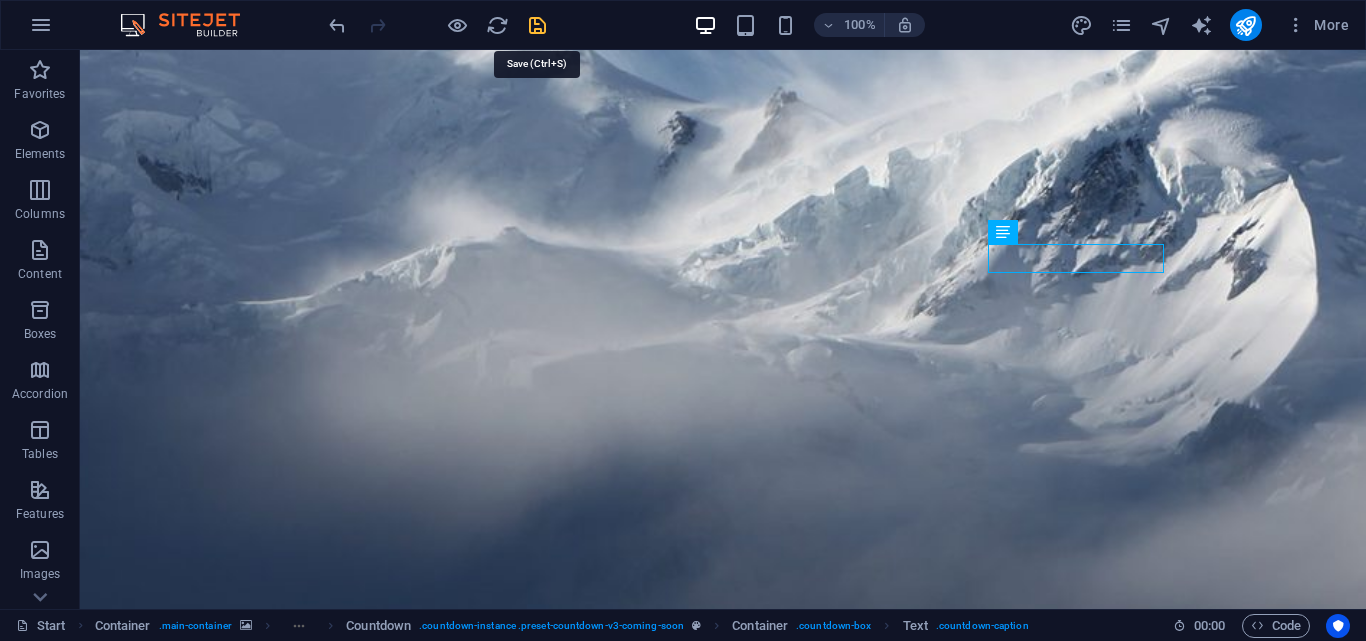click at bounding box center (537, 25) 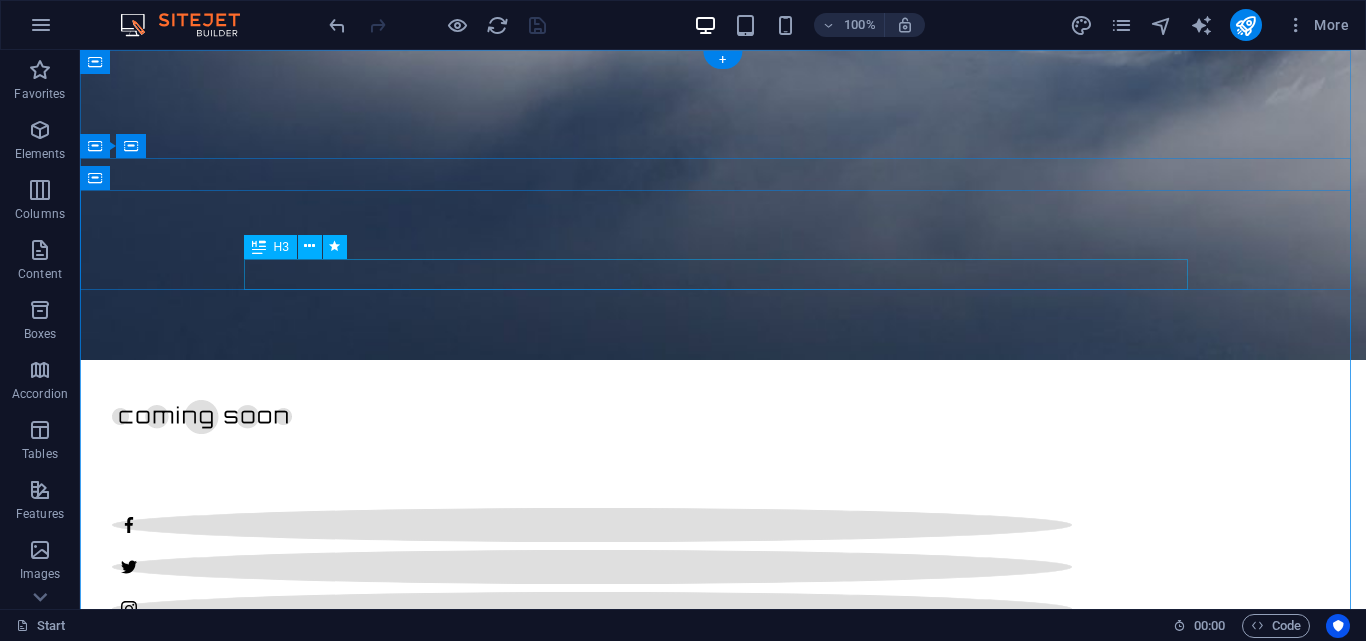 scroll, scrollTop: 0, scrollLeft: 0, axis: both 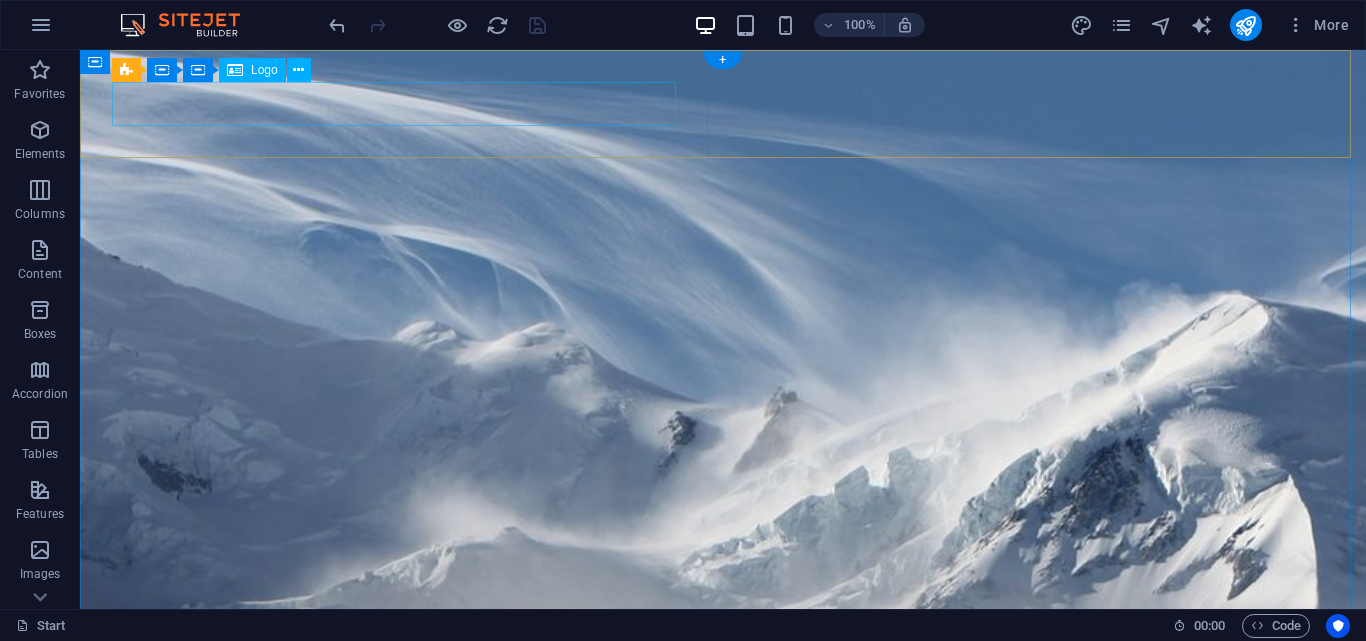 click at bounding box center [723, 1114] 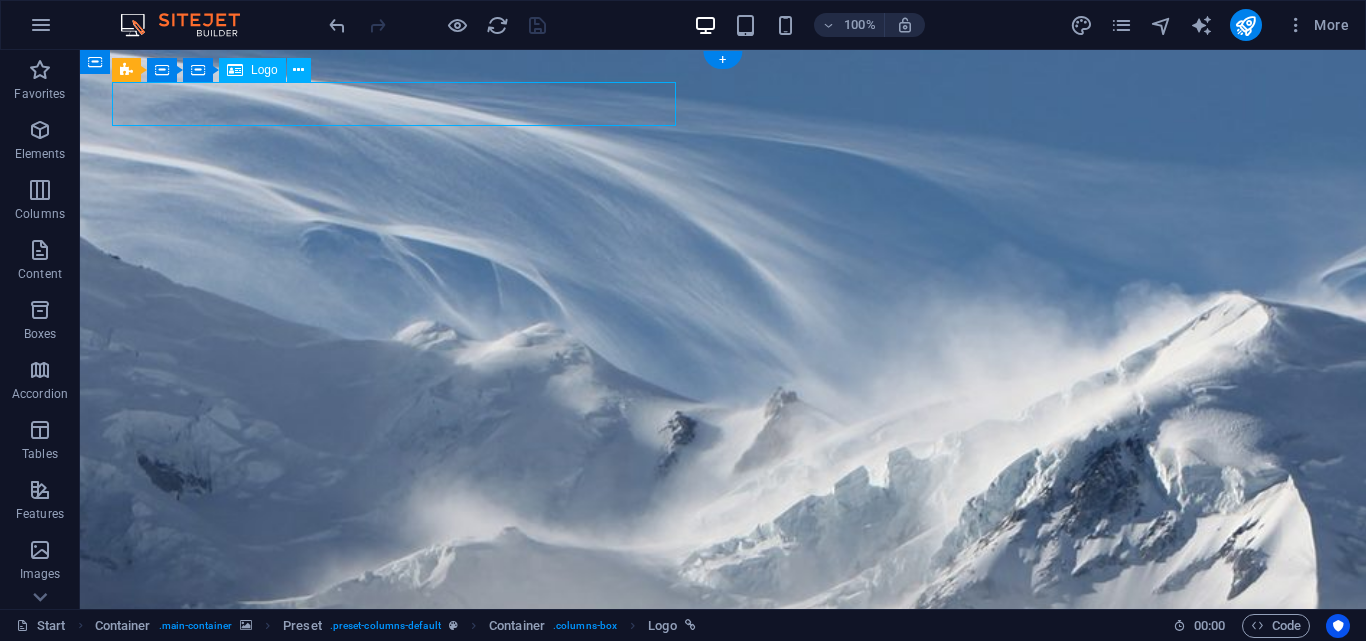 click at bounding box center [723, 1114] 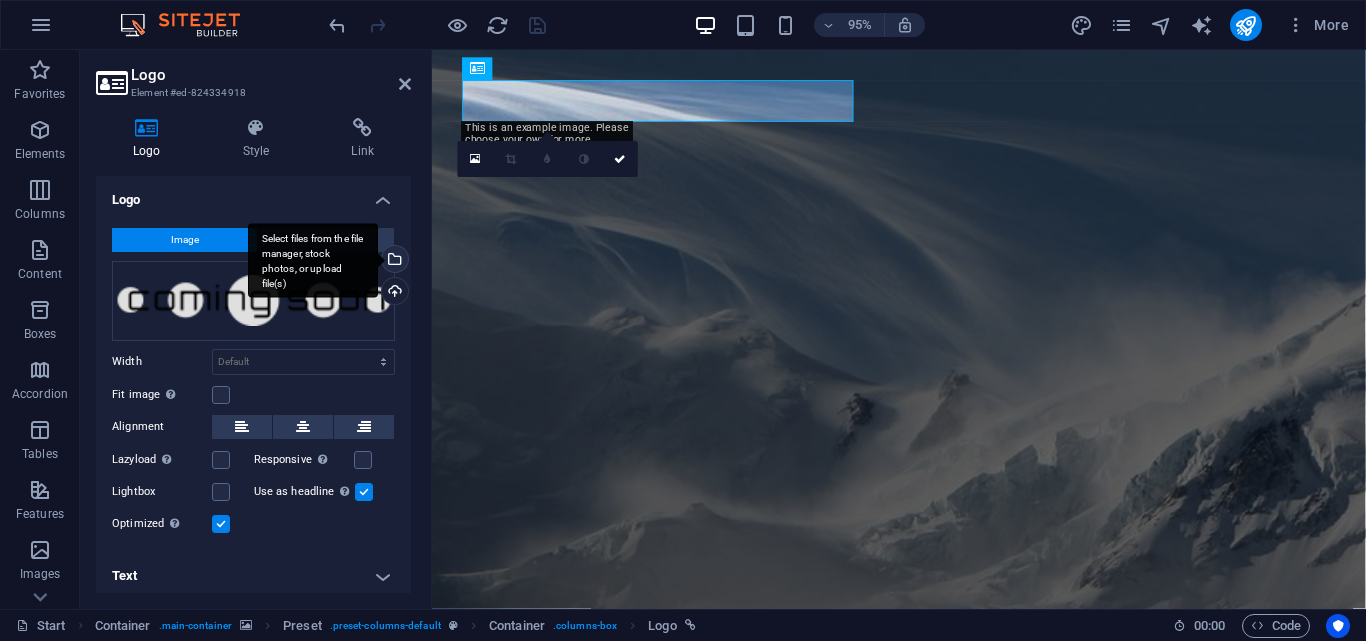 click on "Select files from the file manager, stock photos, or upload file(s)" at bounding box center (393, 261) 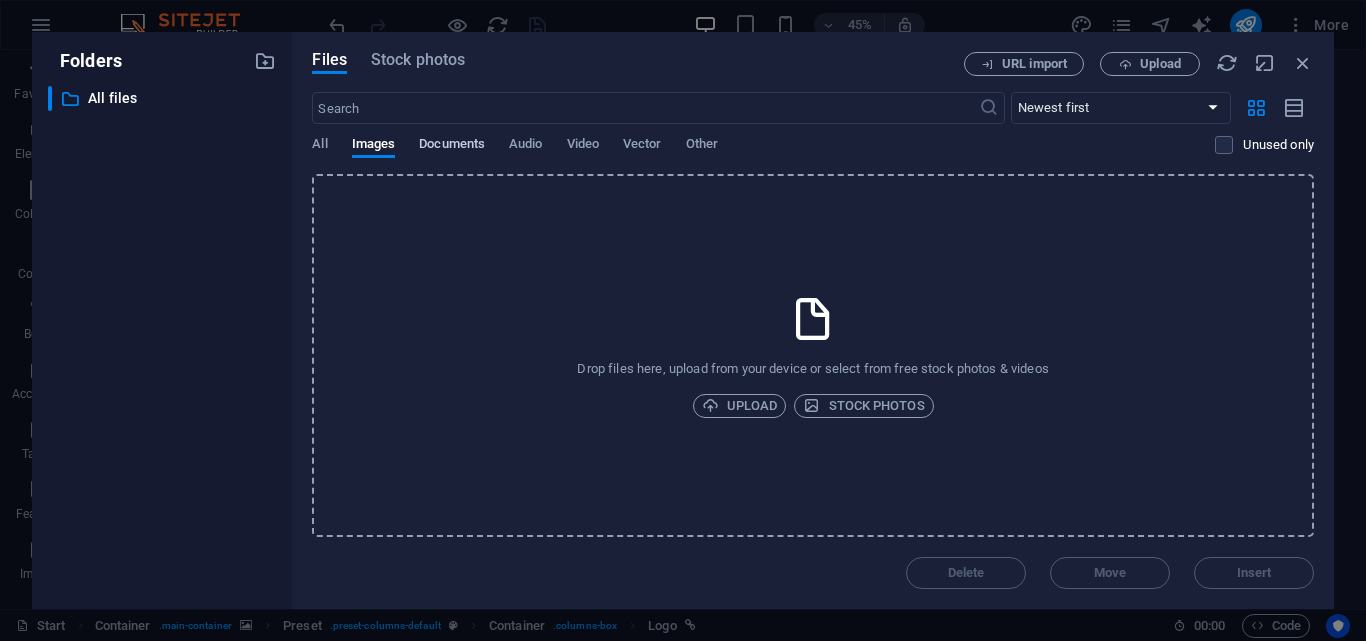click on "Documents" at bounding box center (452, 146) 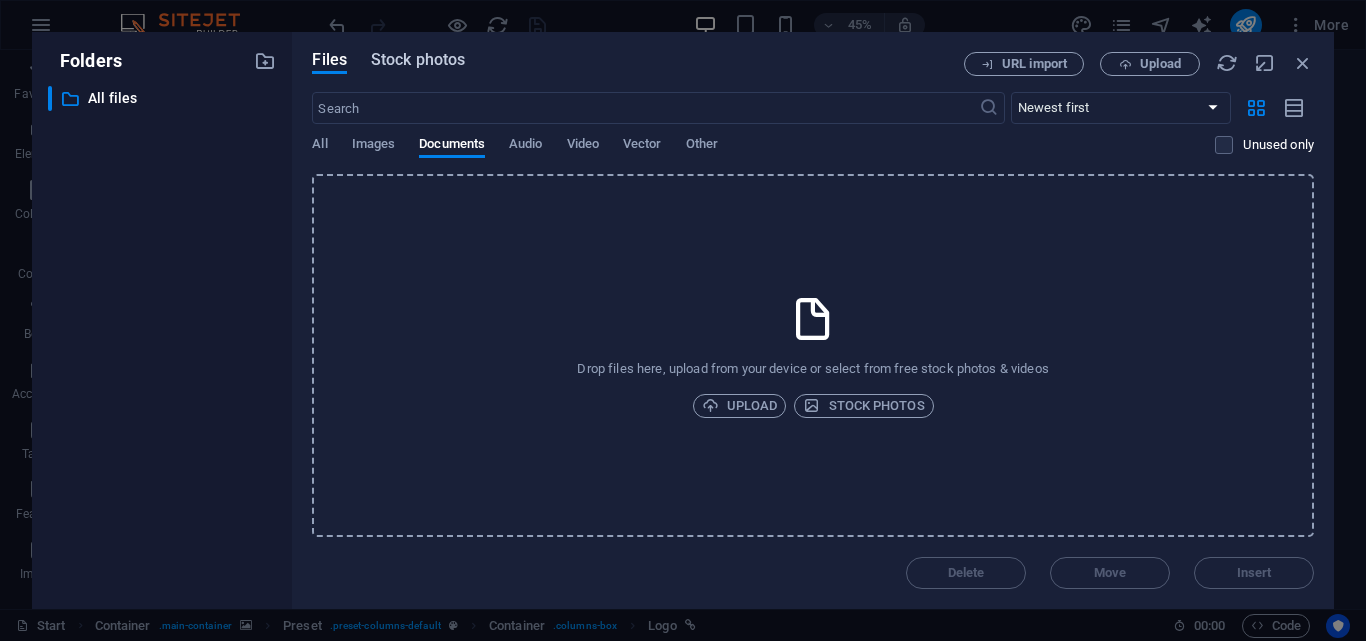 click on "Stock photos" at bounding box center (418, 60) 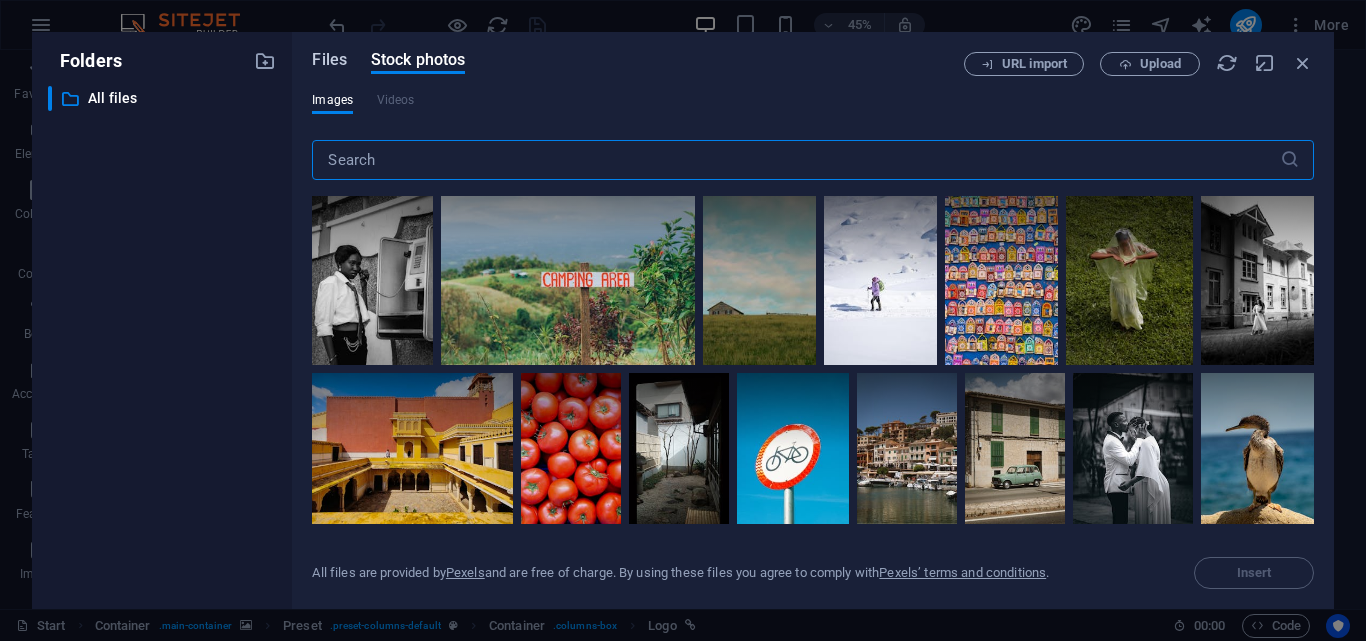 click on "Files" at bounding box center (329, 60) 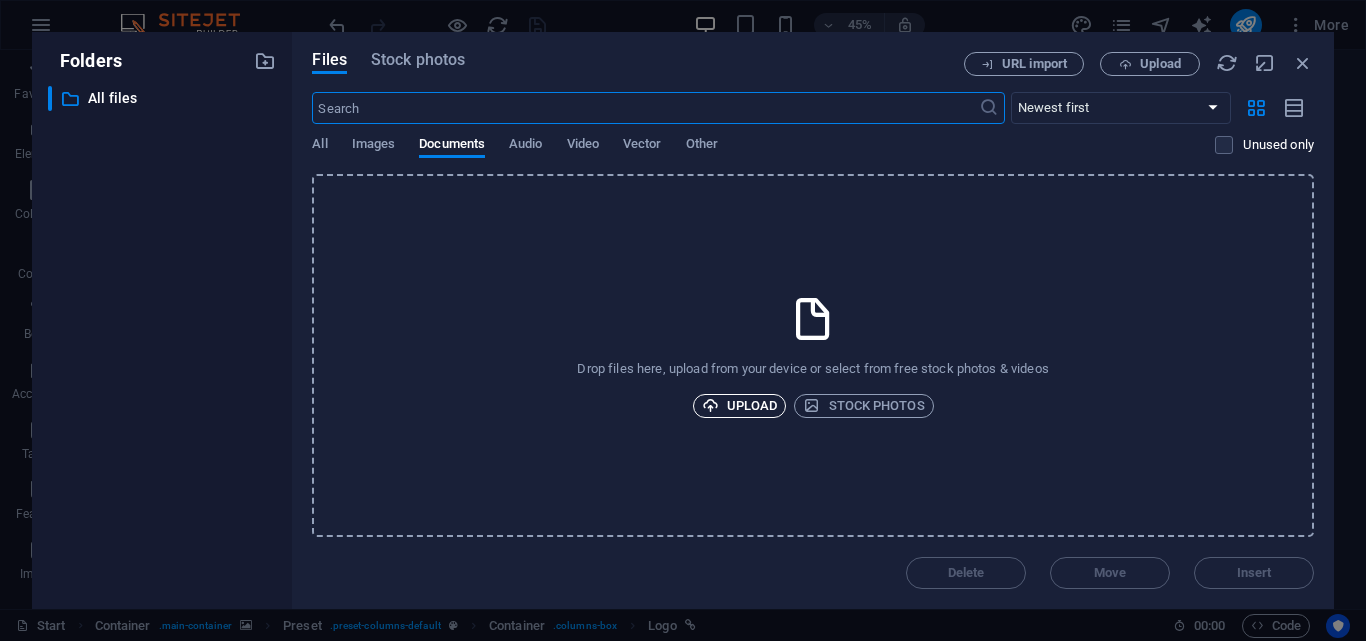 click on "Upload" at bounding box center [740, 406] 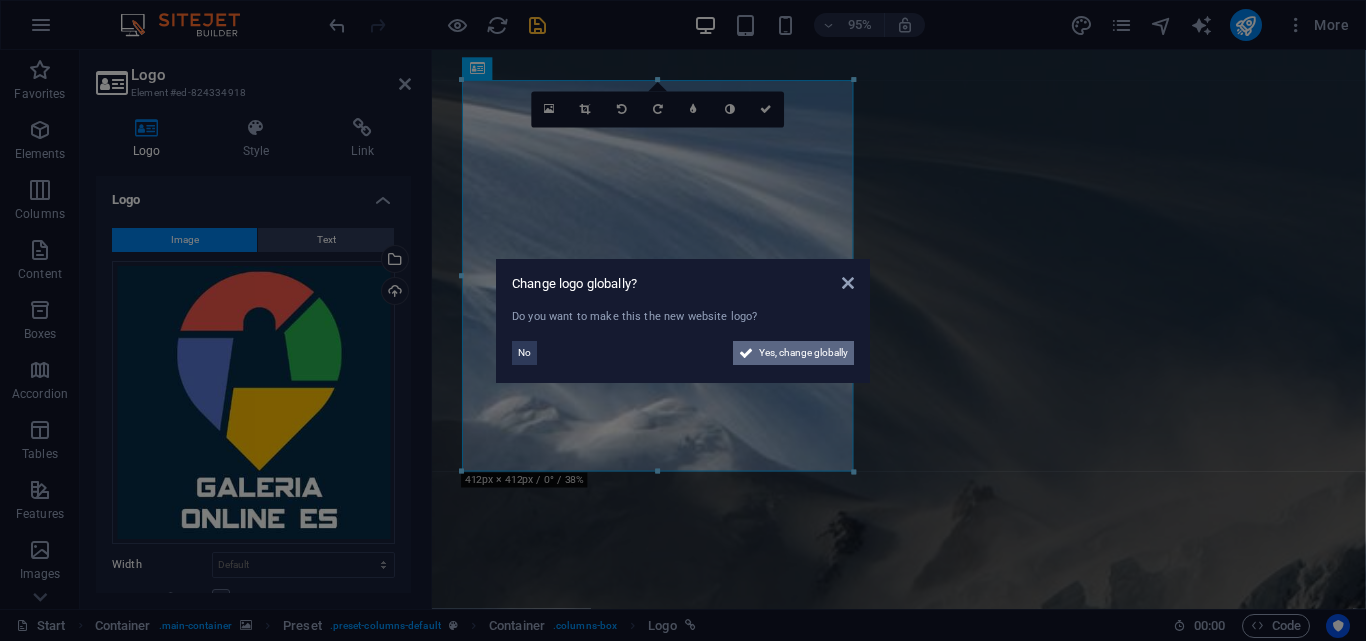 click on "Yes, change globally" at bounding box center (803, 353) 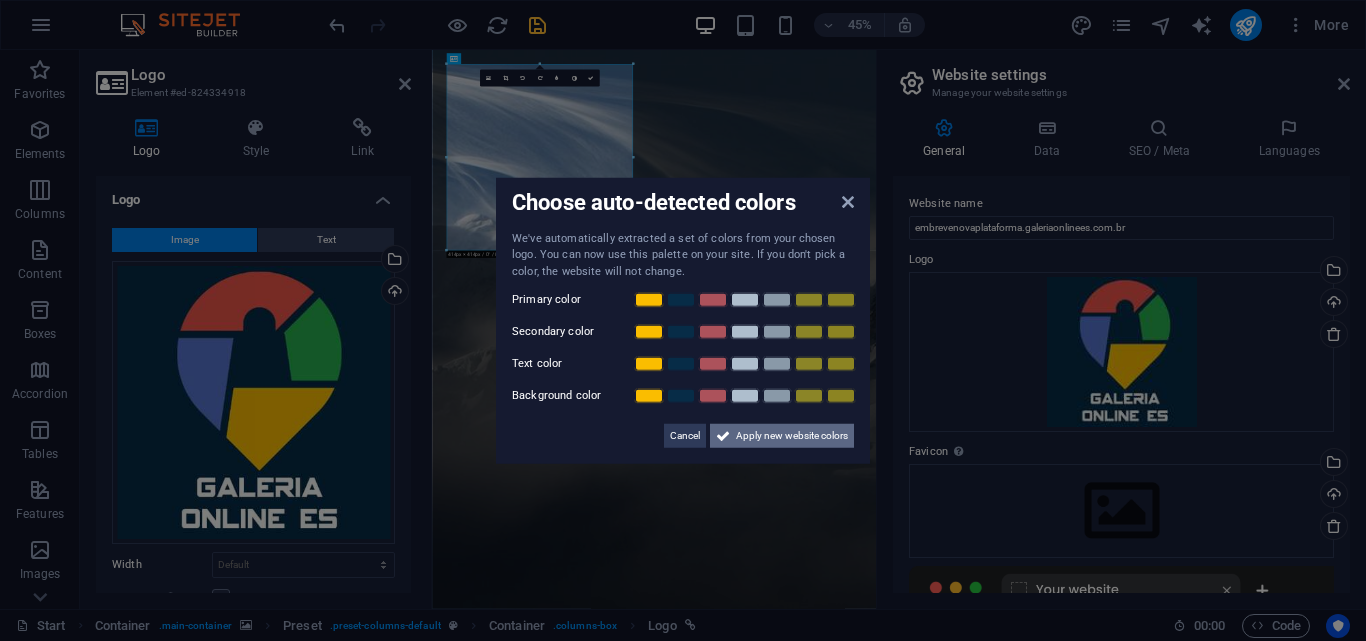 click on "Apply new website colors" at bounding box center (792, 436) 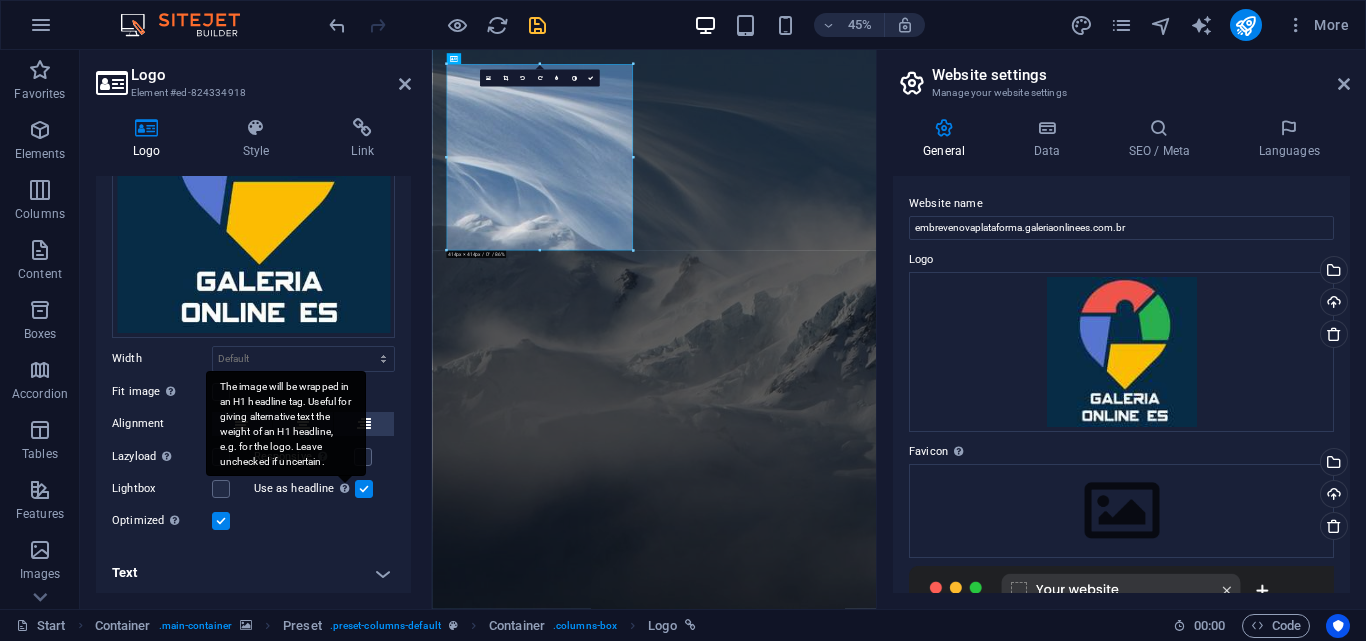 scroll, scrollTop: 0, scrollLeft: 0, axis: both 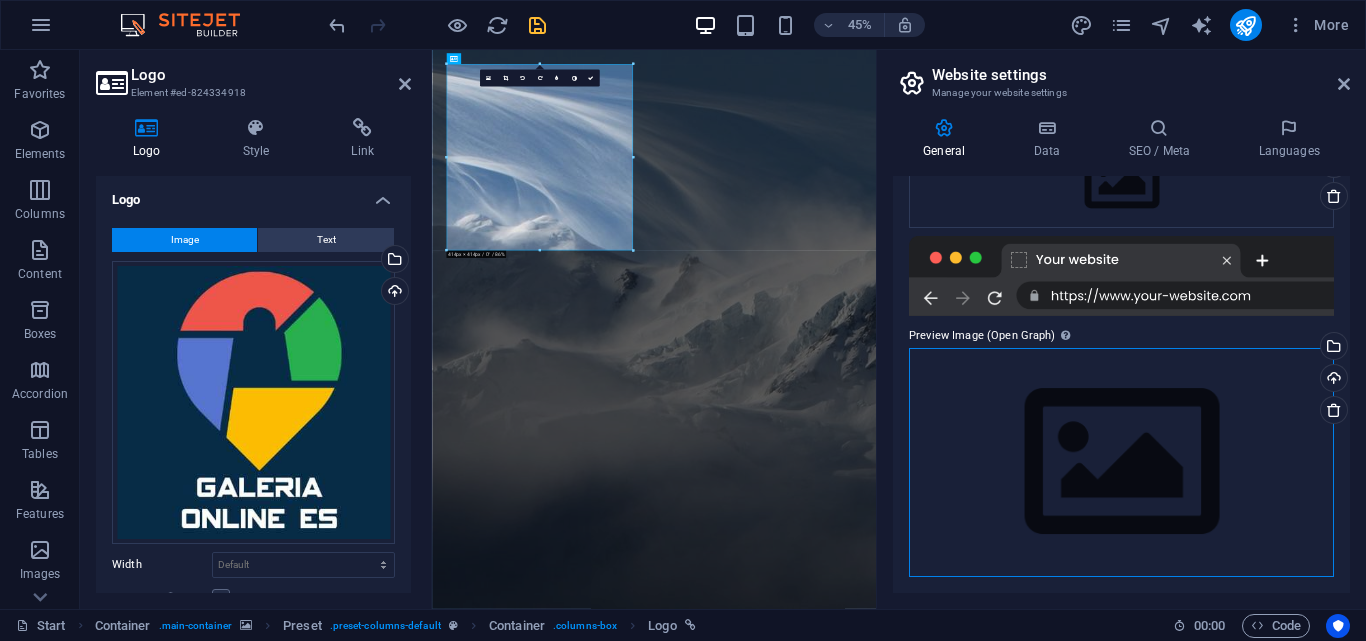click on "Drag files here, click to choose files or select files from Files or our free stock photos & videos" at bounding box center [1121, 462] 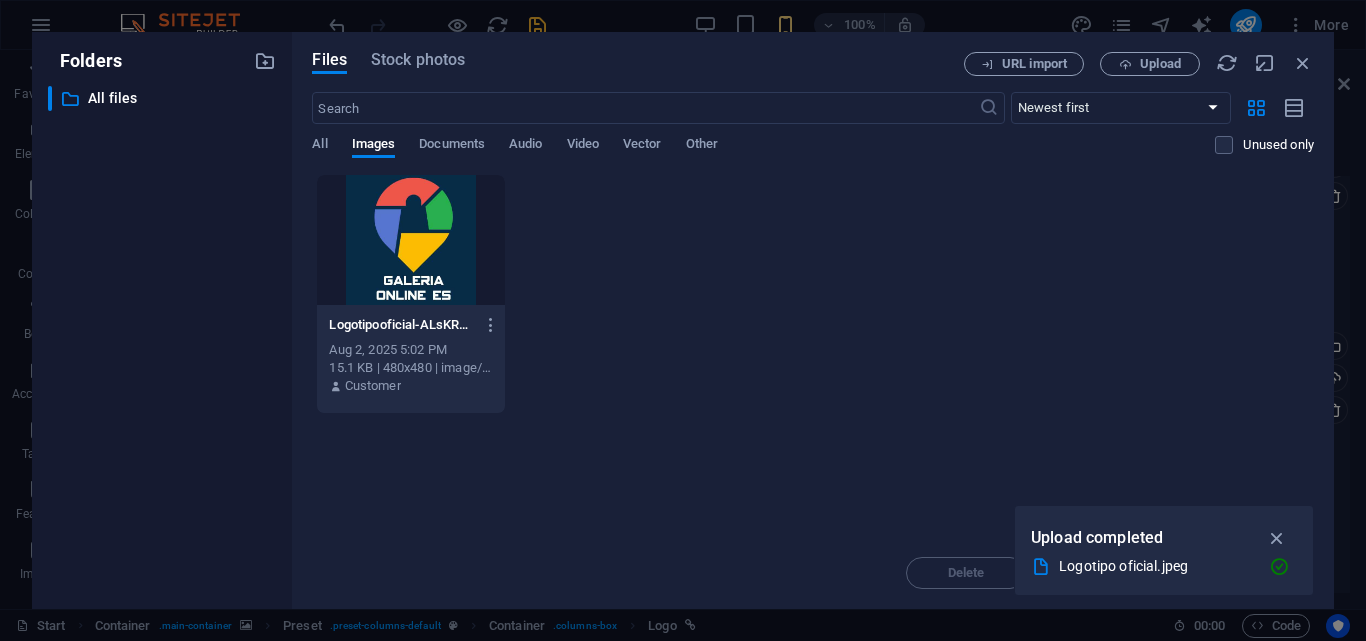 click at bounding box center [410, 240] 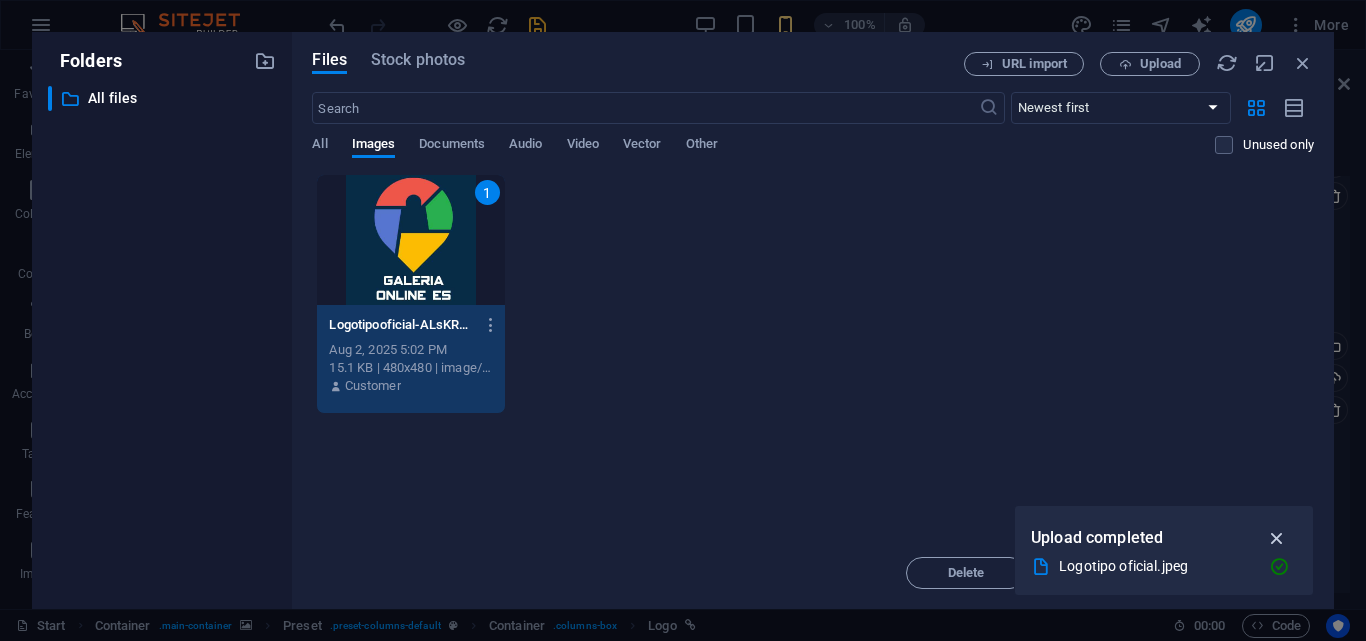 click at bounding box center (1277, 538) 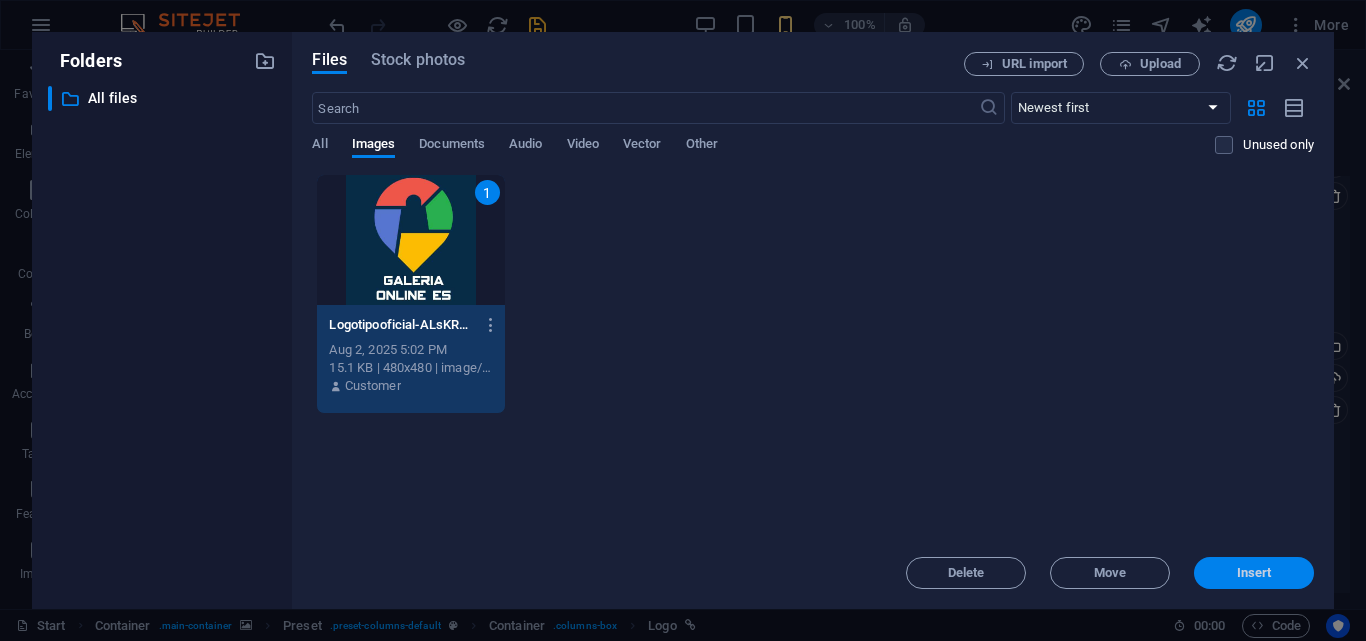 click on "Insert" at bounding box center (1254, 573) 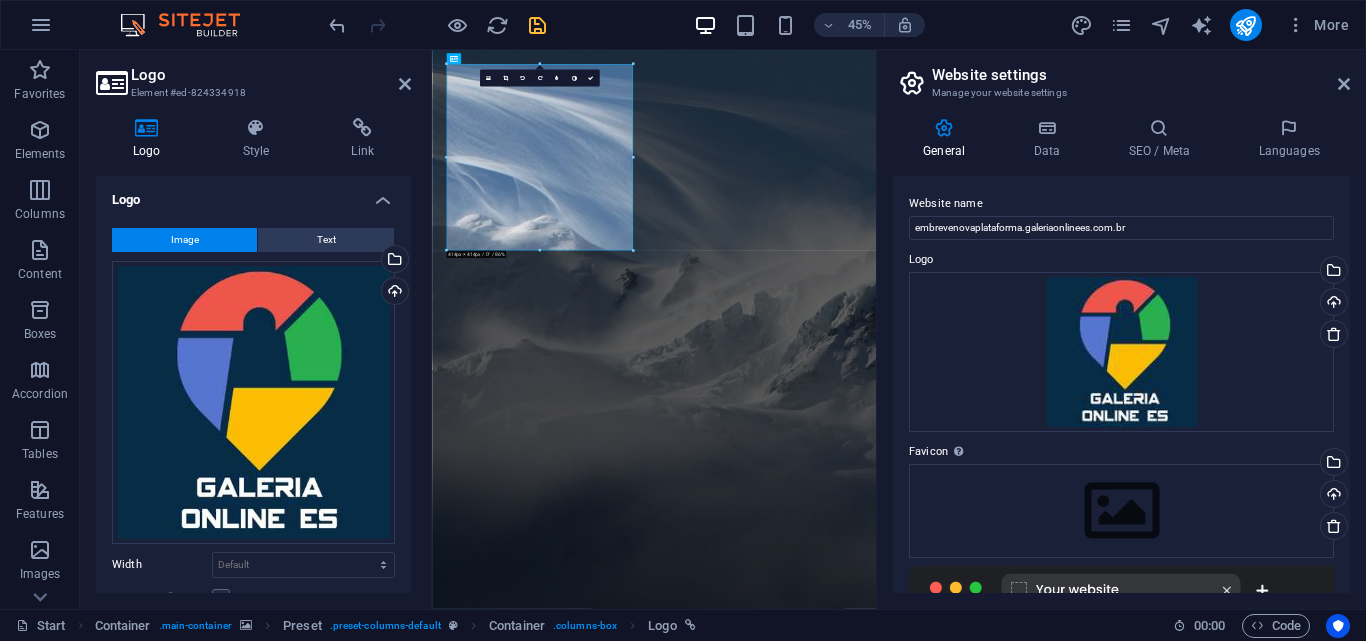 scroll, scrollTop: 200, scrollLeft: 0, axis: vertical 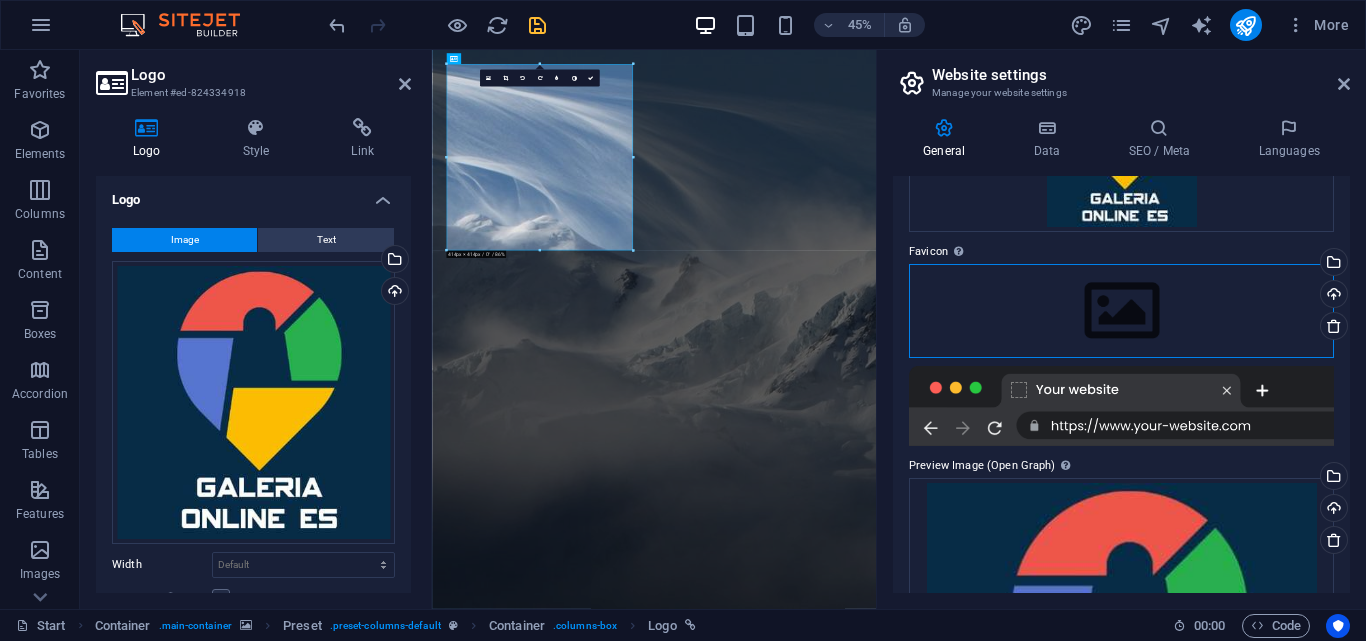 click on "Drag files here, click to choose files or select files from Files or our free stock photos & videos" at bounding box center (1121, 311) 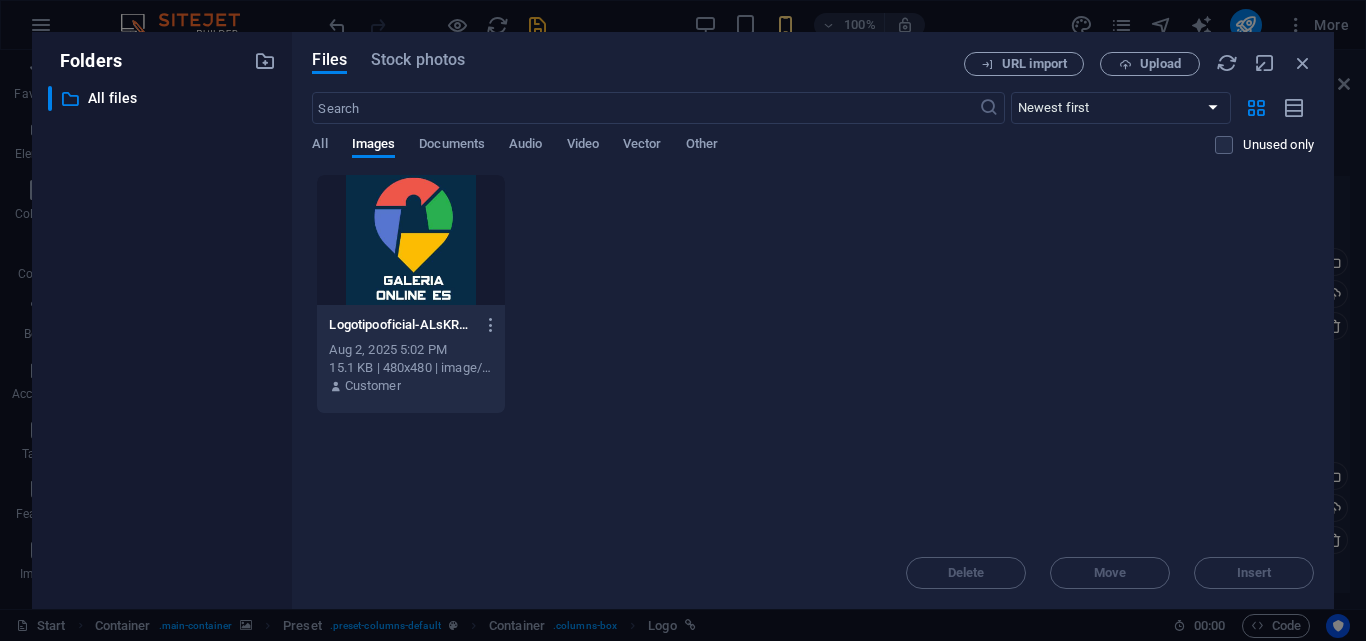 click at bounding box center [410, 240] 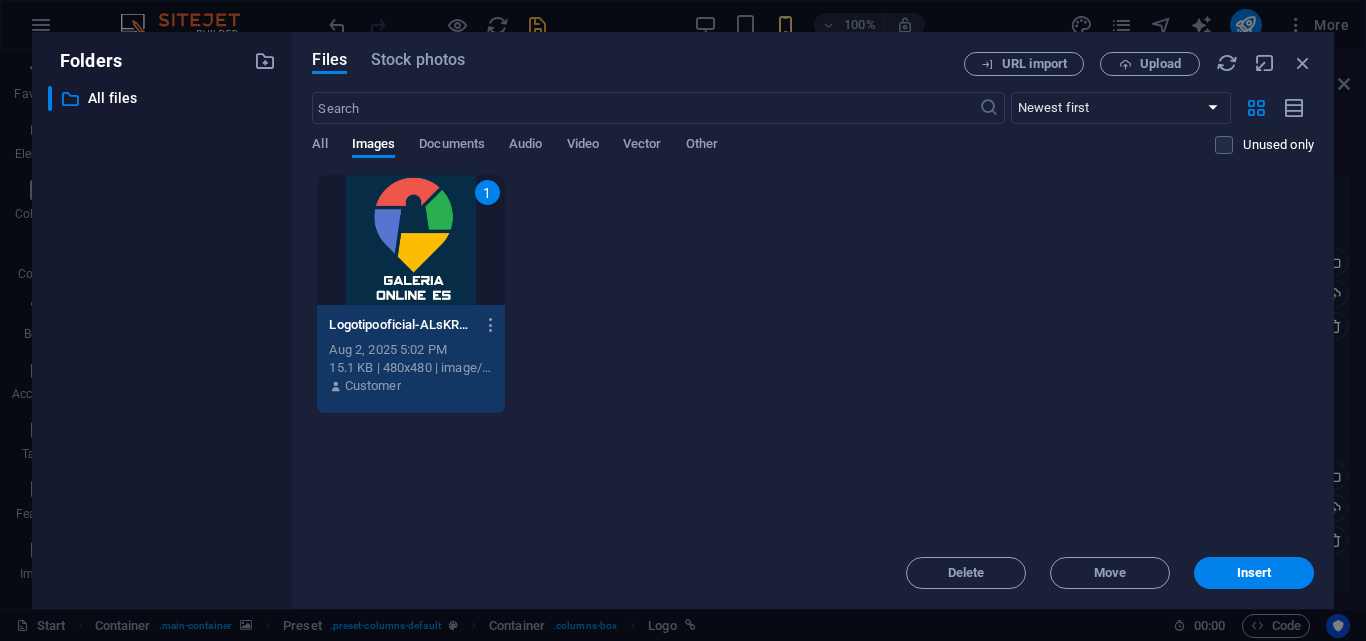 click on "Insert" at bounding box center (1254, 573) 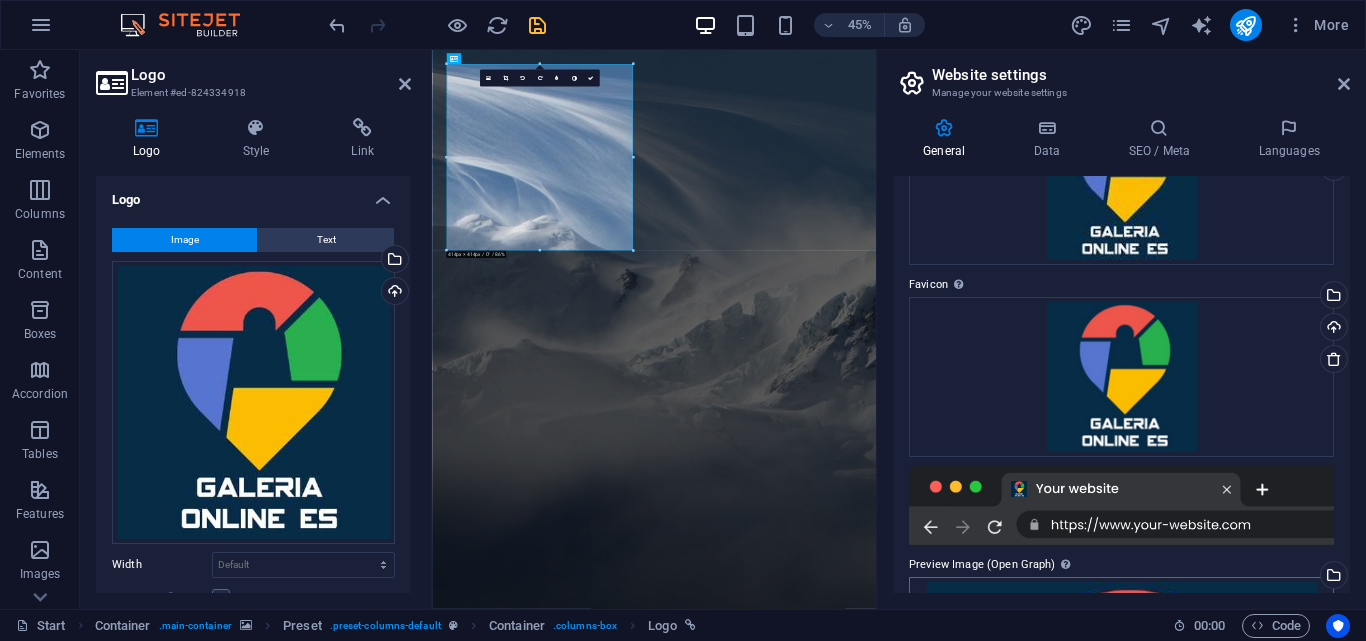 scroll, scrollTop: 0, scrollLeft: 0, axis: both 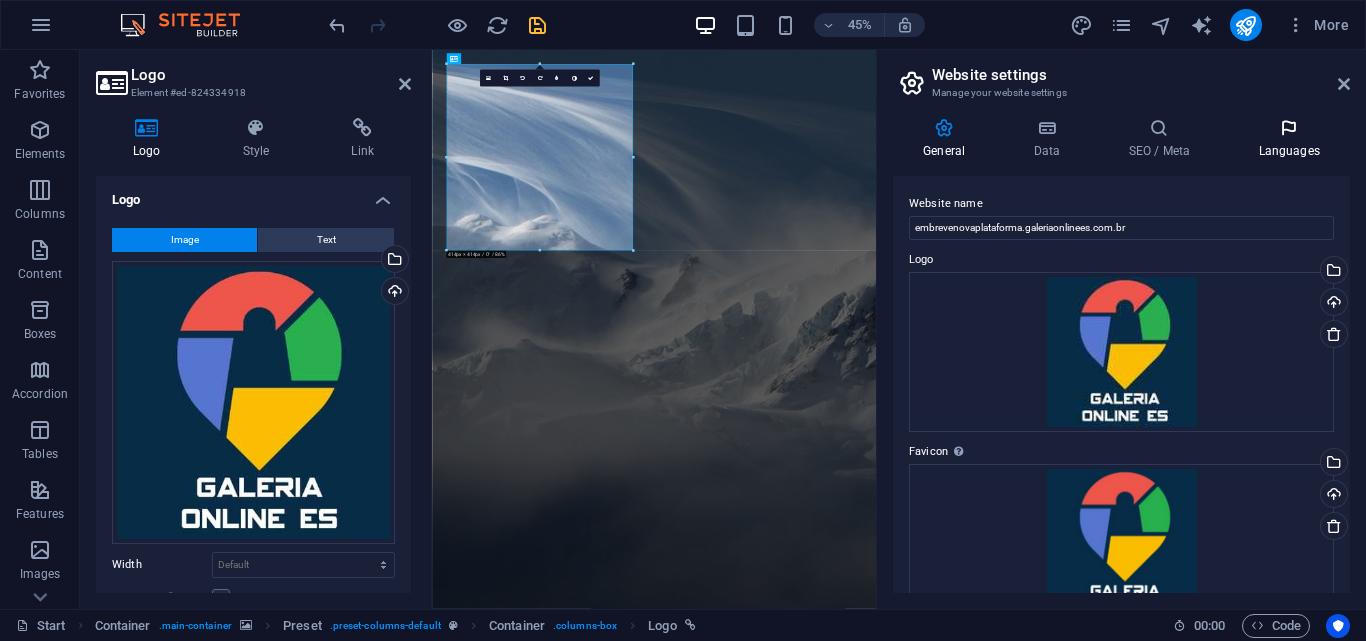 click on "Languages" at bounding box center (1289, 139) 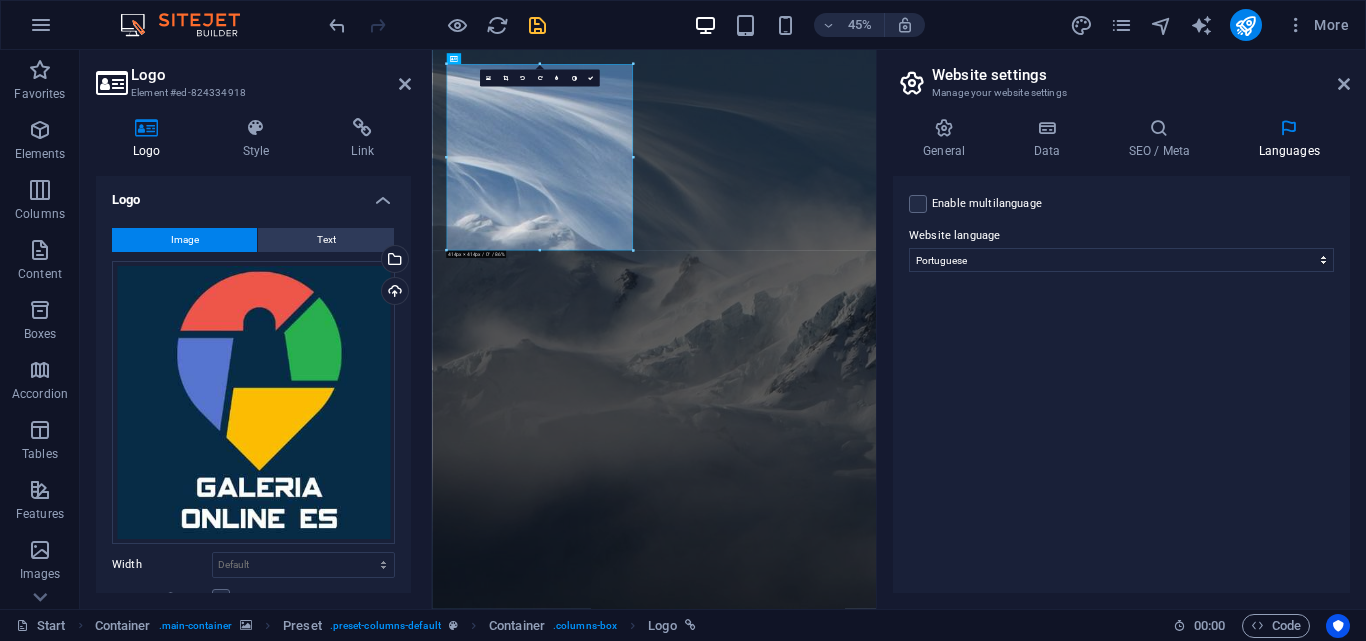 click on "Website settings" at bounding box center [1141, 75] 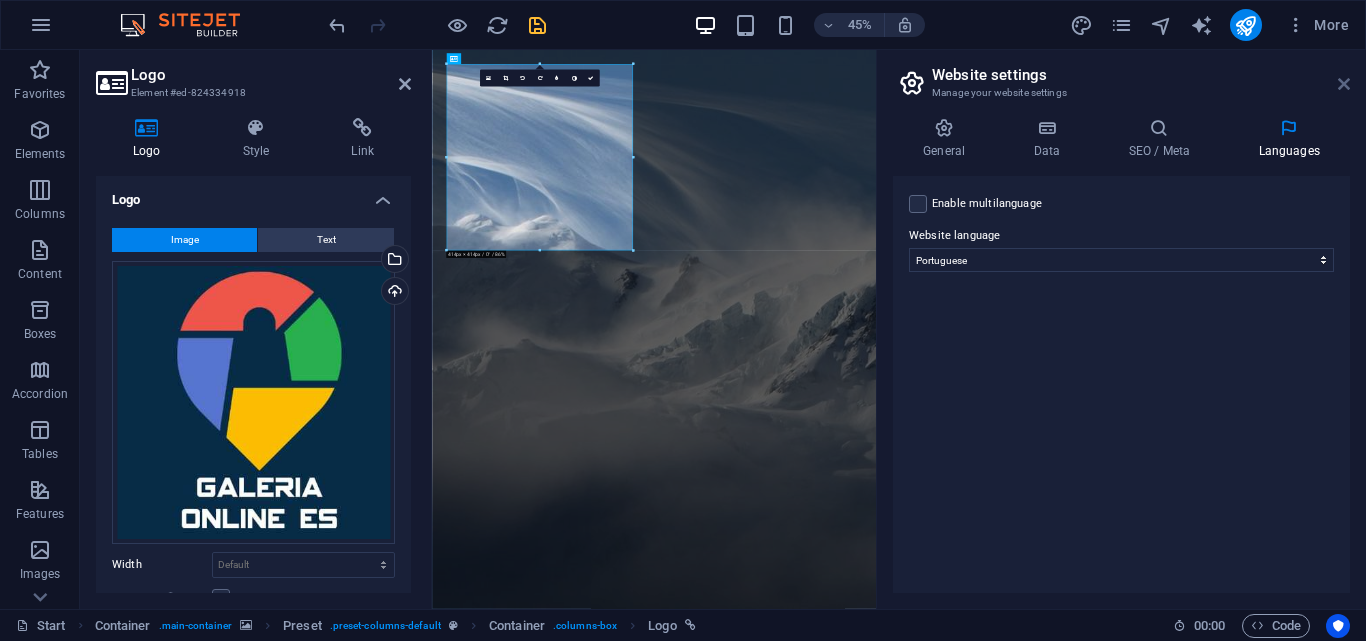 click at bounding box center (1344, 84) 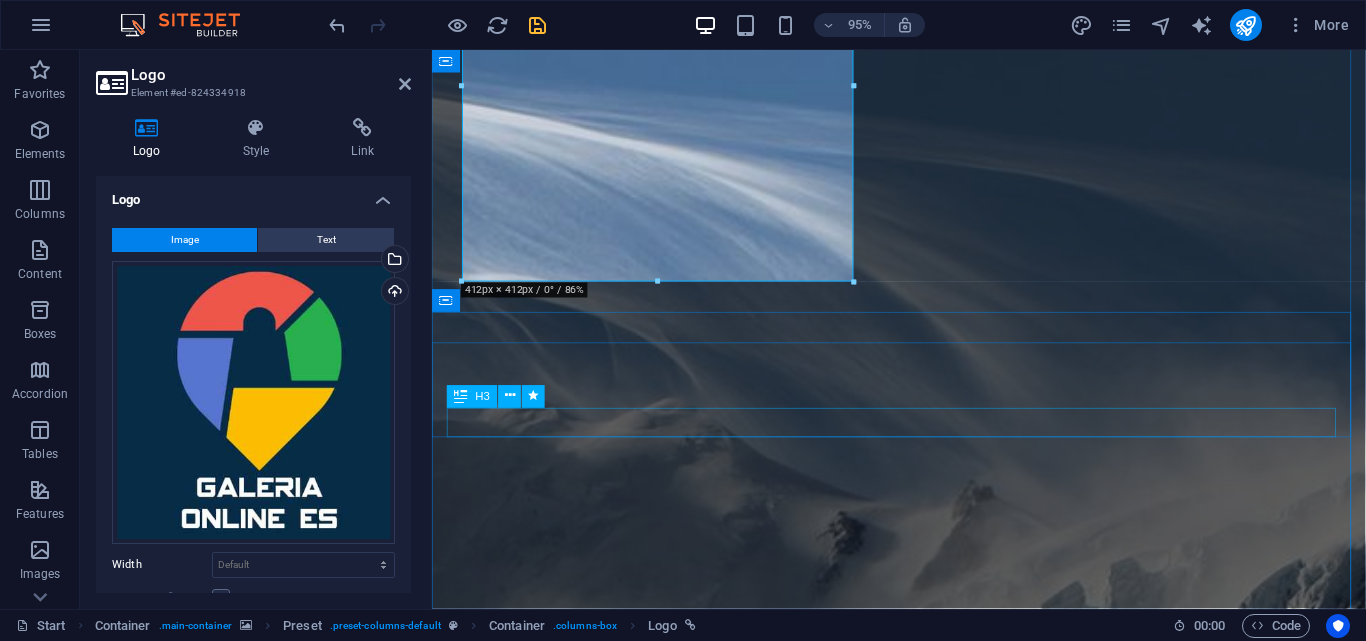 scroll, scrollTop: 200, scrollLeft: 0, axis: vertical 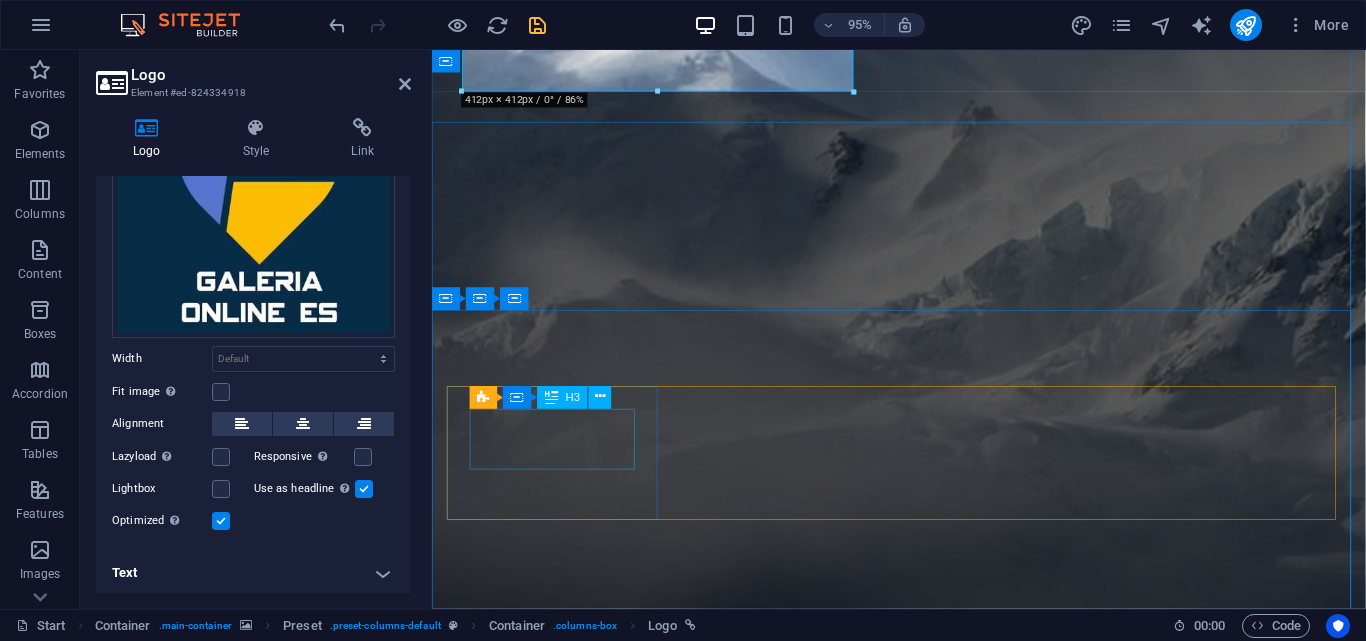 click on "0" at bounding box center [564, 2753] 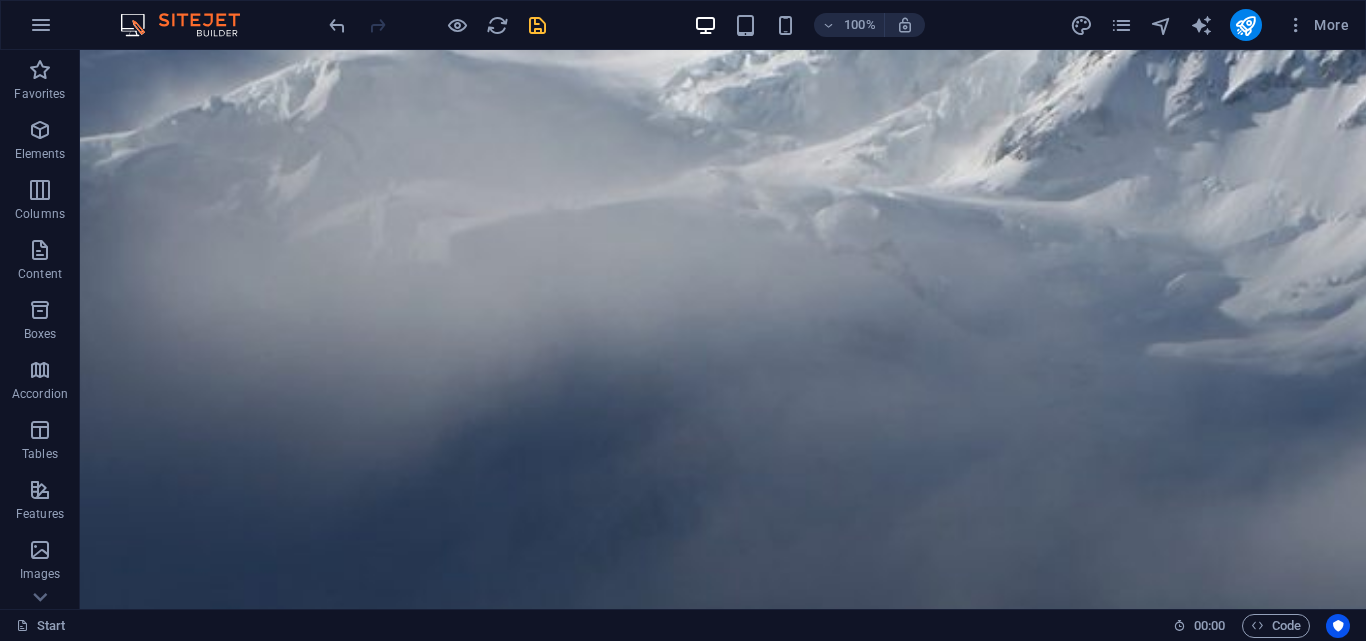 scroll, scrollTop: 500, scrollLeft: 0, axis: vertical 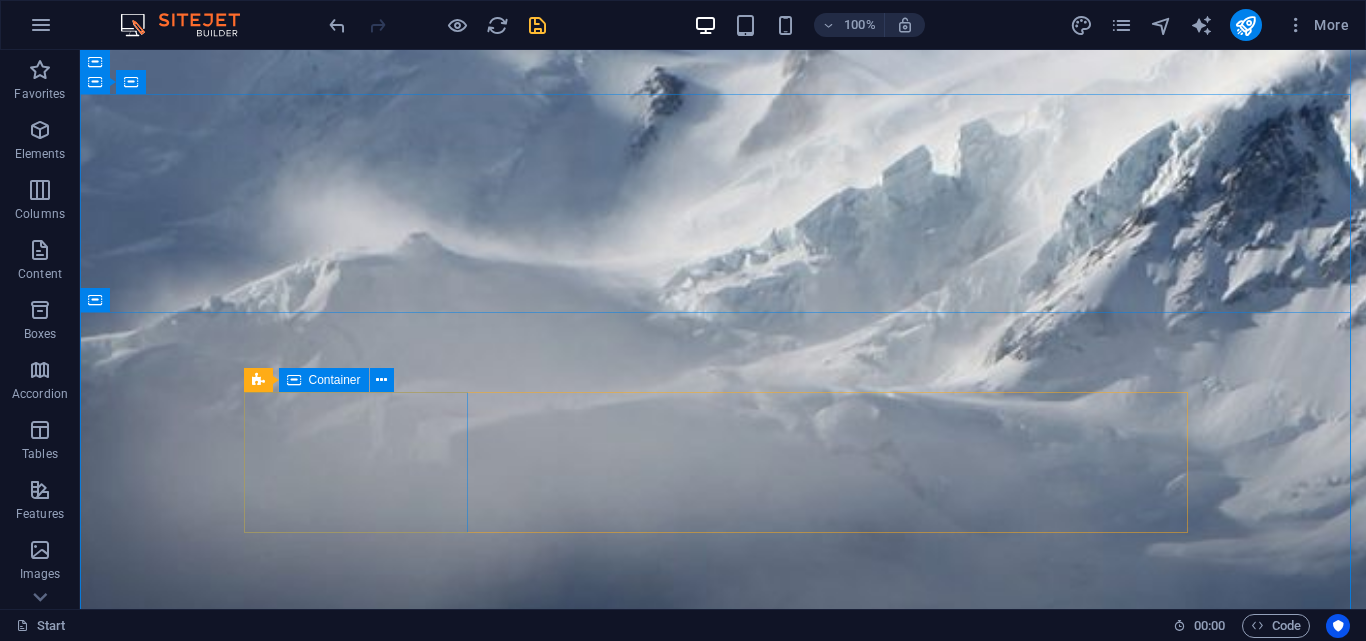 click on "0 dias" at bounding box center [363, 2783] 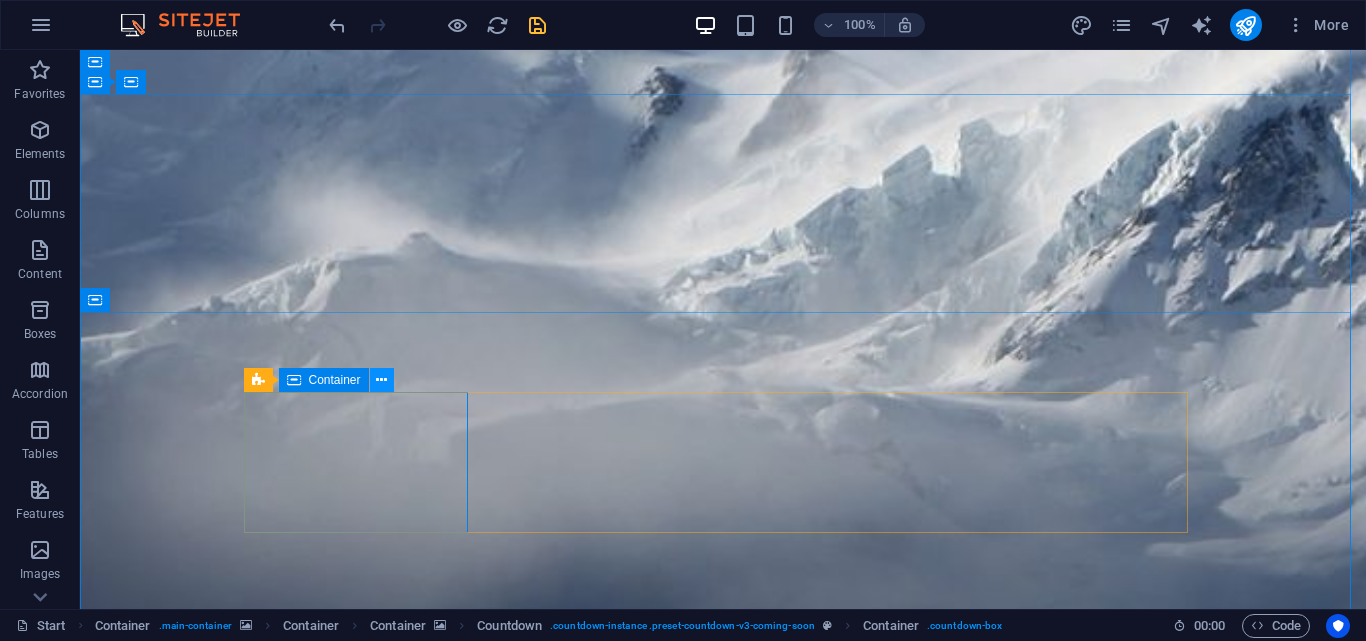 click at bounding box center [381, 380] 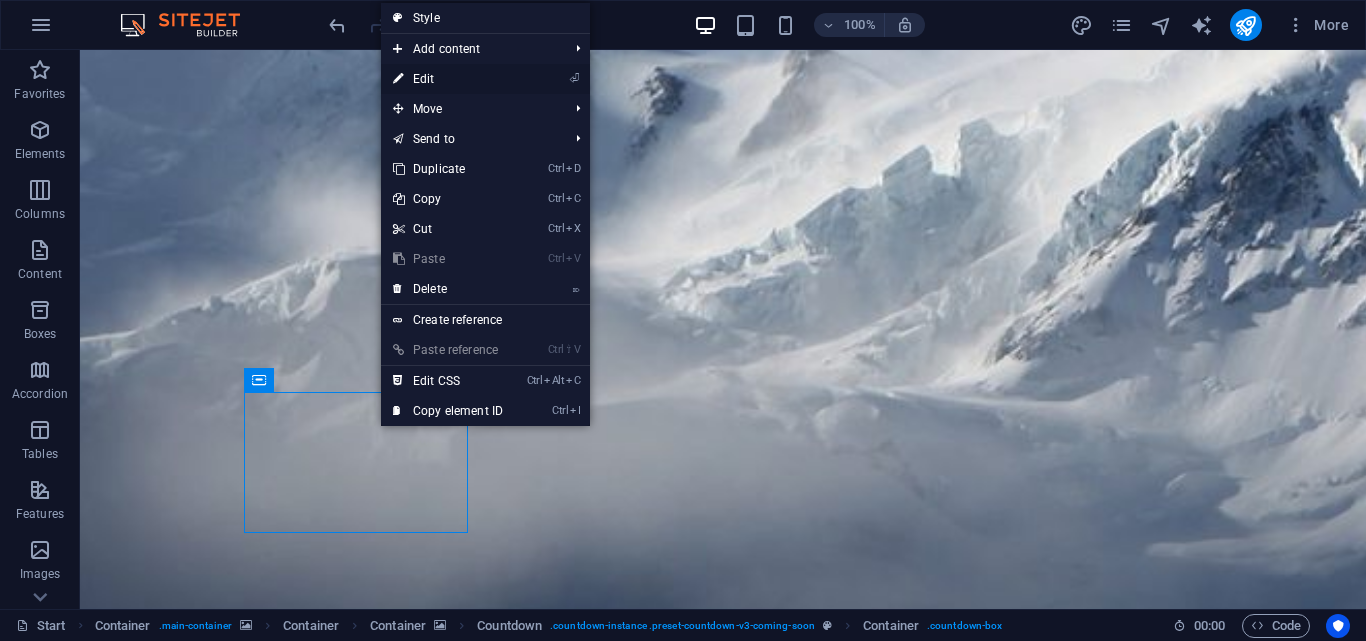 click on "⏎  Edit" at bounding box center [448, 79] 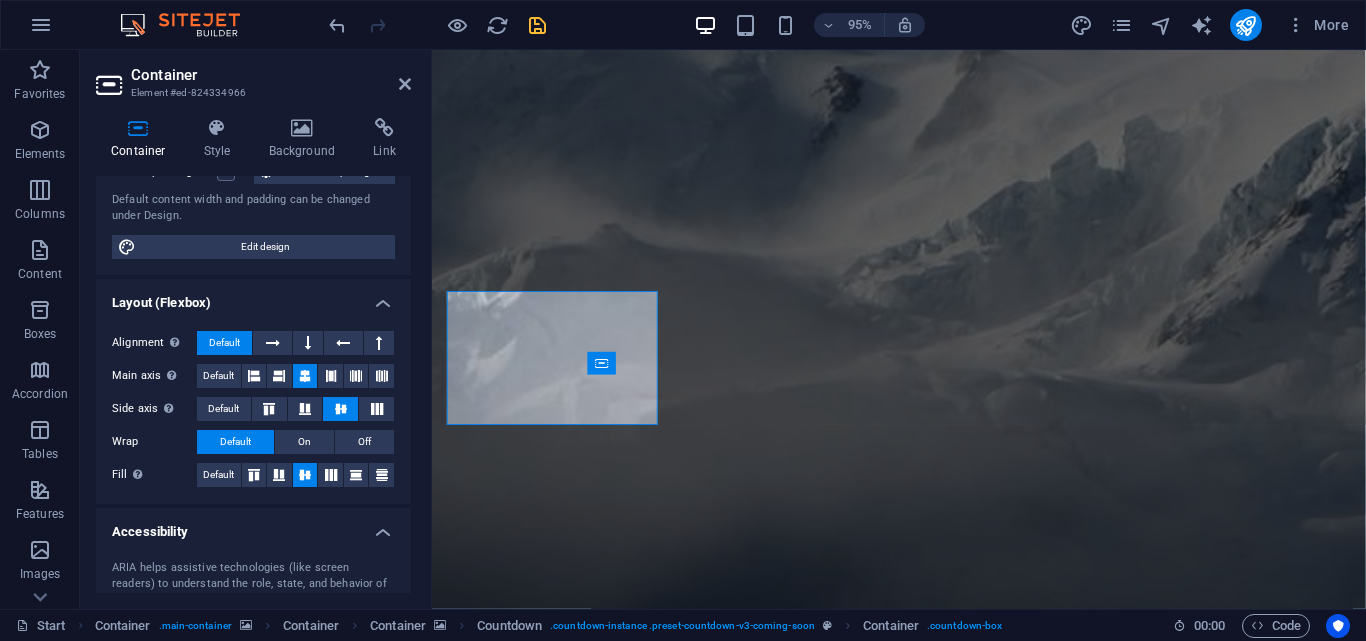 scroll, scrollTop: 392, scrollLeft: 0, axis: vertical 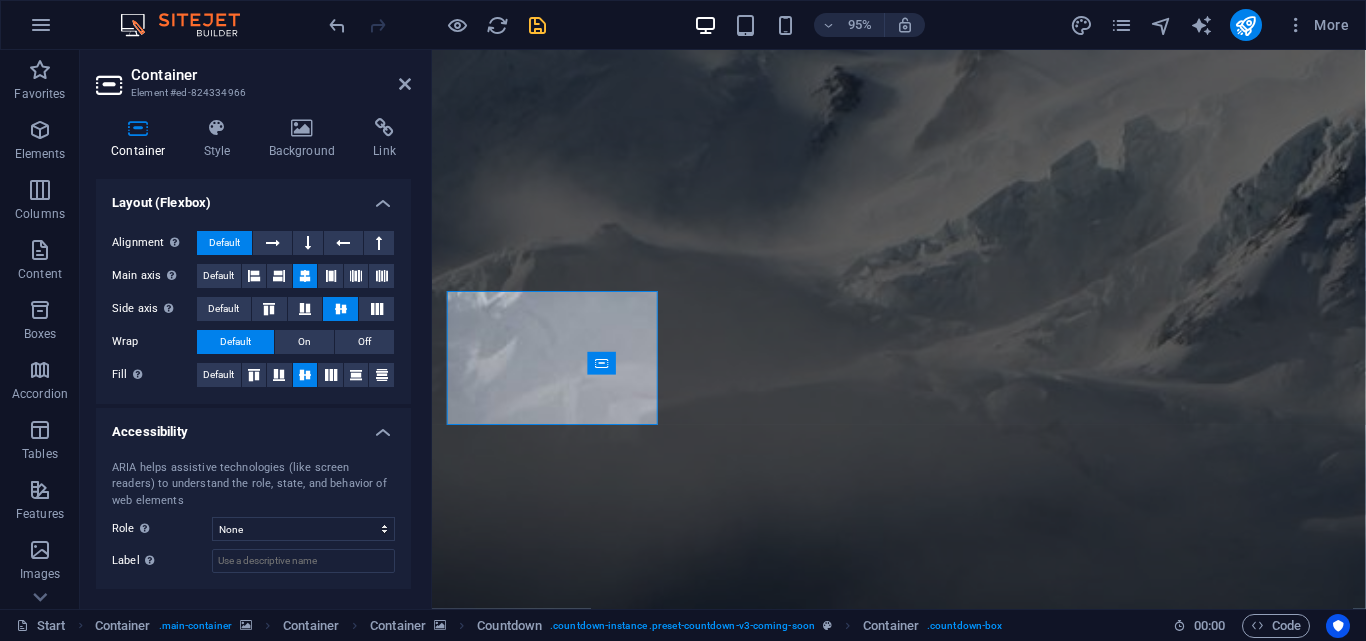 click on "Wrap" at bounding box center (154, 342) 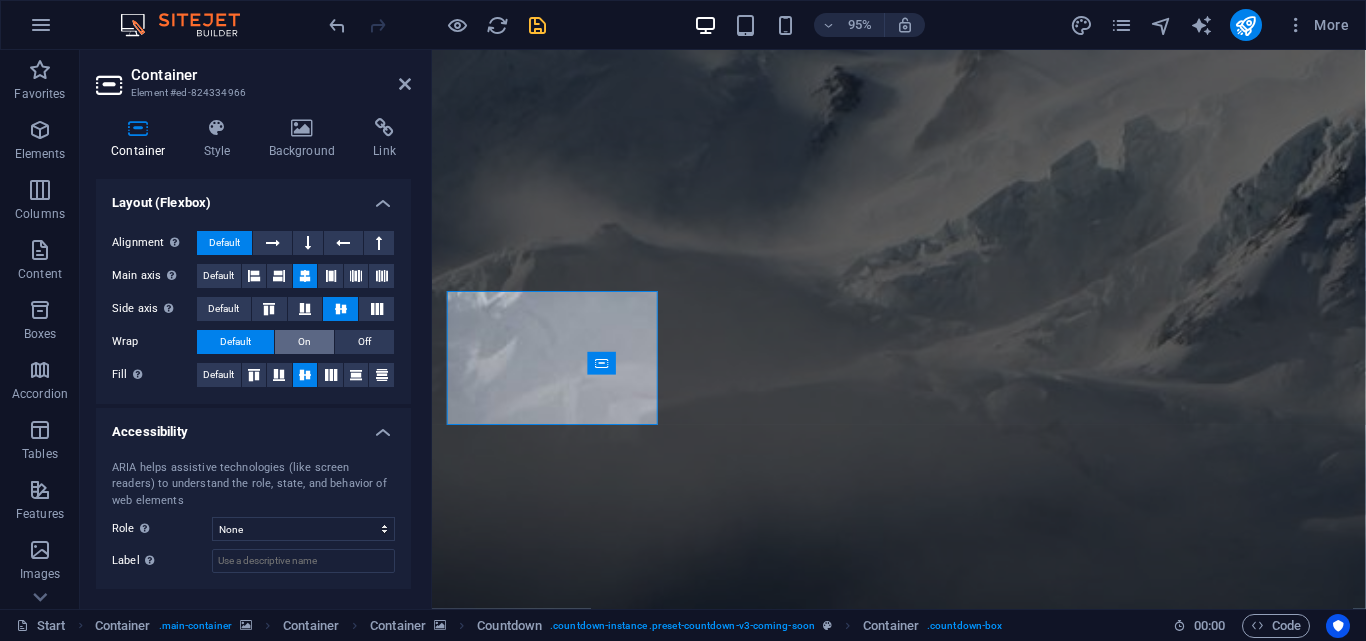 click on "On" at bounding box center [304, 342] 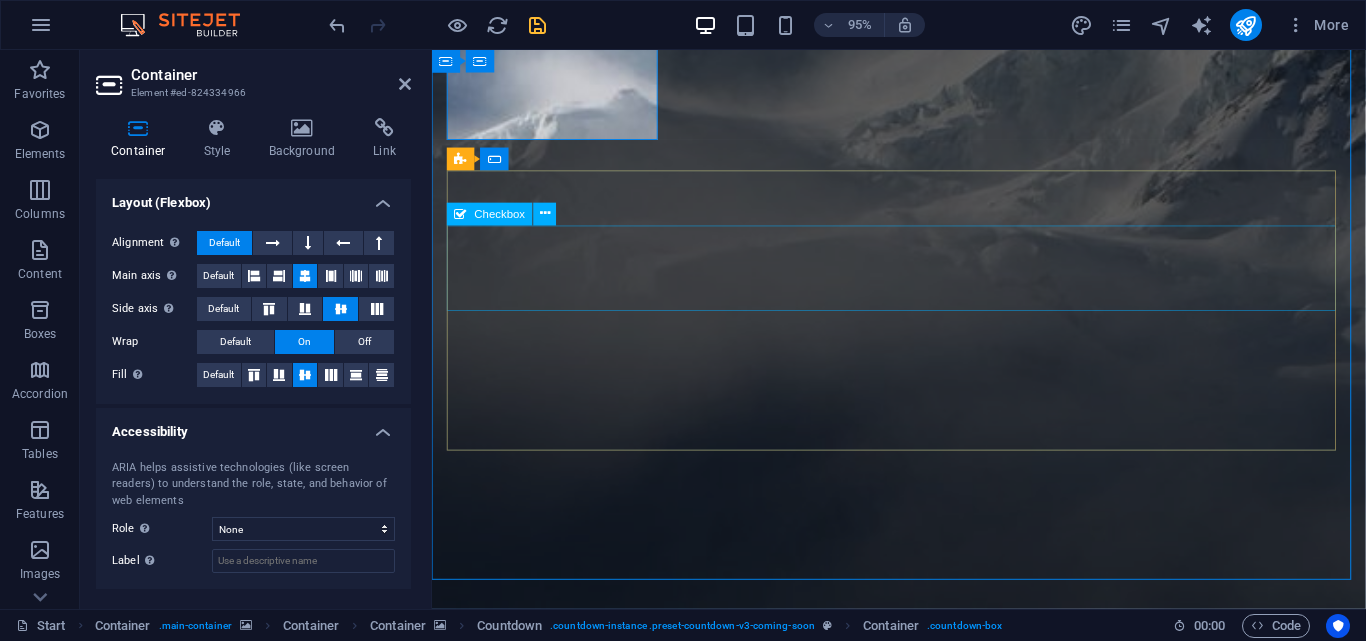 scroll, scrollTop: 800, scrollLeft: 0, axis: vertical 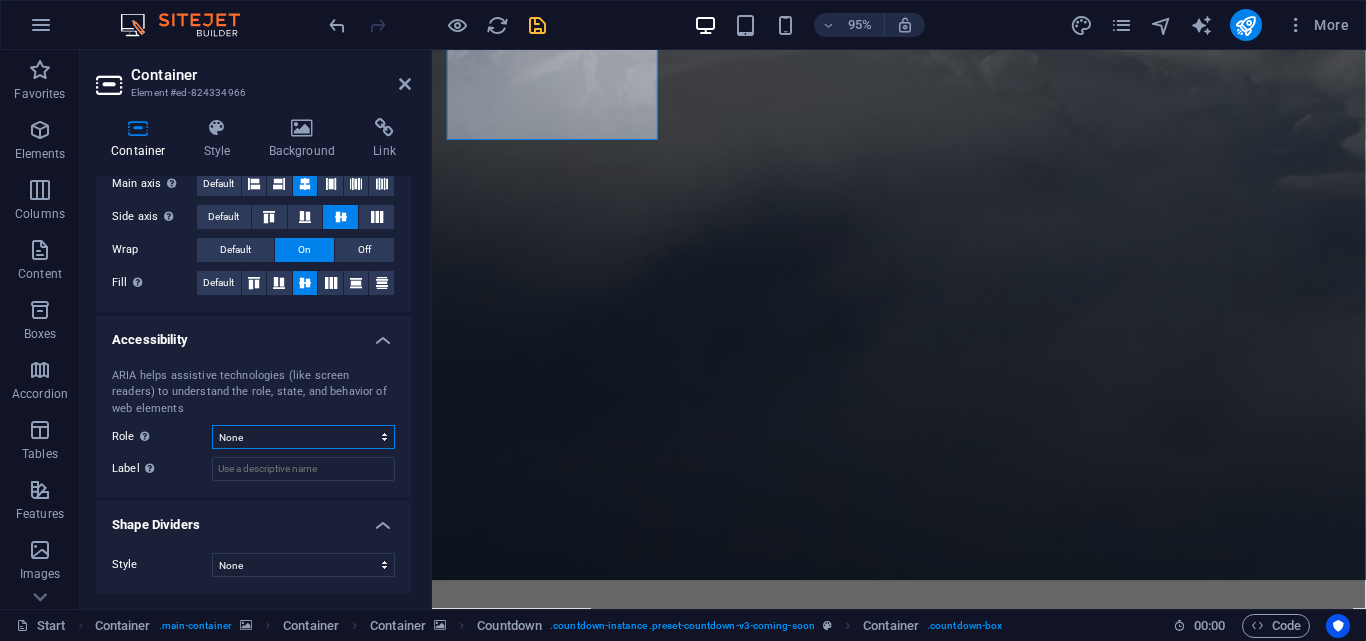 click on "None Alert Article Banner Comment Complementary Dialog Footer Header Marquee Presentation Region Section Separator Status Timer" at bounding box center (303, 437) 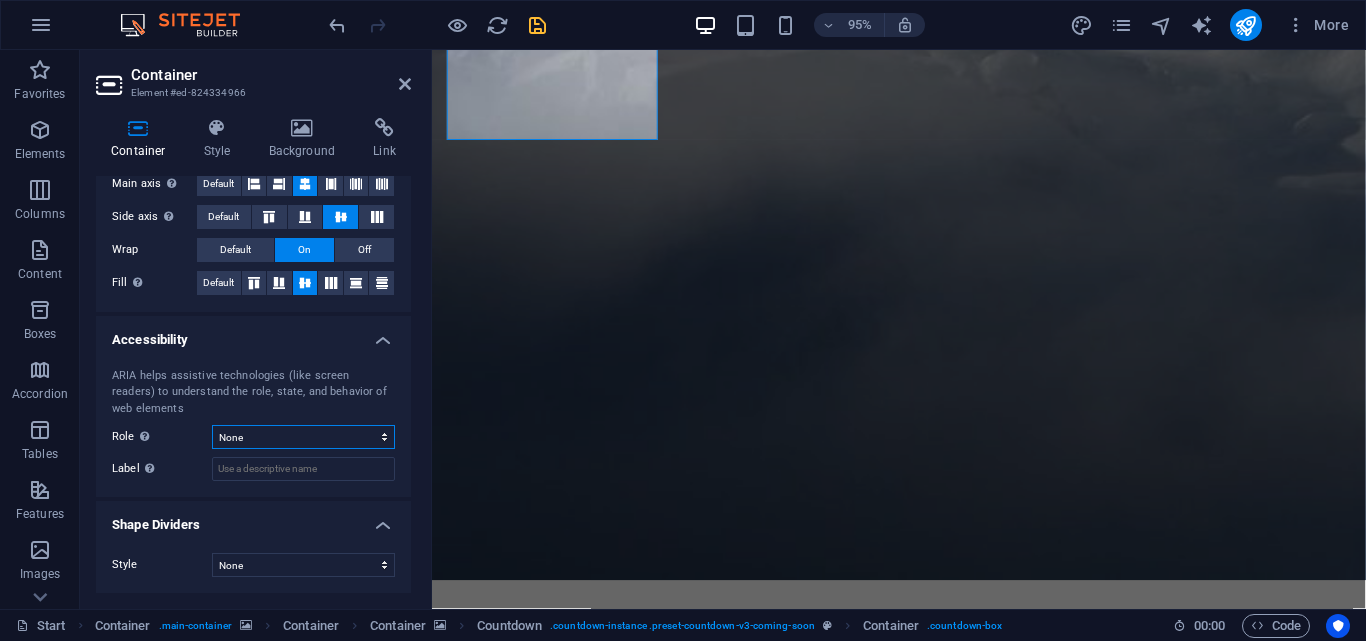 select on "alert" 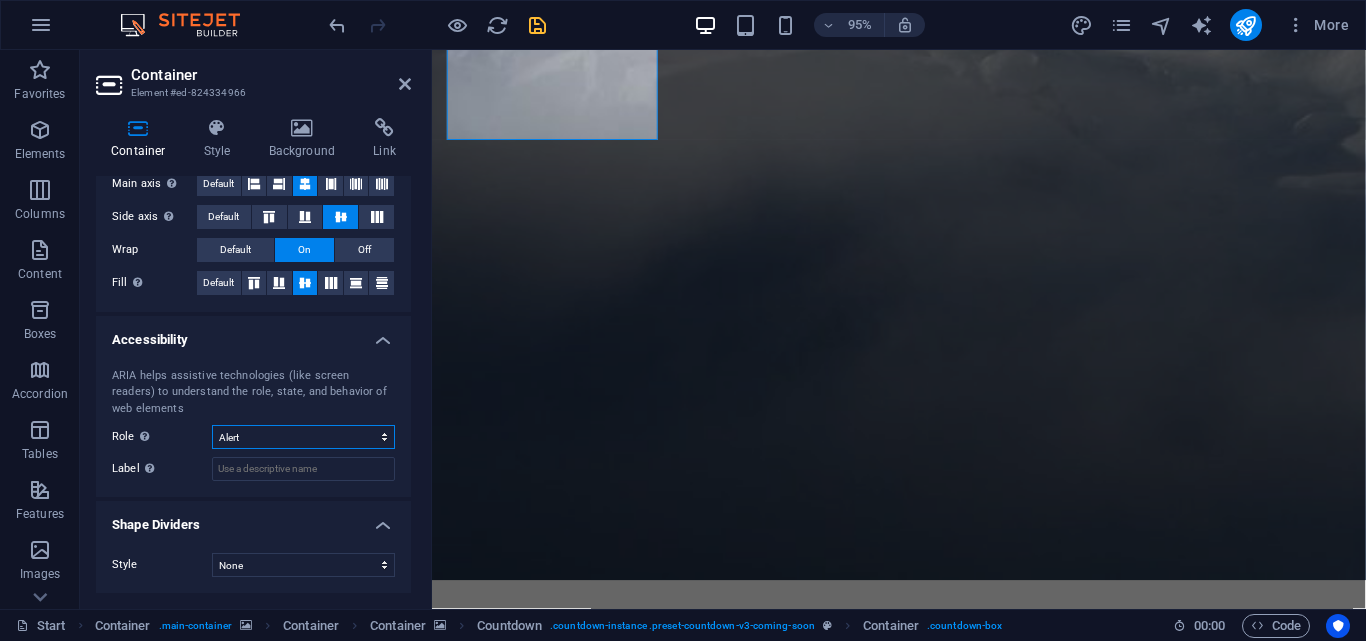 click on "None Alert Article Banner Comment Complementary Dialog Footer Header Marquee Presentation Region Section Separator Status Timer" at bounding box center (303, 437) 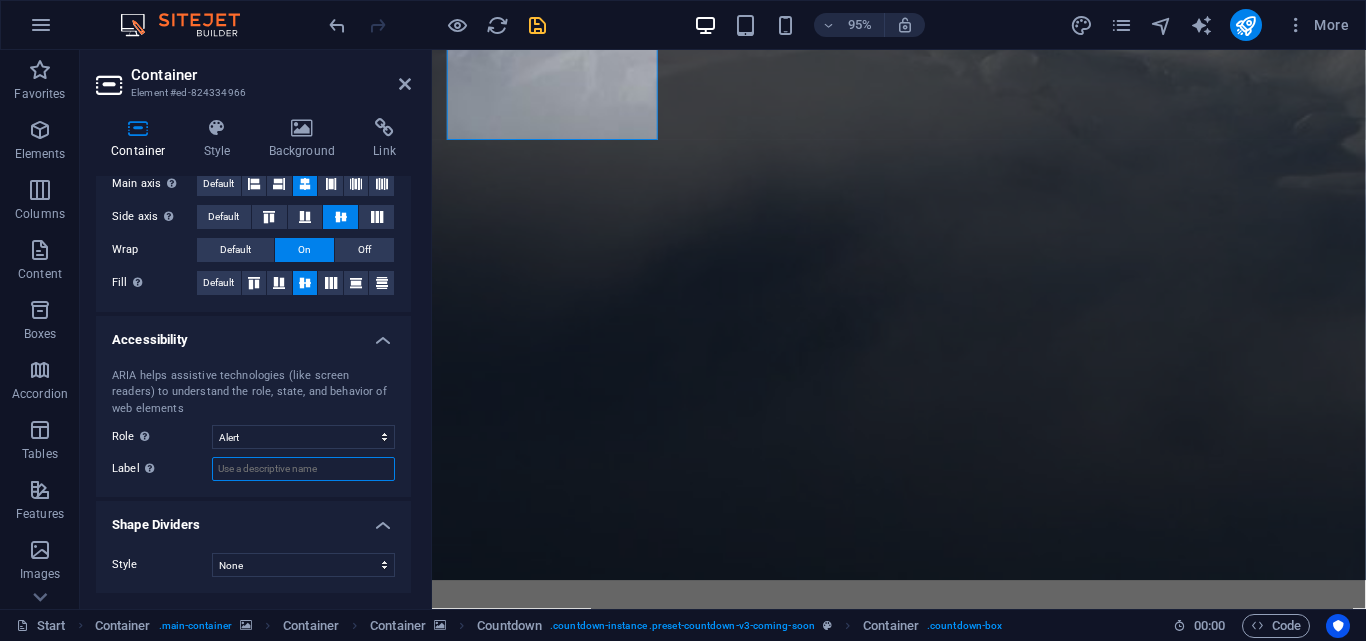click on "Label Use the  ARIA label  to provide a clear and descriptive name for elements that aren not self-explanatory on their own." at bounding box center (303, 469) 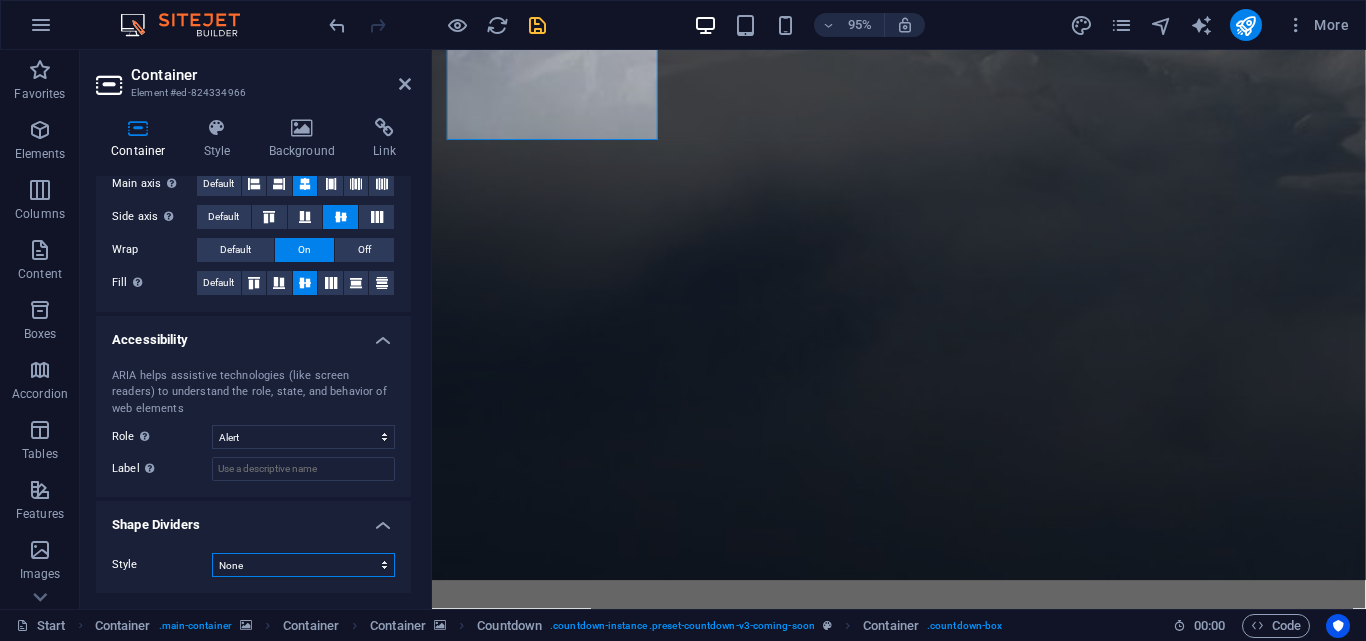 click on "None Triangle Square Diagonal Polygon 1 Polygon 2 Zigzag Multiple Zigzags Waves Multiple Waves Half Circle Circle Circle Shadow Blocks Hexagons Clouds Multiple Clouds Fan Pyramids Book Paint Drip Fire Shredded Paper Arrow" at bounding box center [303, 565] 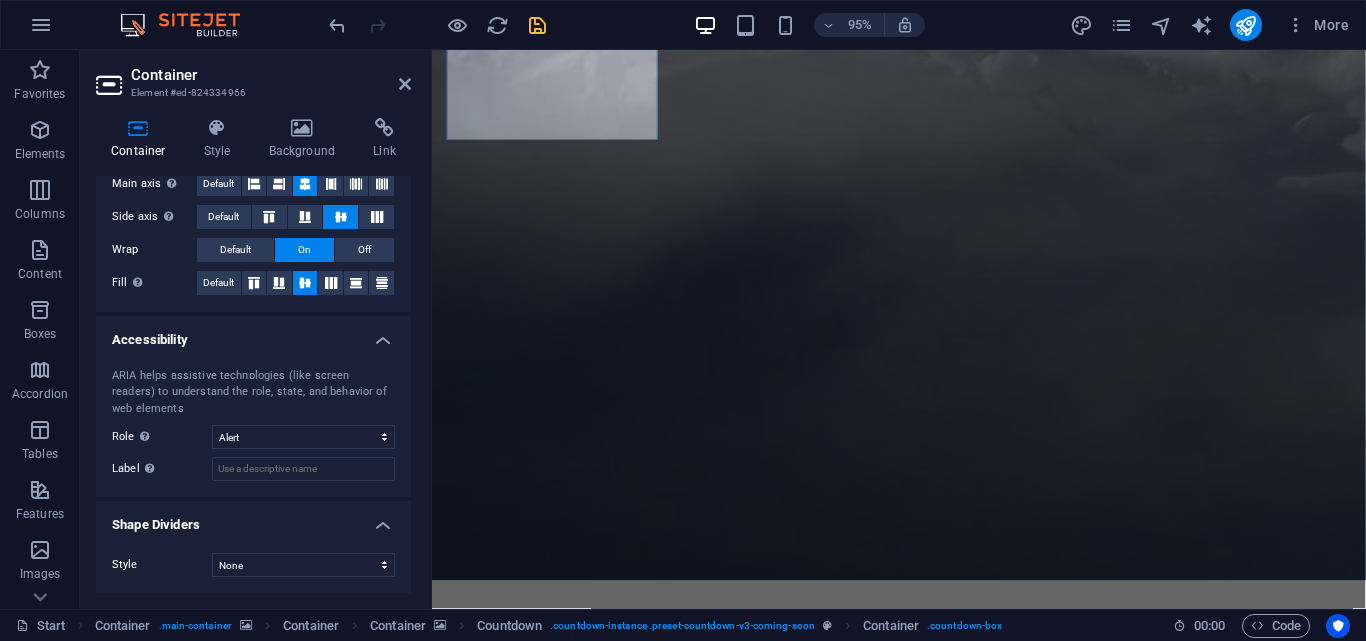 click on "Style" at bounding box center (162, 565) 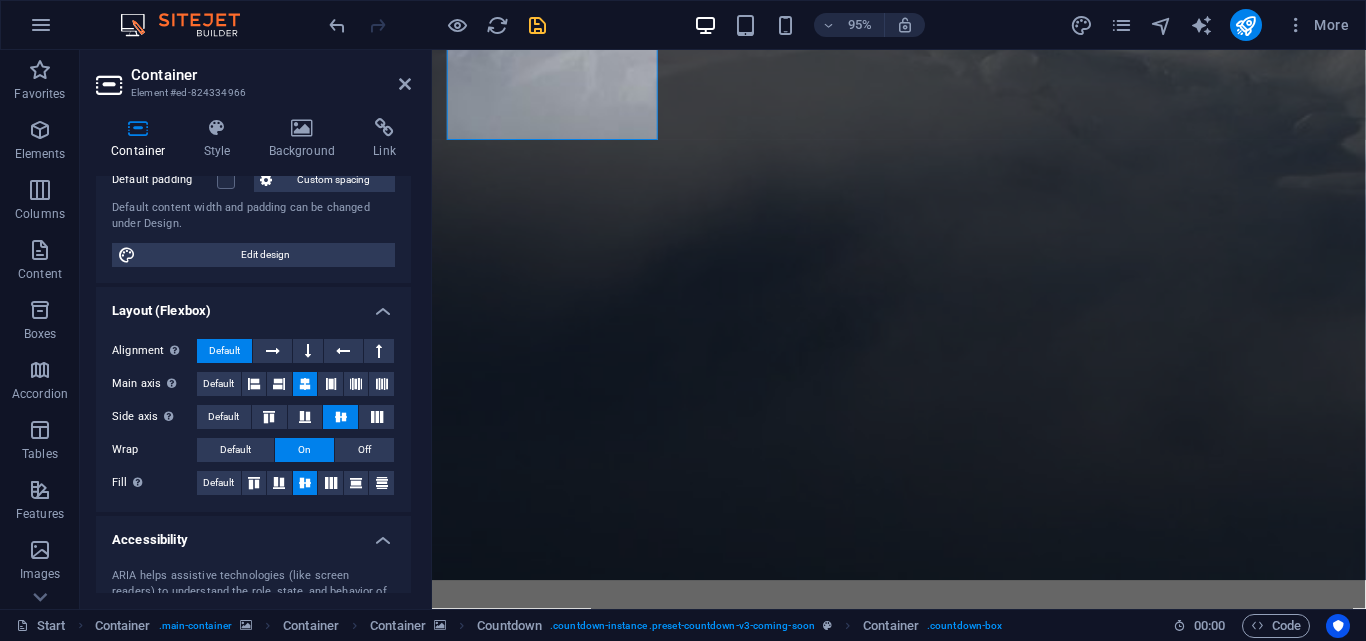 scroll, scrollTop: 0, scrollLeft: 0, axis: both 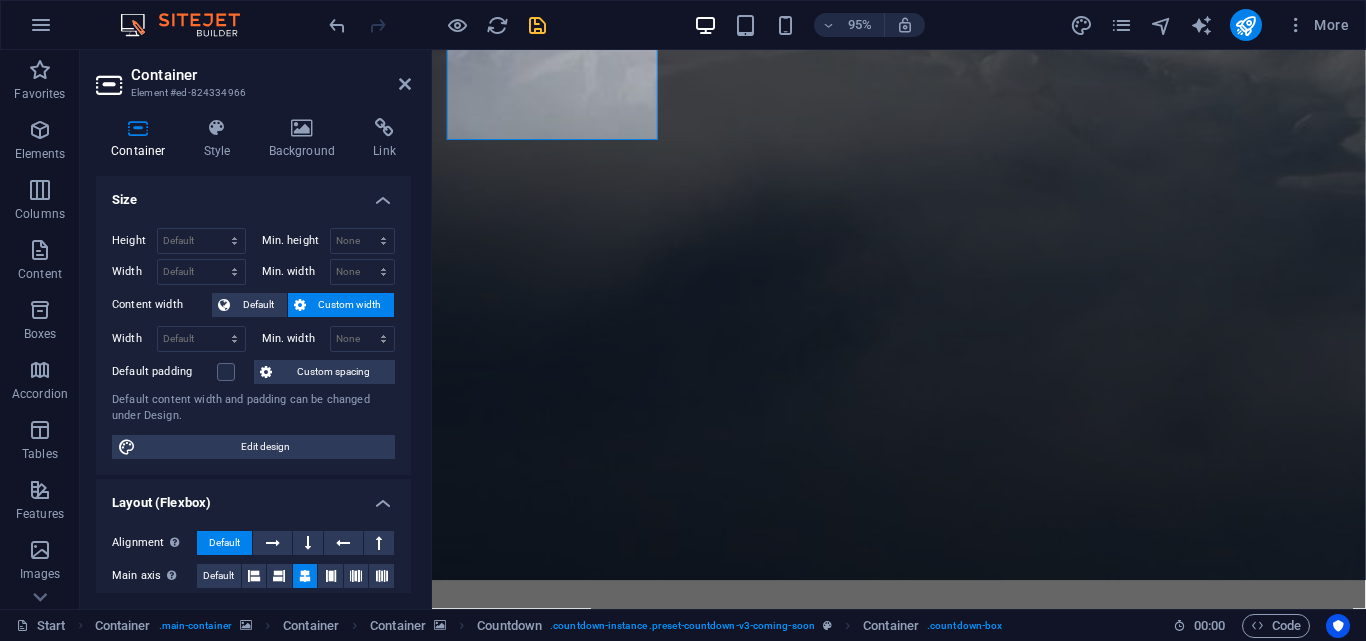 click on "Height Default px rem % vh vw Min. height None px rem % vh vw Width Default px rem % em vh vw Min. width None px rem % vh vw Content width Default Custom width Width Default px rem % em vh vw Min. width None px rem % vh vw Default padding Custom spacing Default content width and padding can be changed under Design. Edit design" at bounding box center (253, 343) 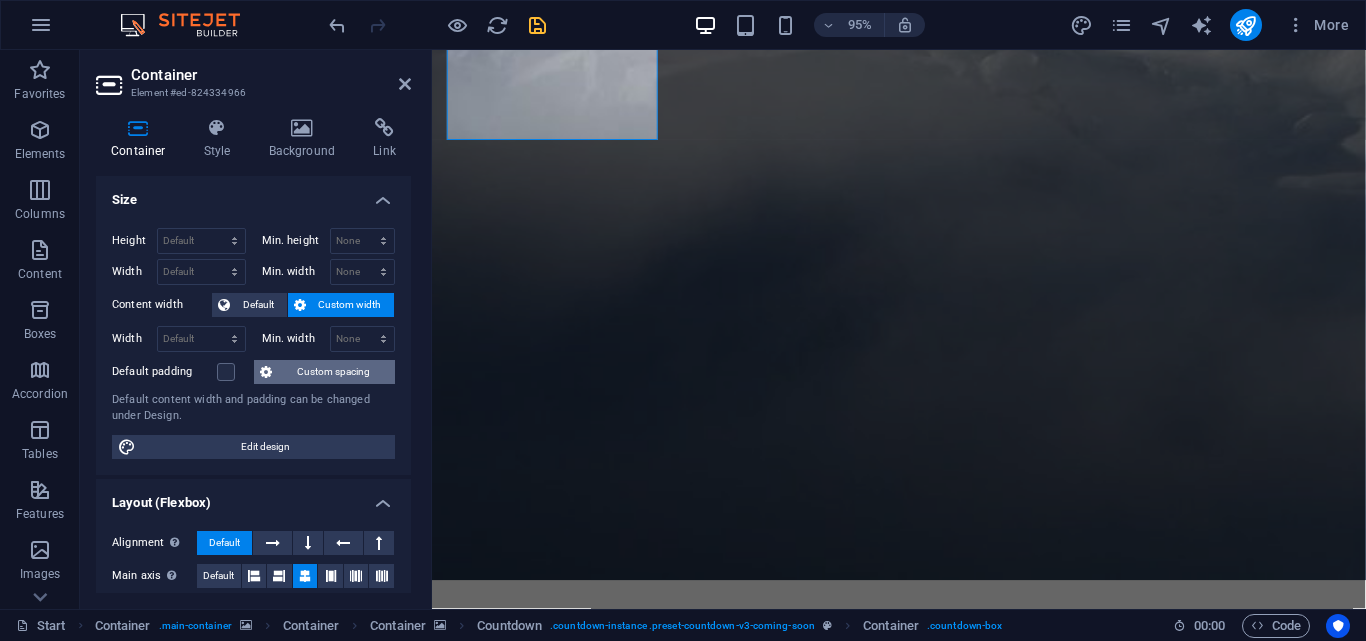 click on "Custom spacing" at bounding box center (333, 372) 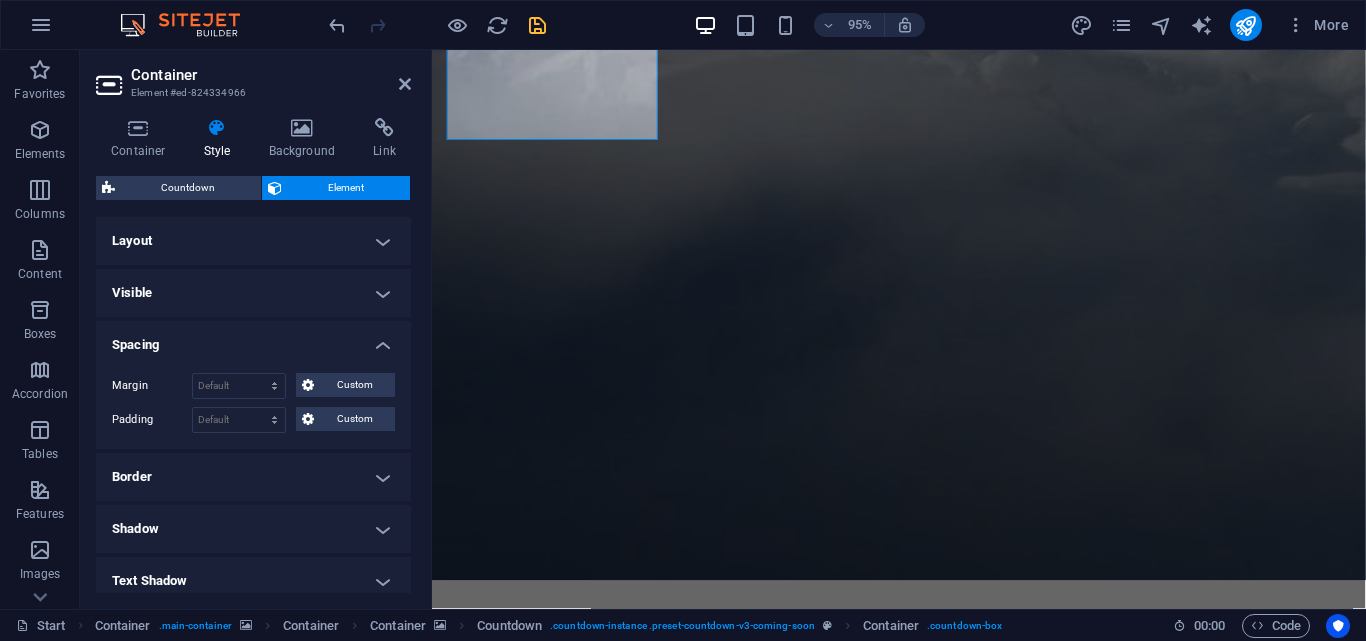 scroll, scrollTop: 272, scrollLeft: 0, axis: vertical 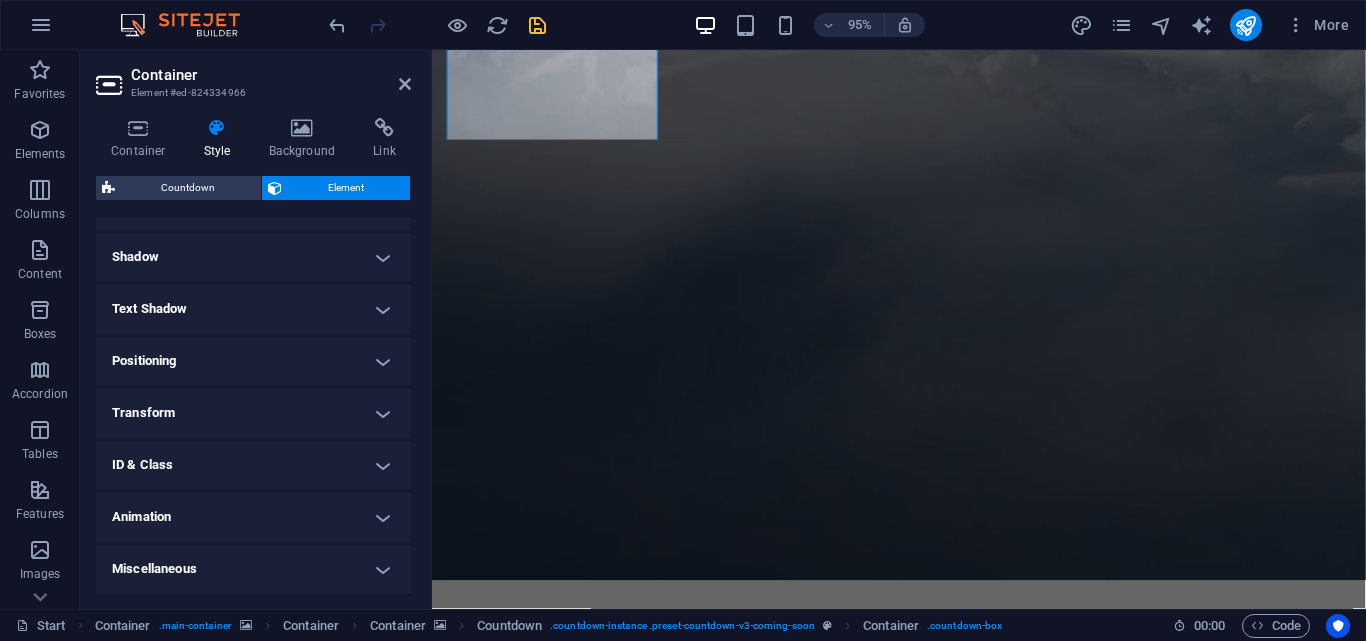 click on "Animation" at bounding box center [253, 517] 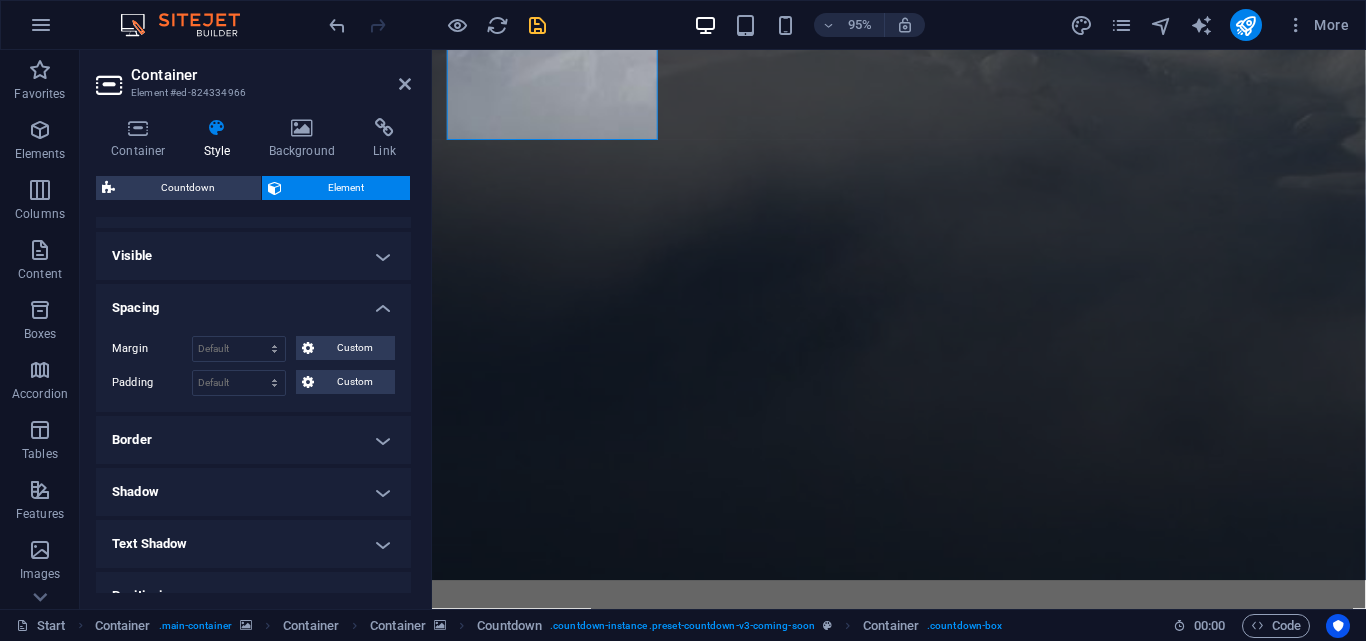 scroll, scrollTop: 137, scrollLeft: 0, axis: vertical 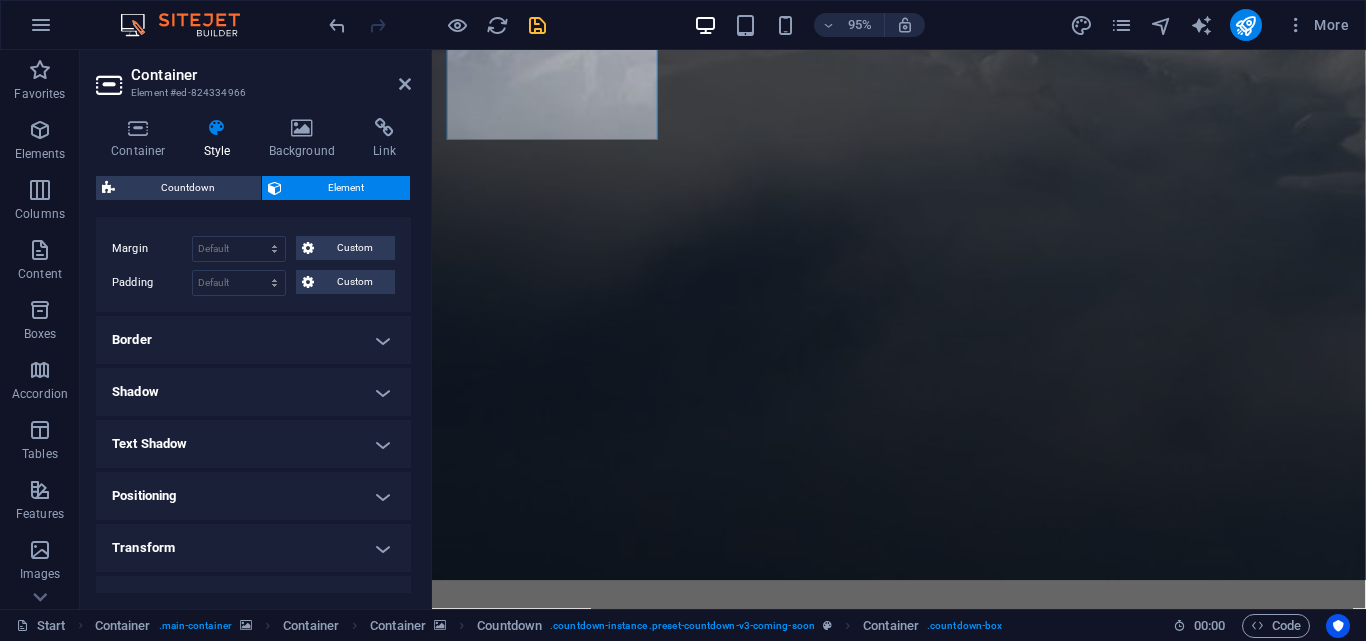 click on "Positioning" at bounding box center (253, 496) 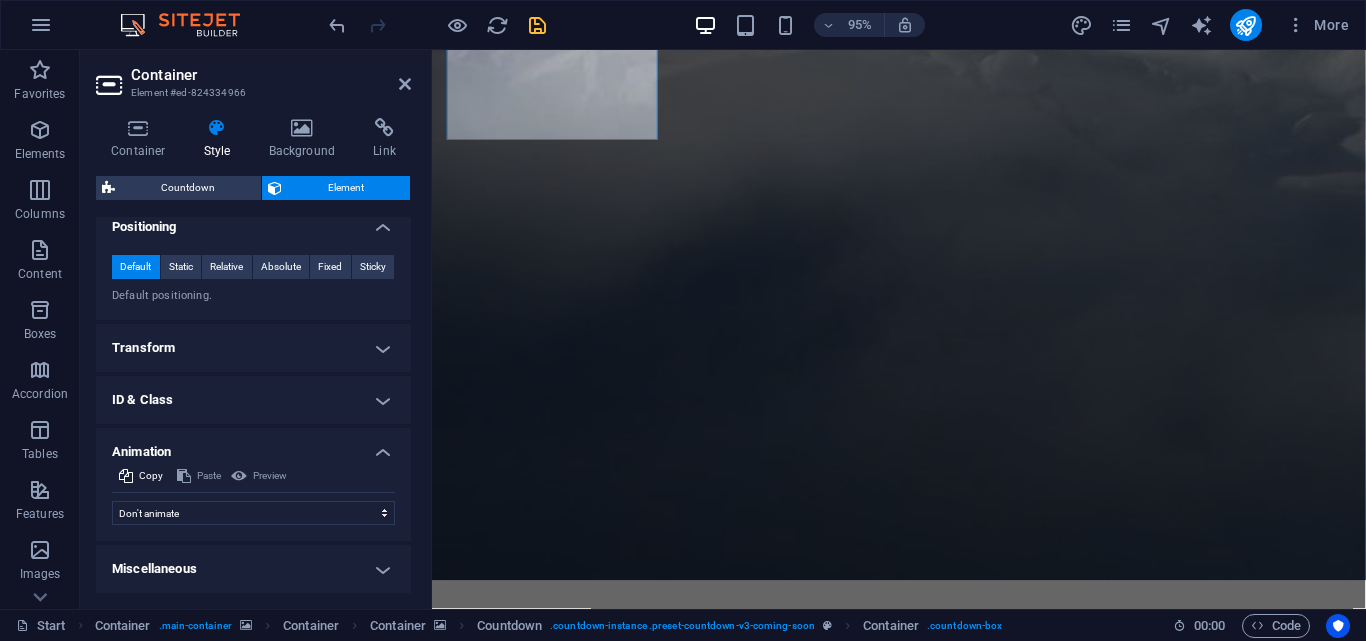 scroll, scrollTop: 0, scrollLeft: 0, axis: both 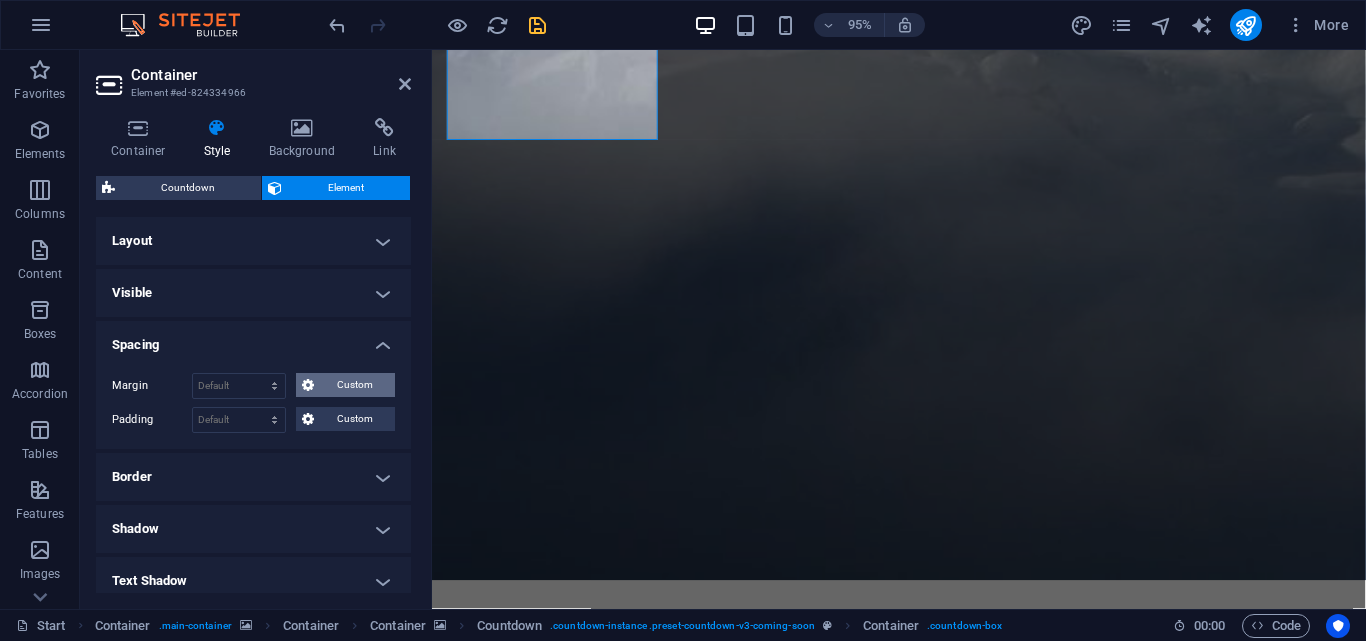 click at bounding box center [308, 385] 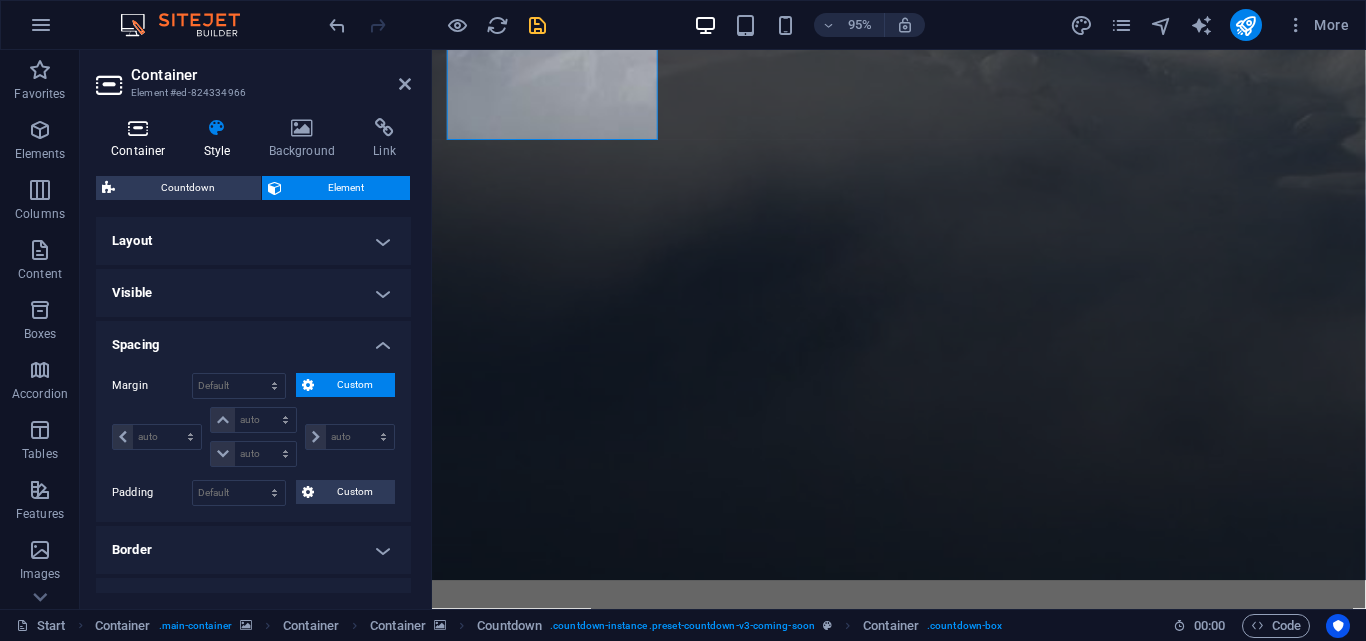 click on "Container" at bounding box center (142, 139) 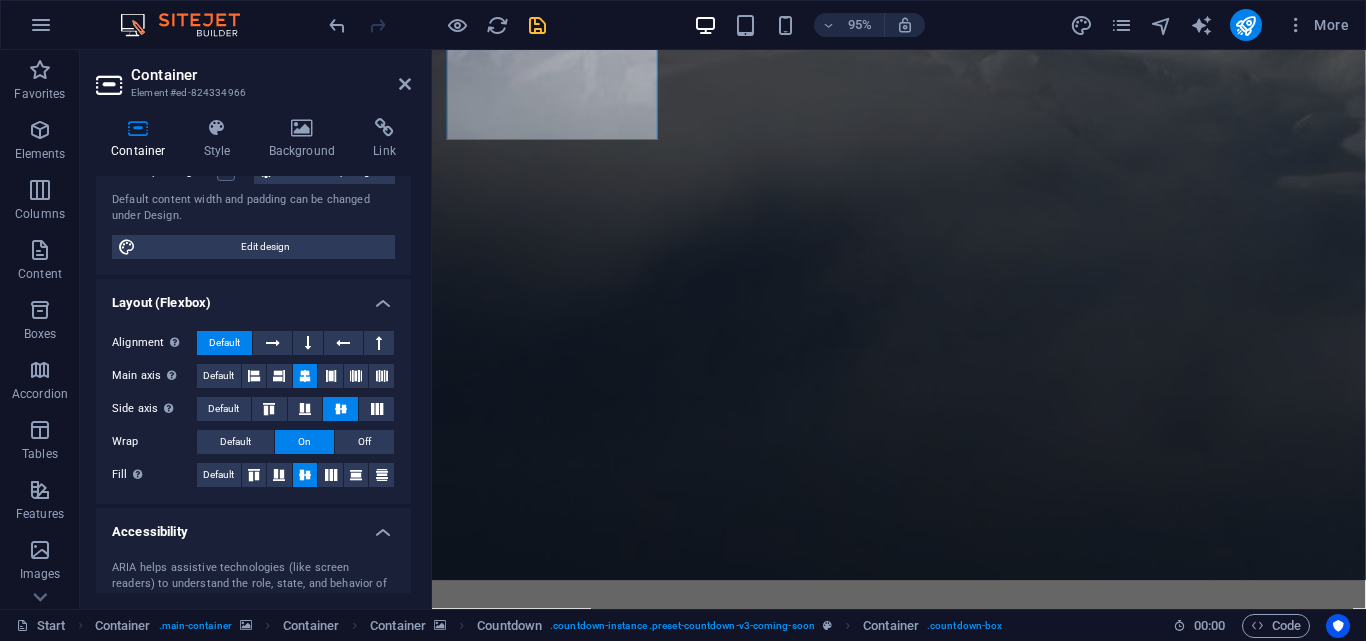 scroll, scrollTop: 392, scrollLeft: 0, axis: vertical 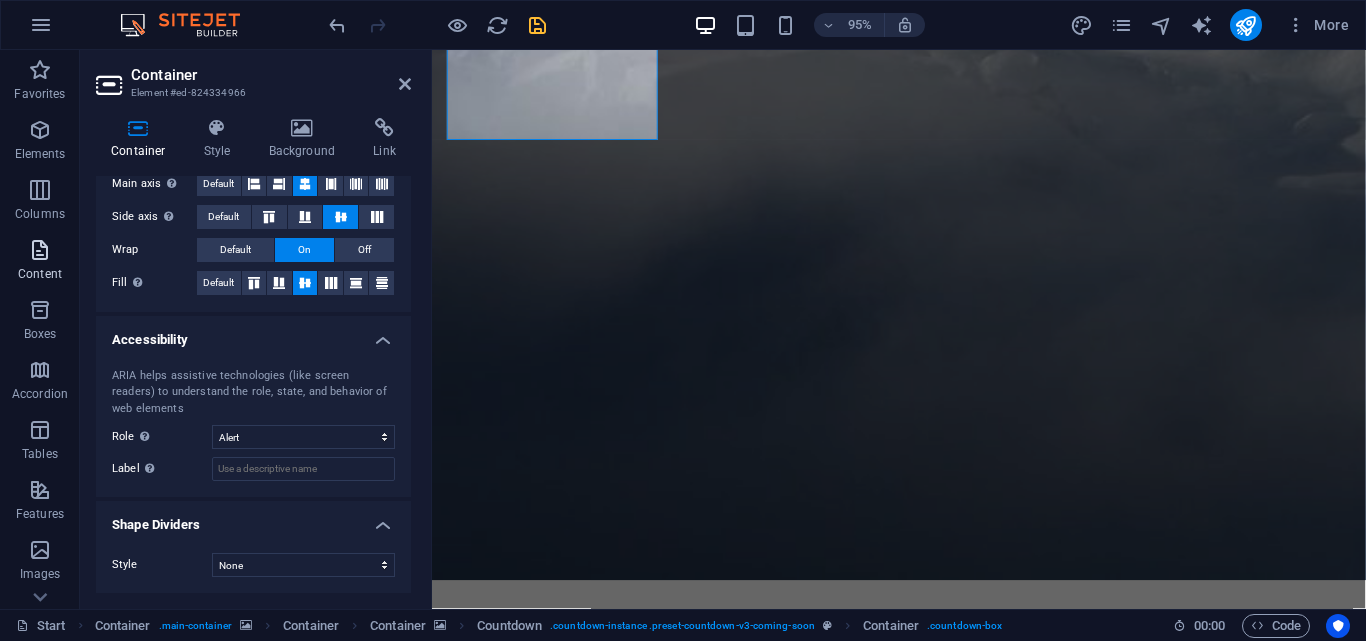 click at bounding box center [40, 250] 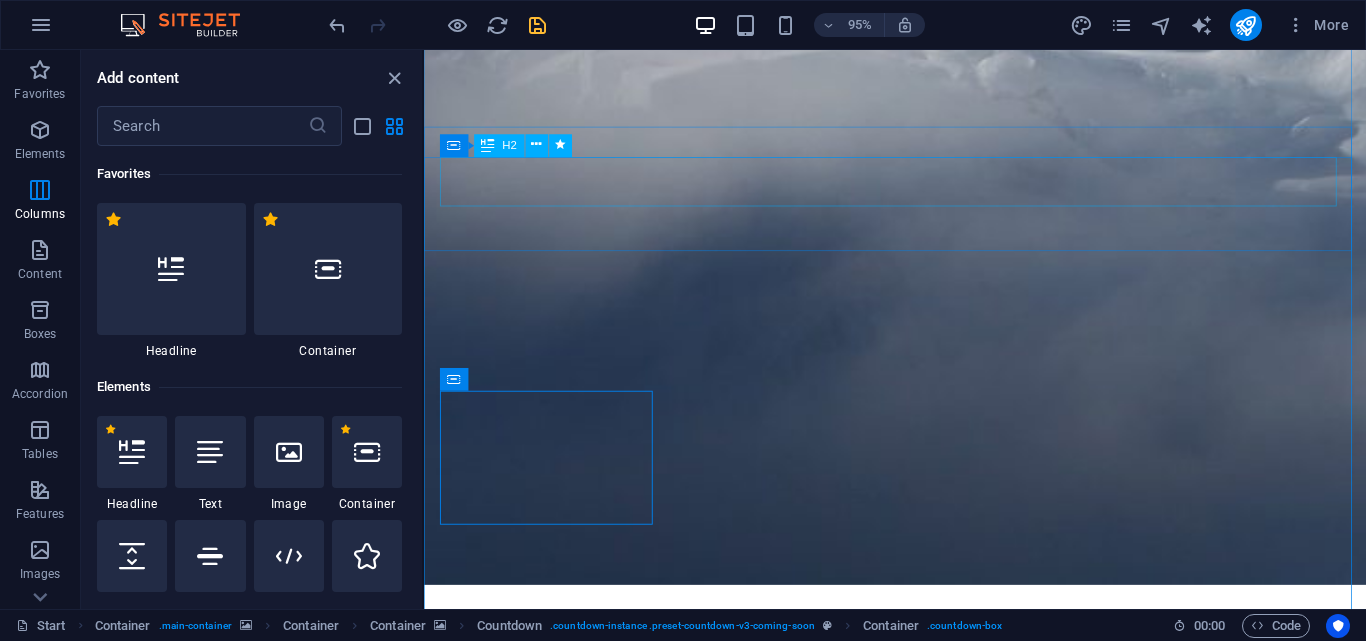 scroll, scrollTop: 2799, scrollLeft: 0, axis: vertical 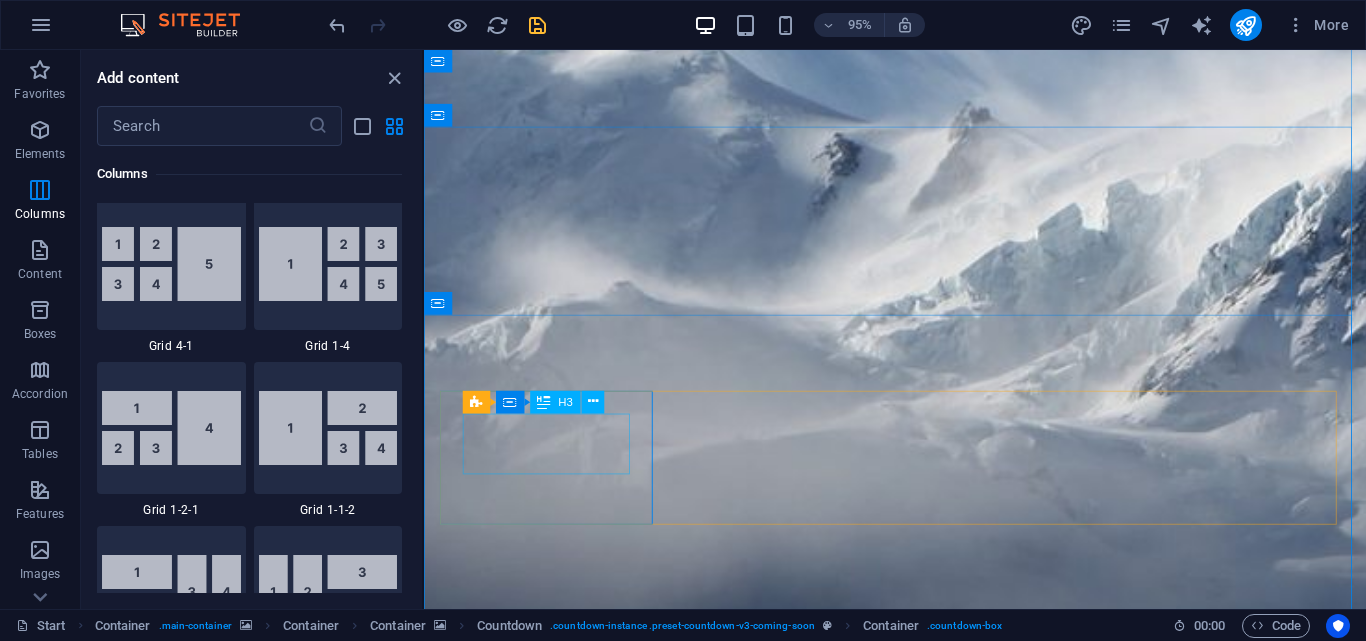 click on "0" at bounding box center [560, 2758] 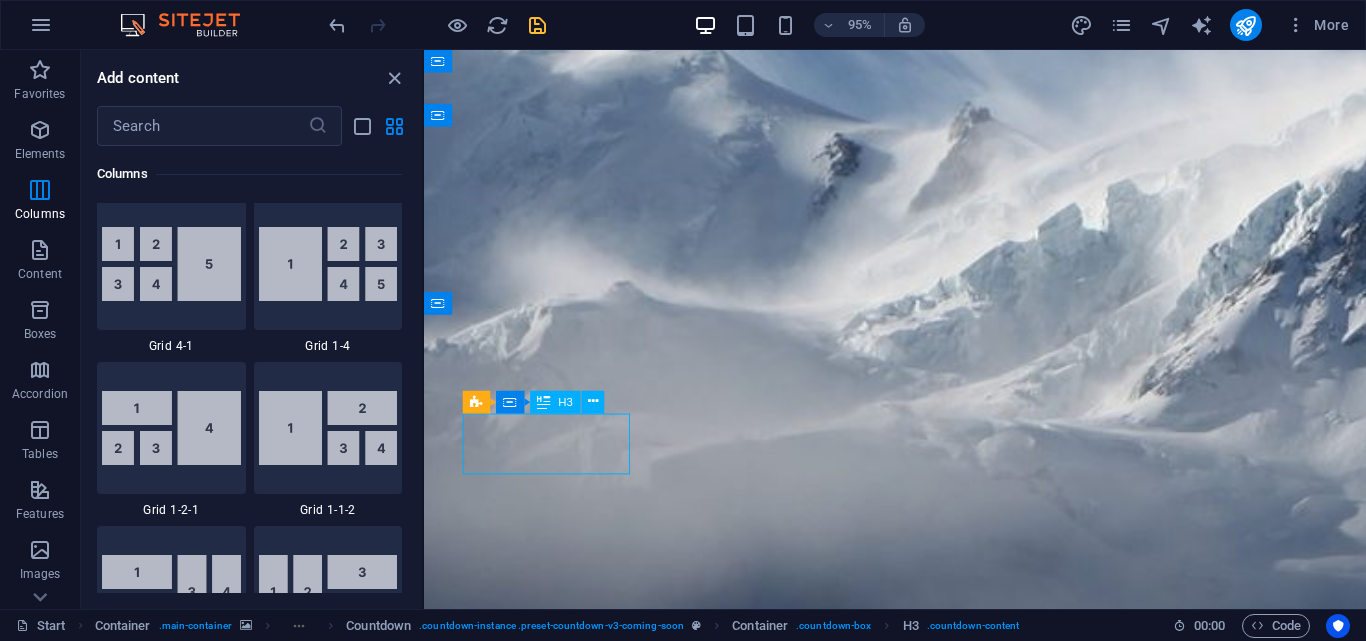 click on "0" at bounding box center (560, 2758) 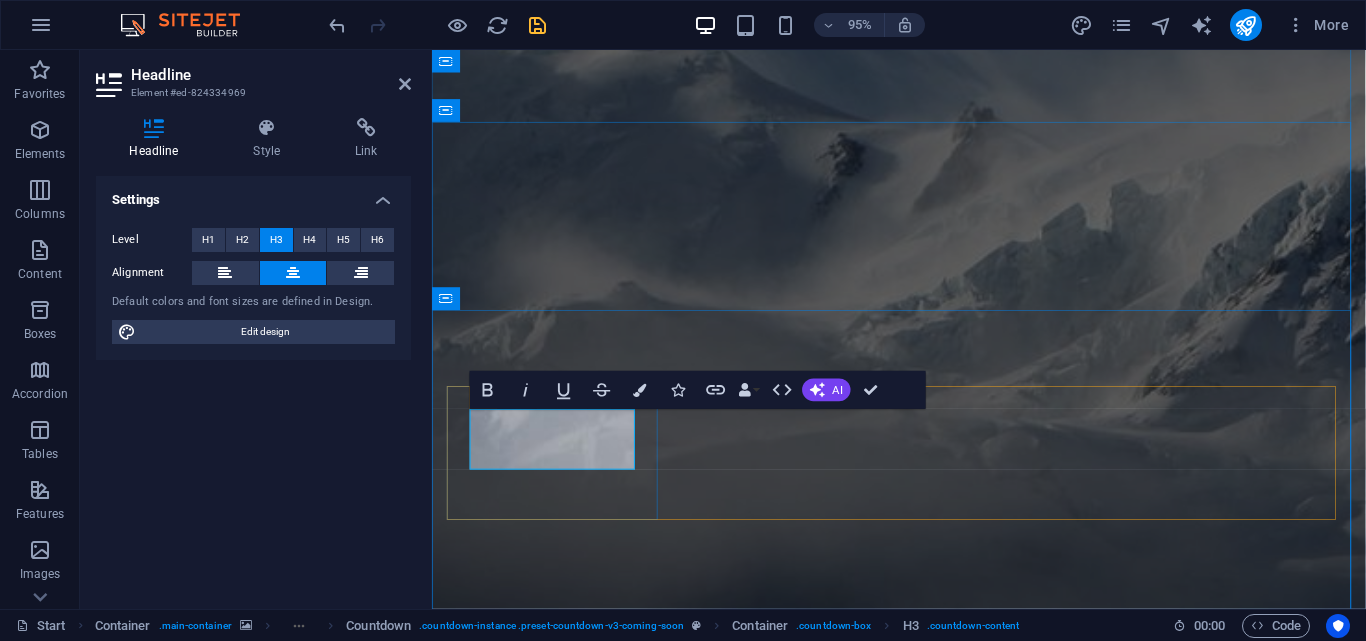 click on "0" at bounding box center [564, 2758] 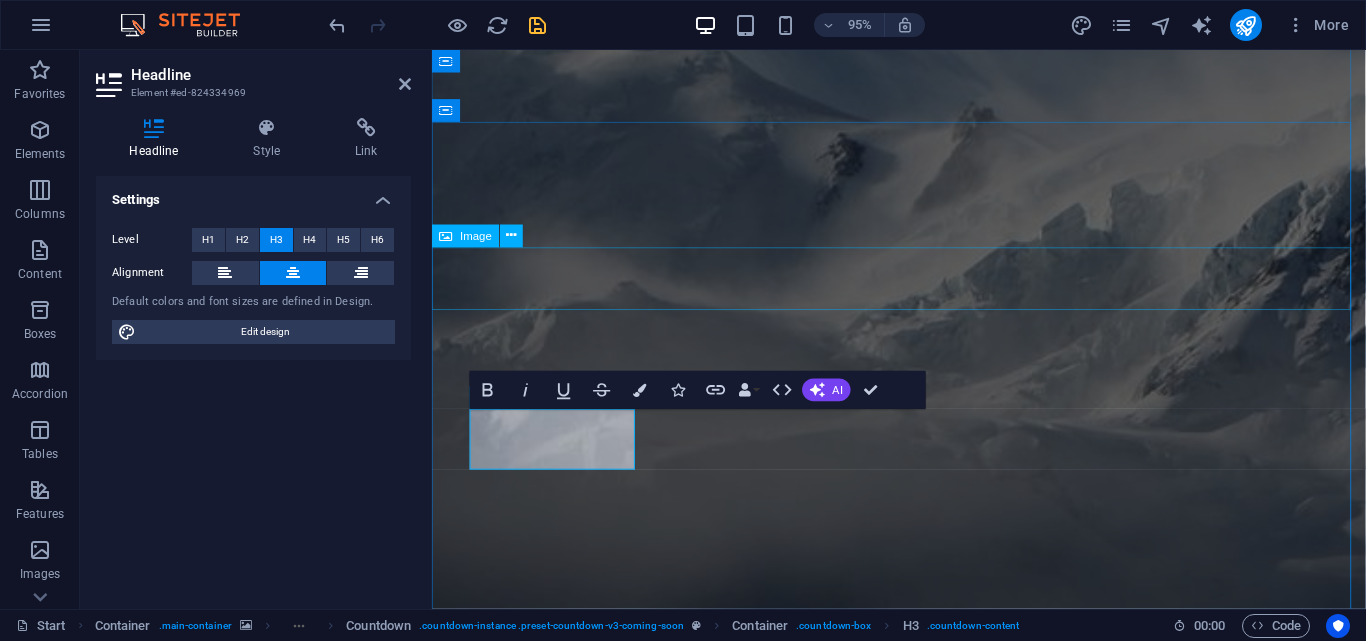 click at bounding box center [923, 1912] 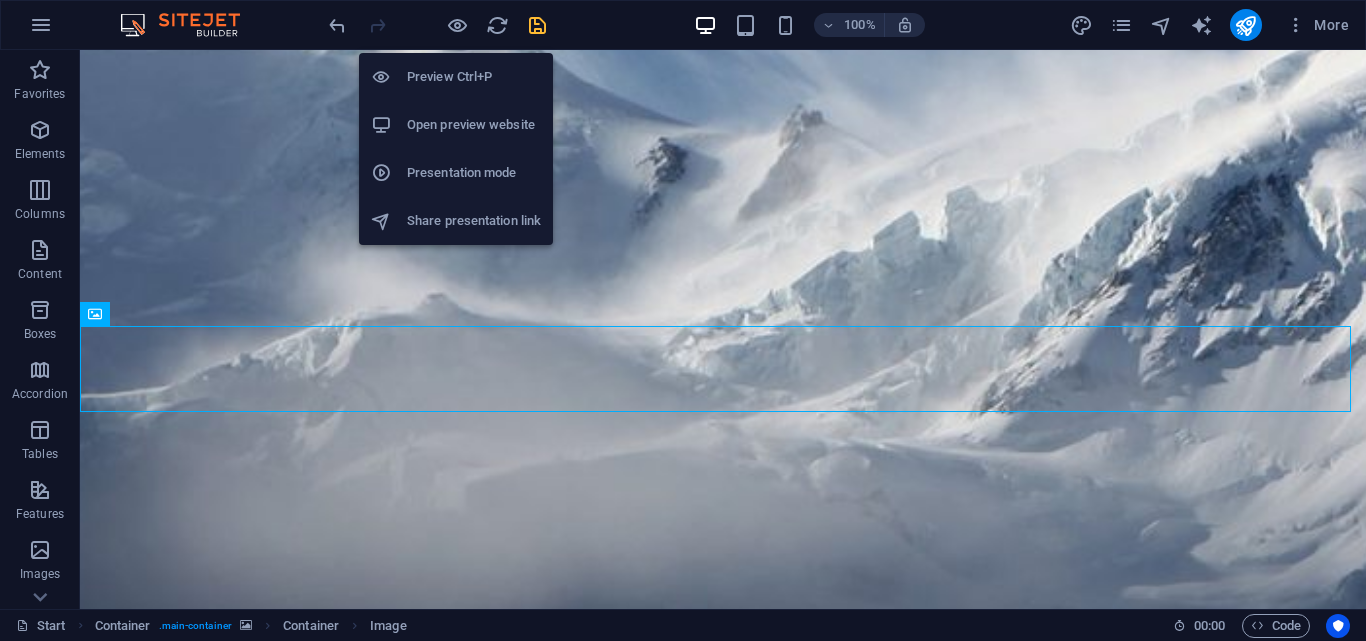 click on "Presentation mode" at bounding box center [474, 173] 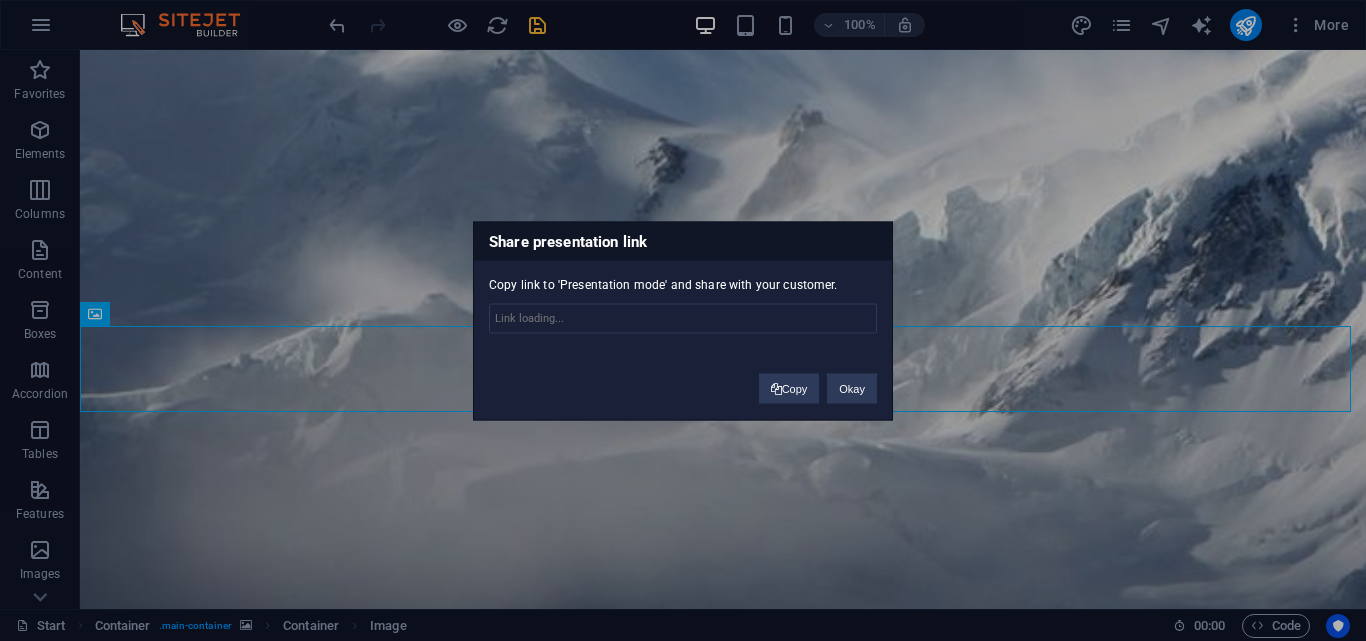 type on "https://cms.sitehub.io/presentation/1955704/bdba52f6fad02df6af34ea4e8302bc792e00d3bbab43238c57969aad5413c655" 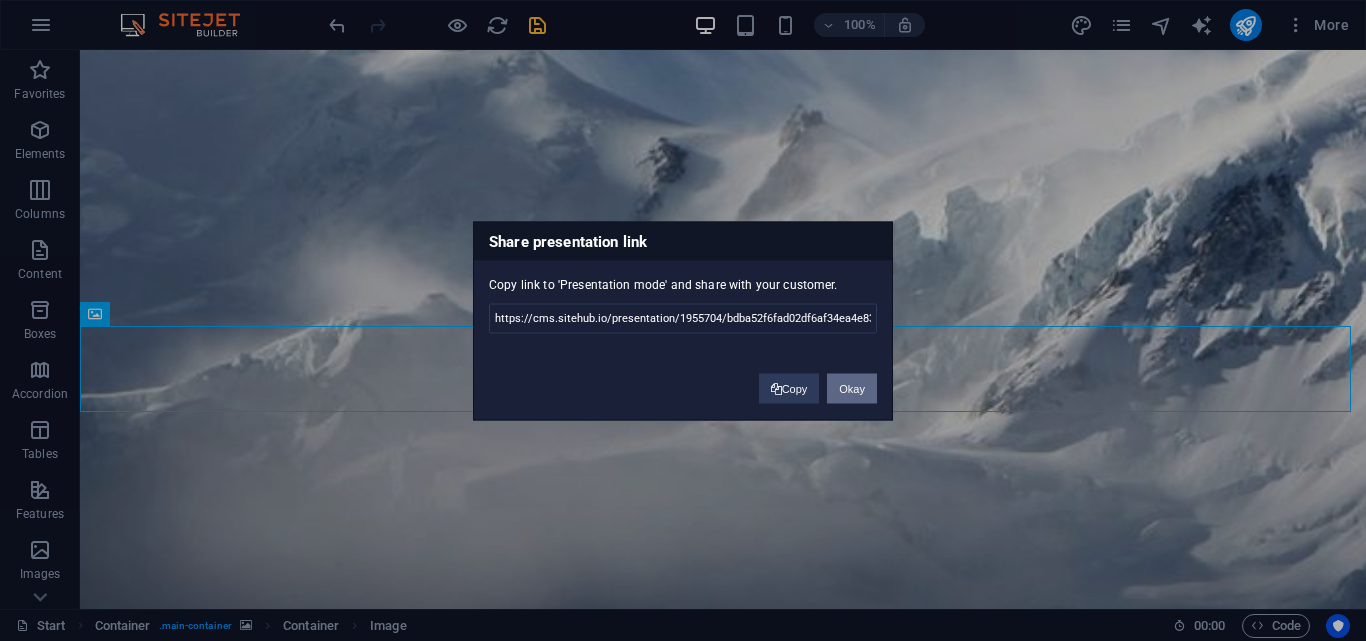 click on "Okay" at bounding box center (852, 388) 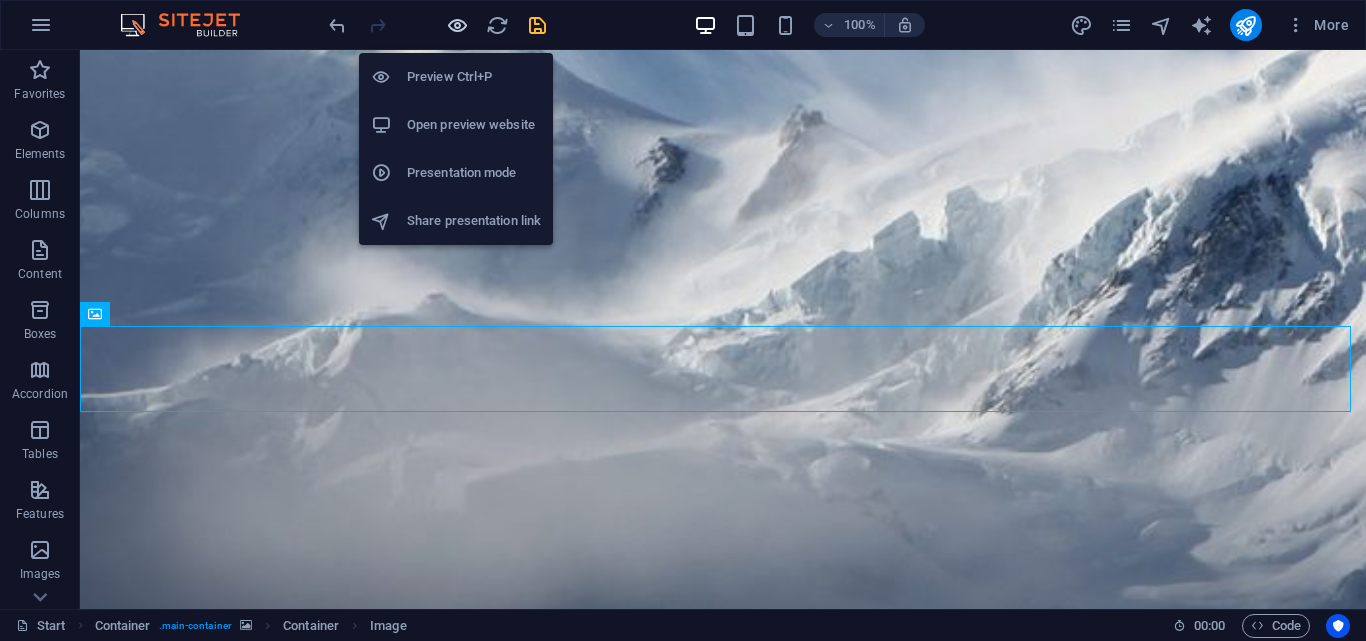 click at bounding box center (457, 25) 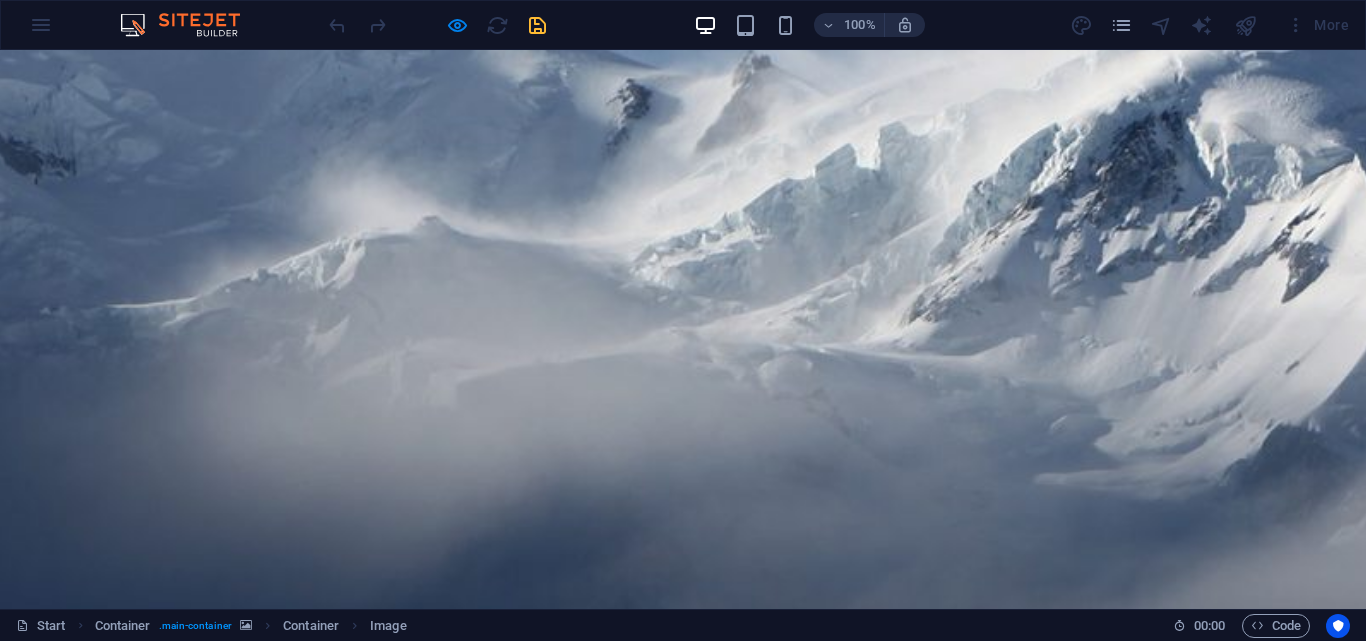 scroll, scrollTop: 500, scrollLeft: 0, axis: vertical 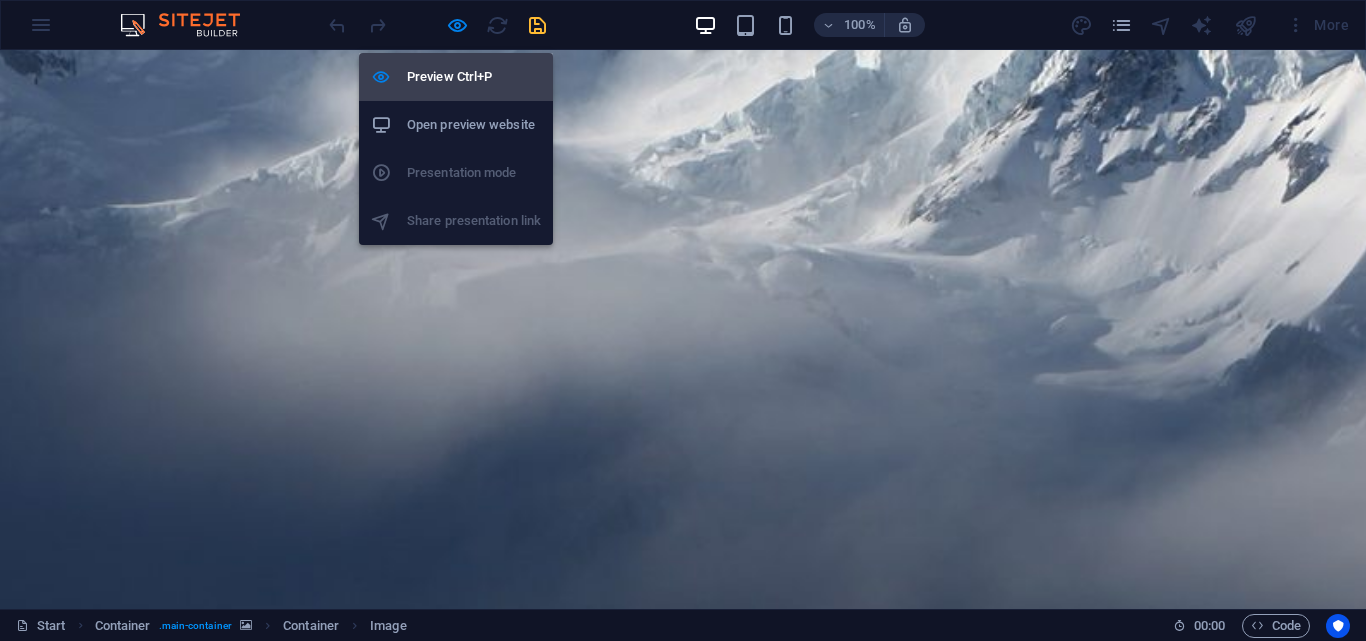 click on "Preview Ctrl+P" at bounding box center [474, 77] 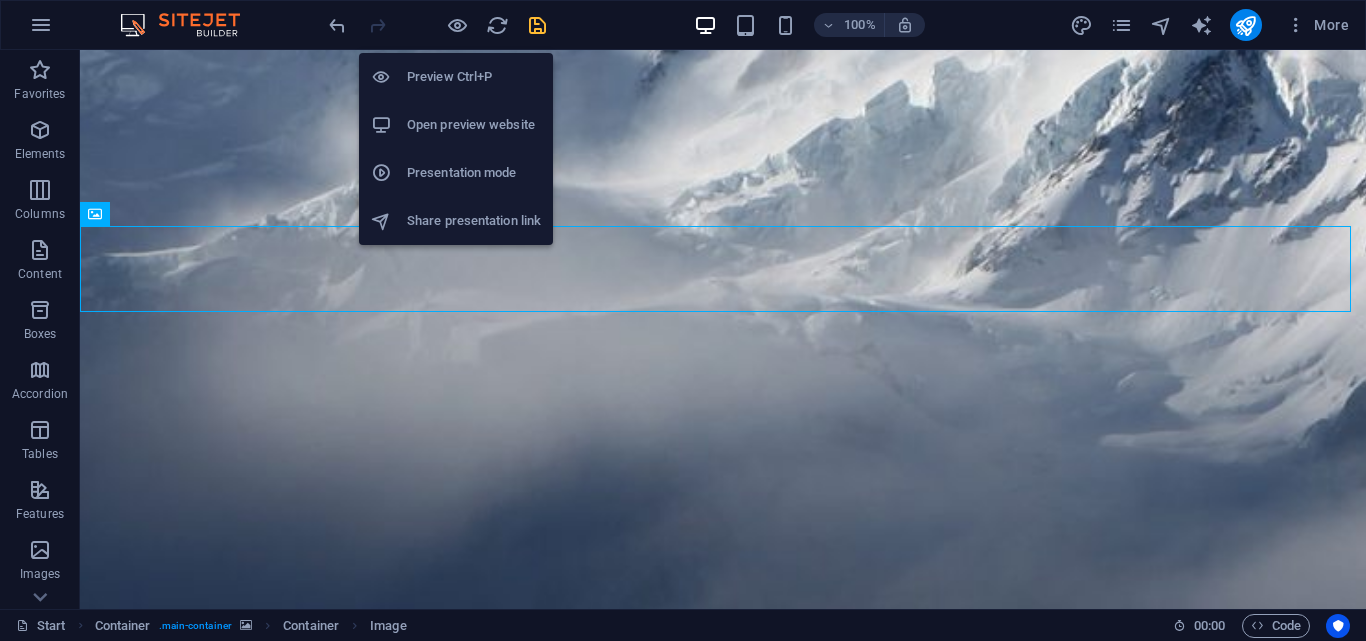 click on "Open preview website" at bounding box center [474, 125] 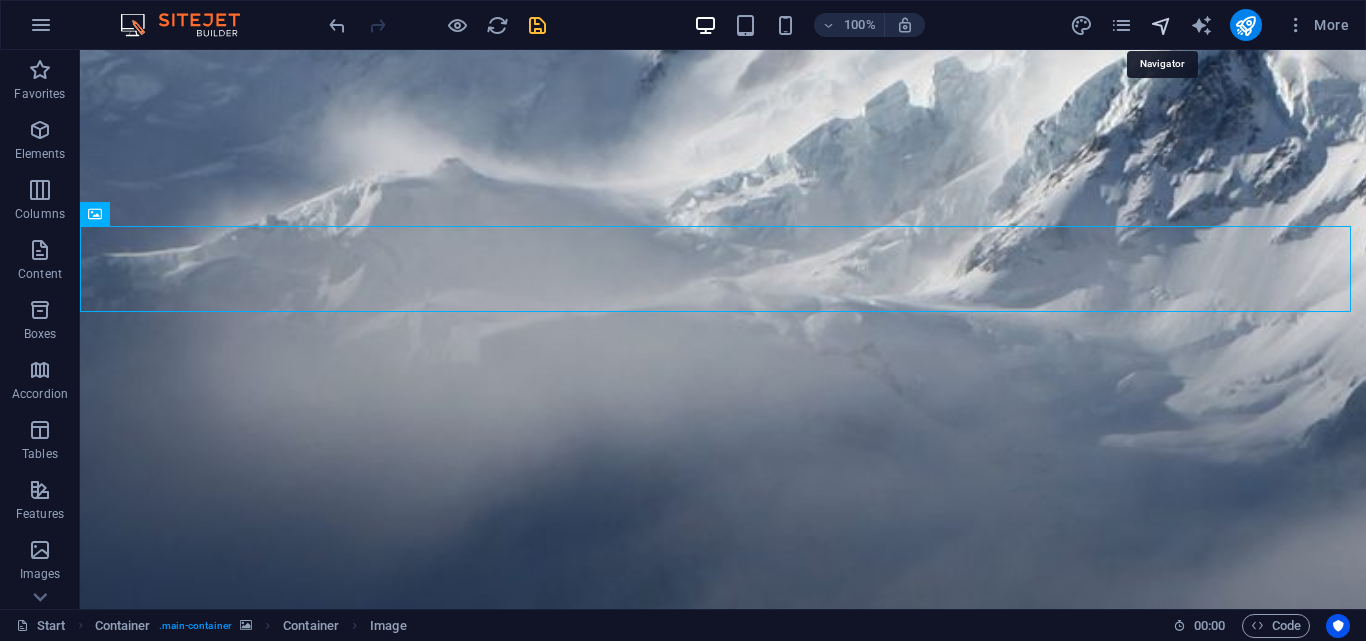 click at bounding box center [1161, 25] 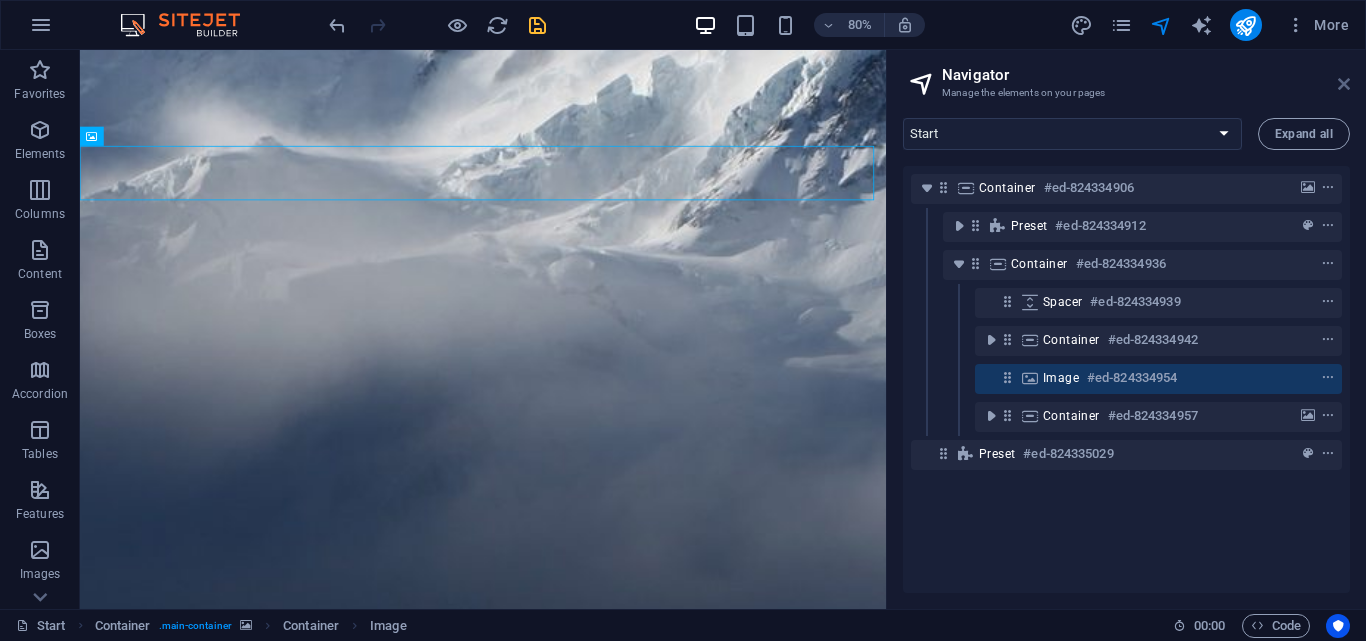 click at bounding box center [1344, 84] 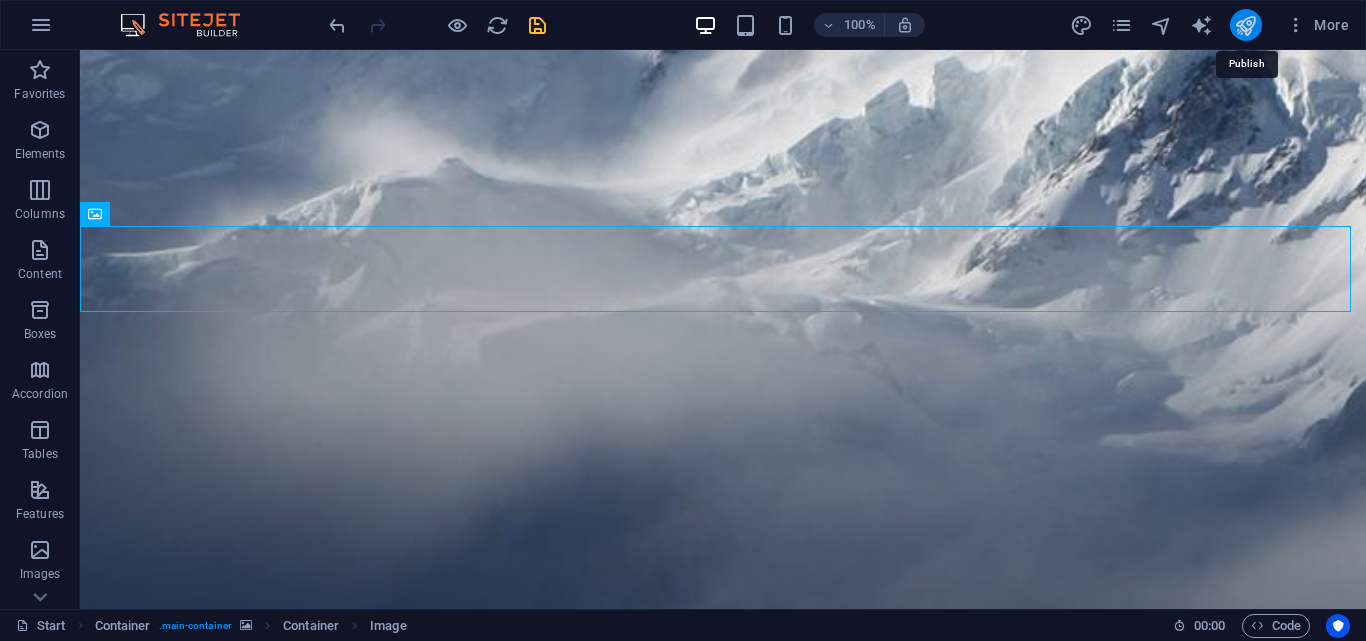 click at bounding box center [1245, 25] 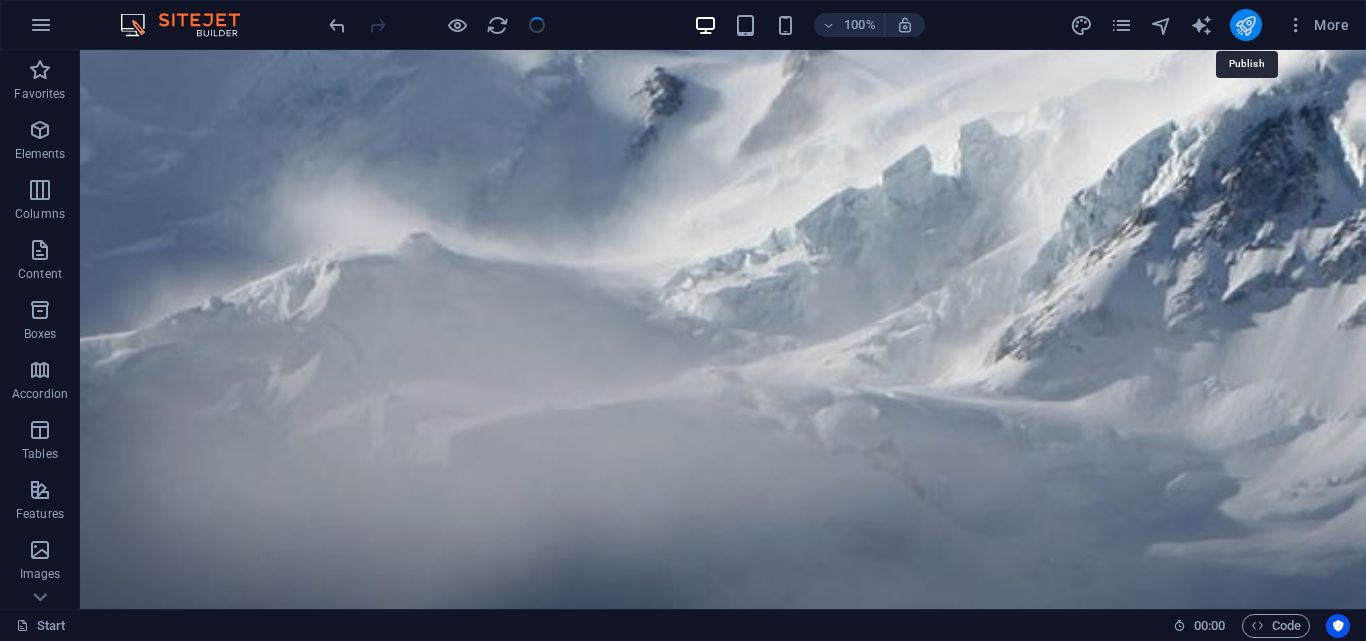 click at bounding box center (1245, 25) 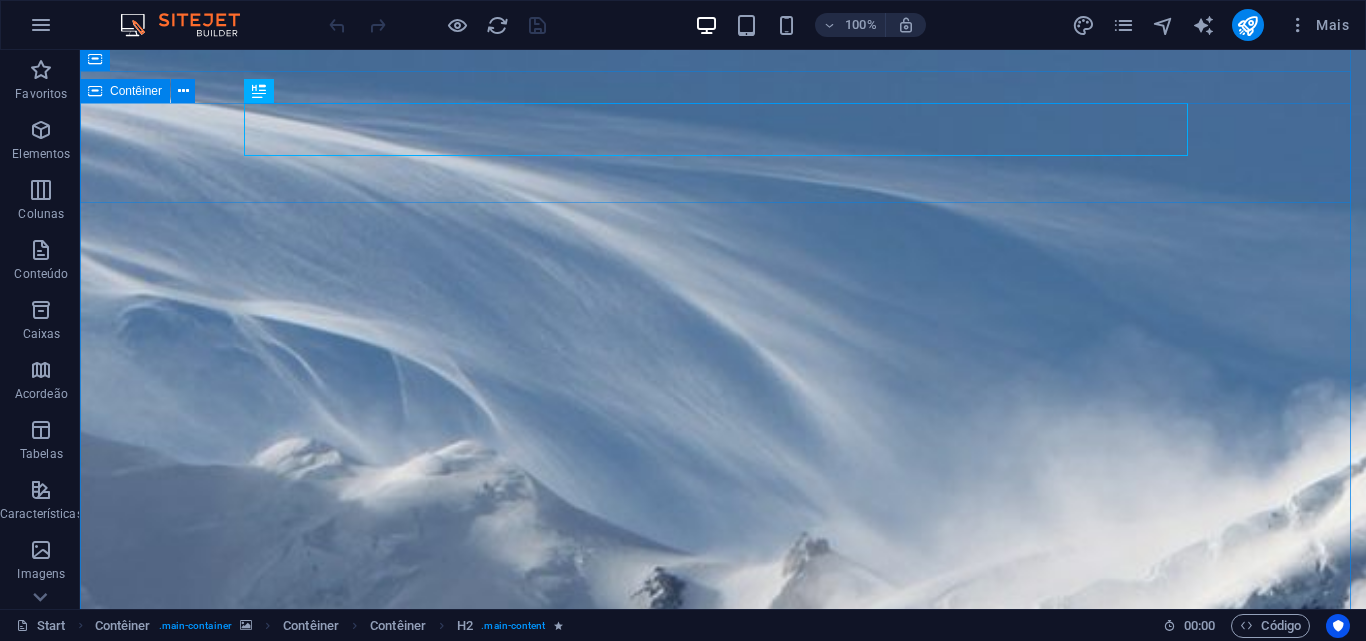 scroll, scrollTop: 523, scrollLeft: 0, axis: vertical 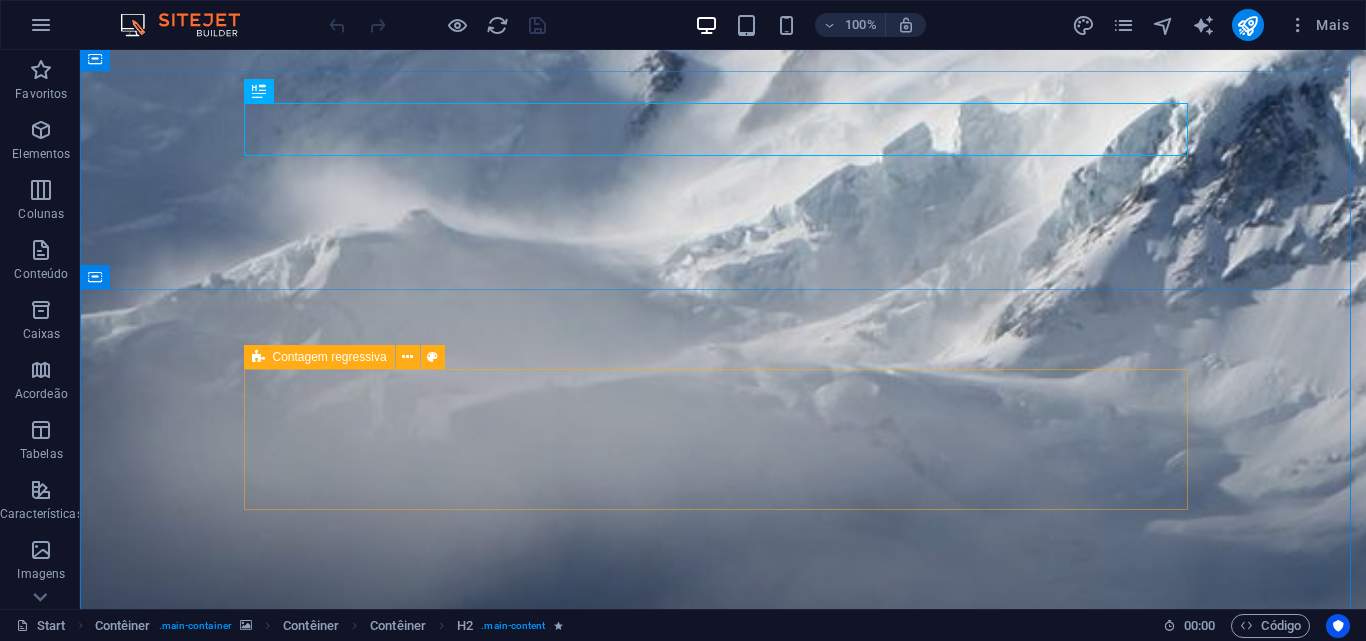 click on "Contagem regressiva" at bounding box center [330, 357] 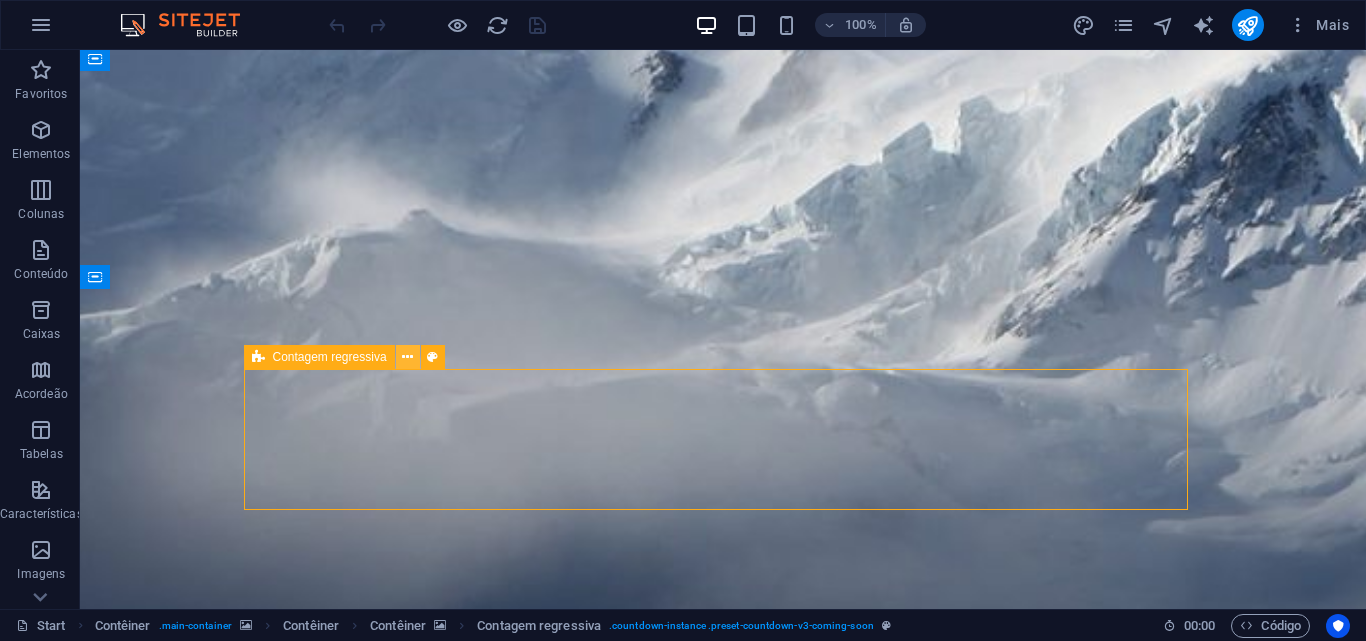 click at bounding box center (408, 357) 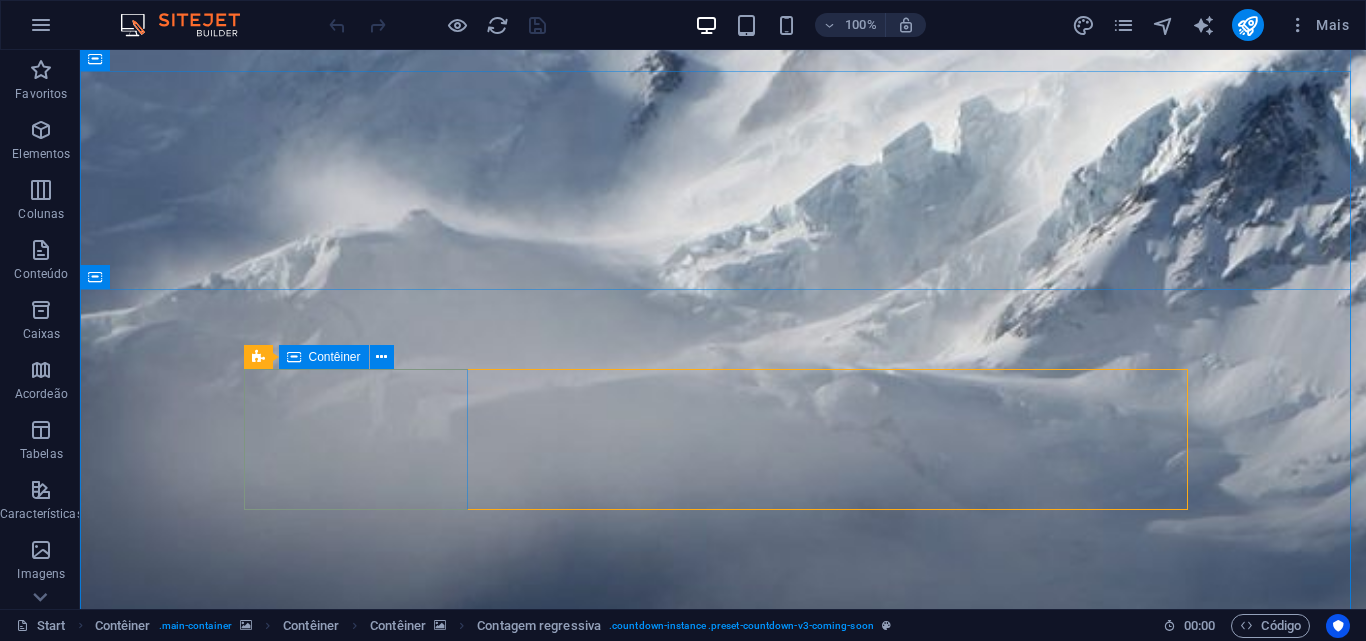 click on "891 dias" at bounding box center (363, 2760) 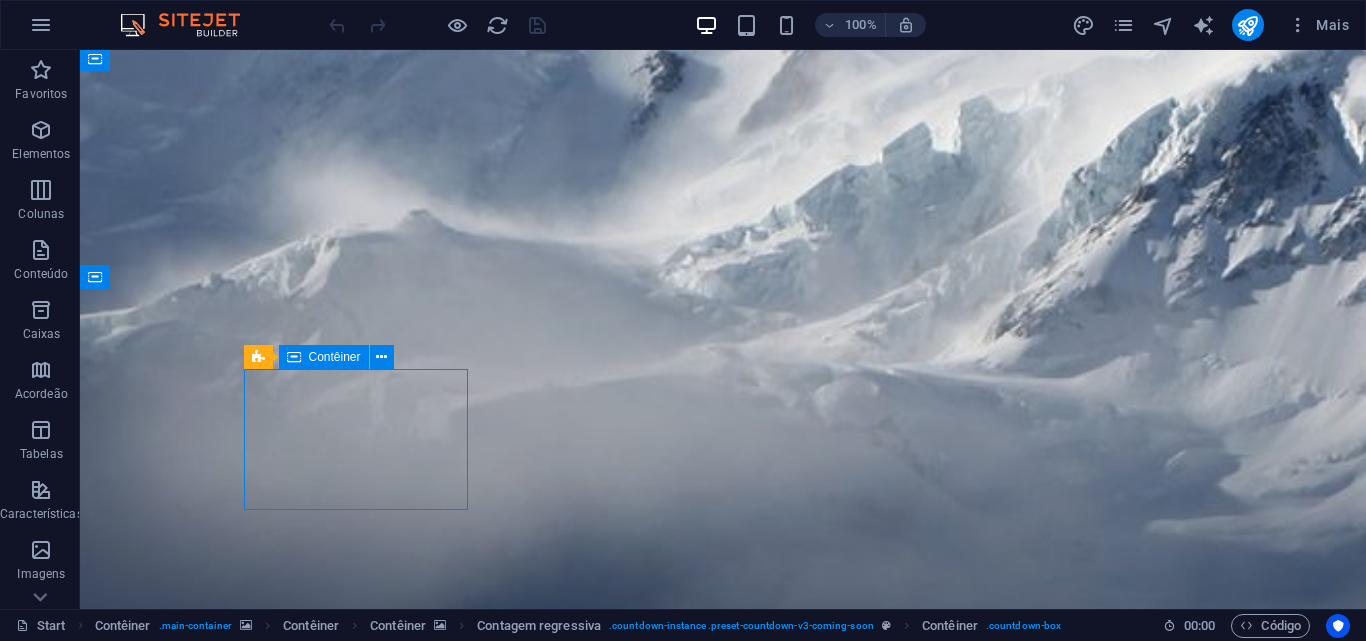 click on "891 dias" at bounding box center [363, 2760] 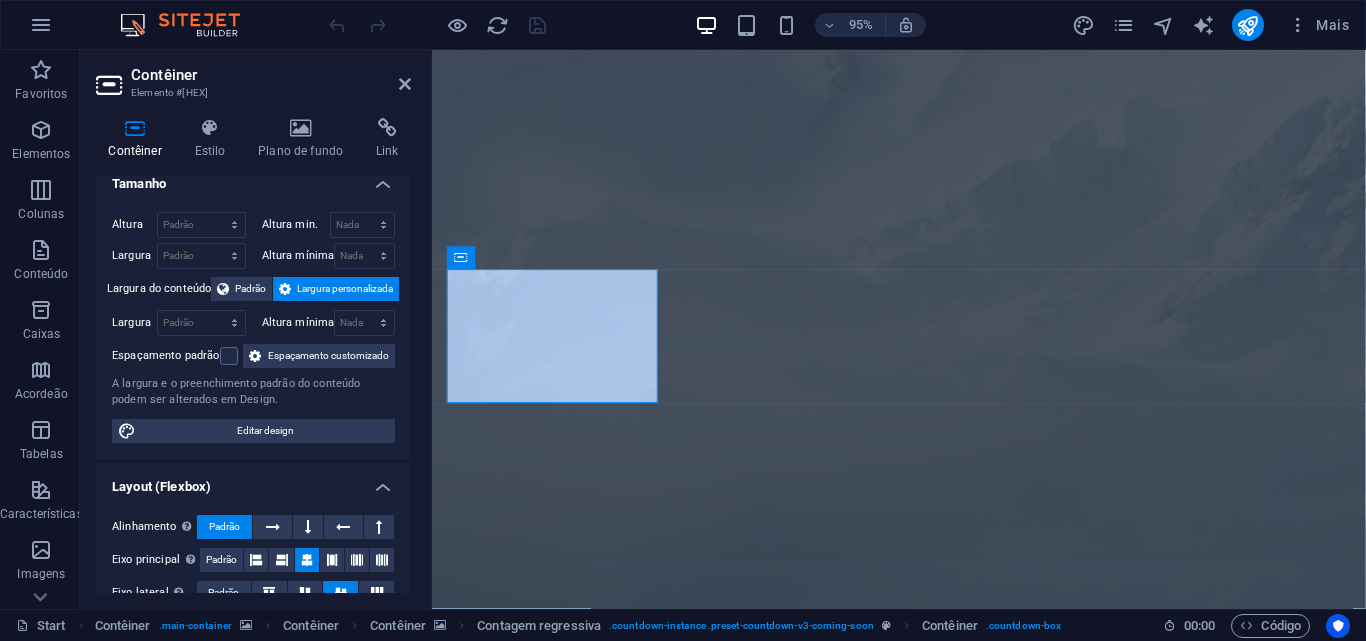 scroll, scrollTop: 0, scrollLeft: 0, axis: both 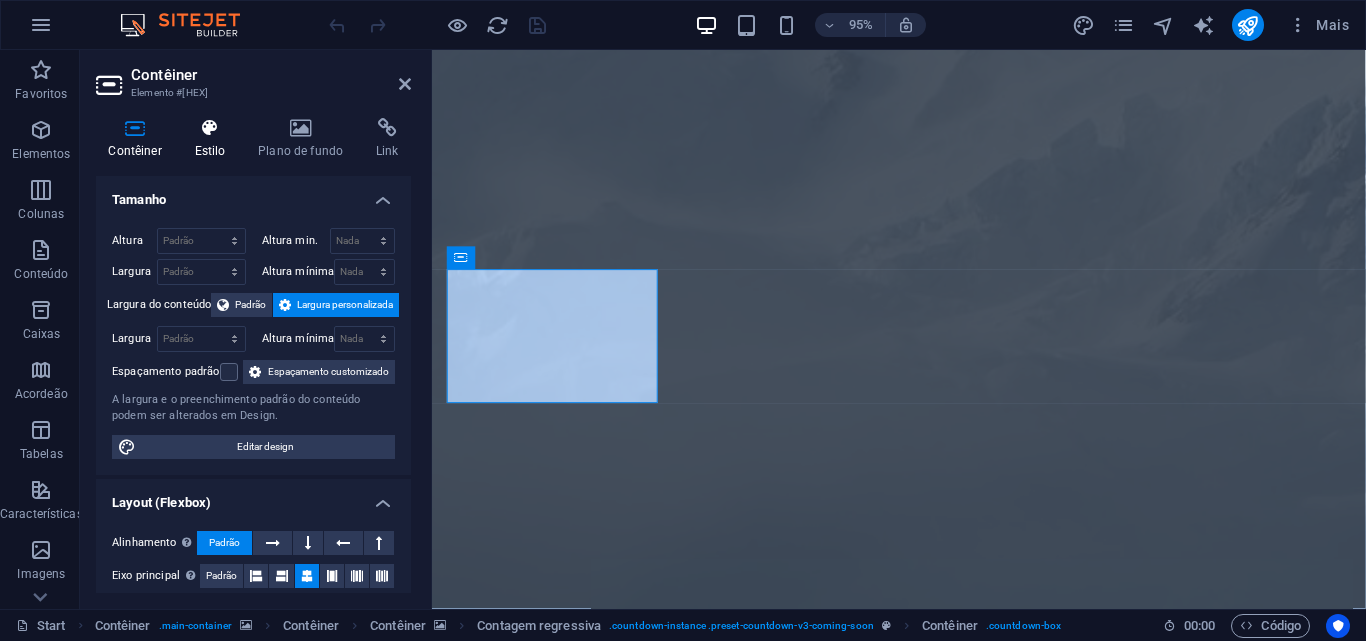 click on "Estilo" at bounding box center (214, 139) 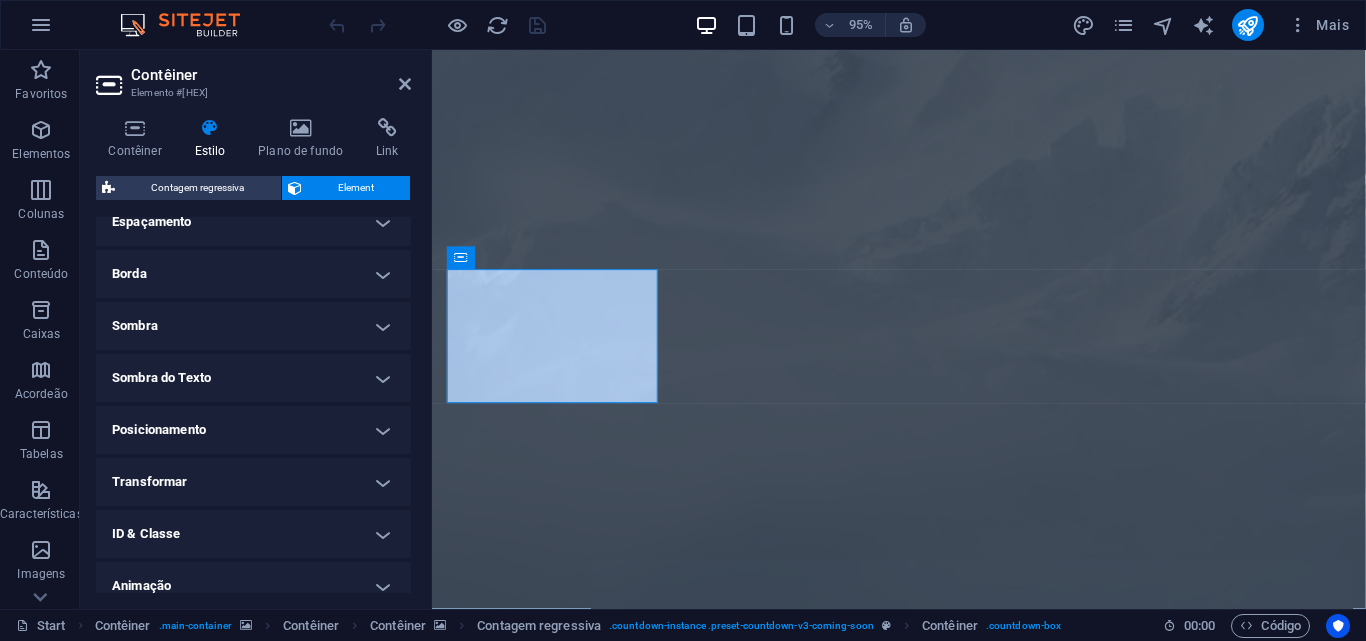 scroll, scrollTop: 469, scrollLeft: 0, axis: vertical 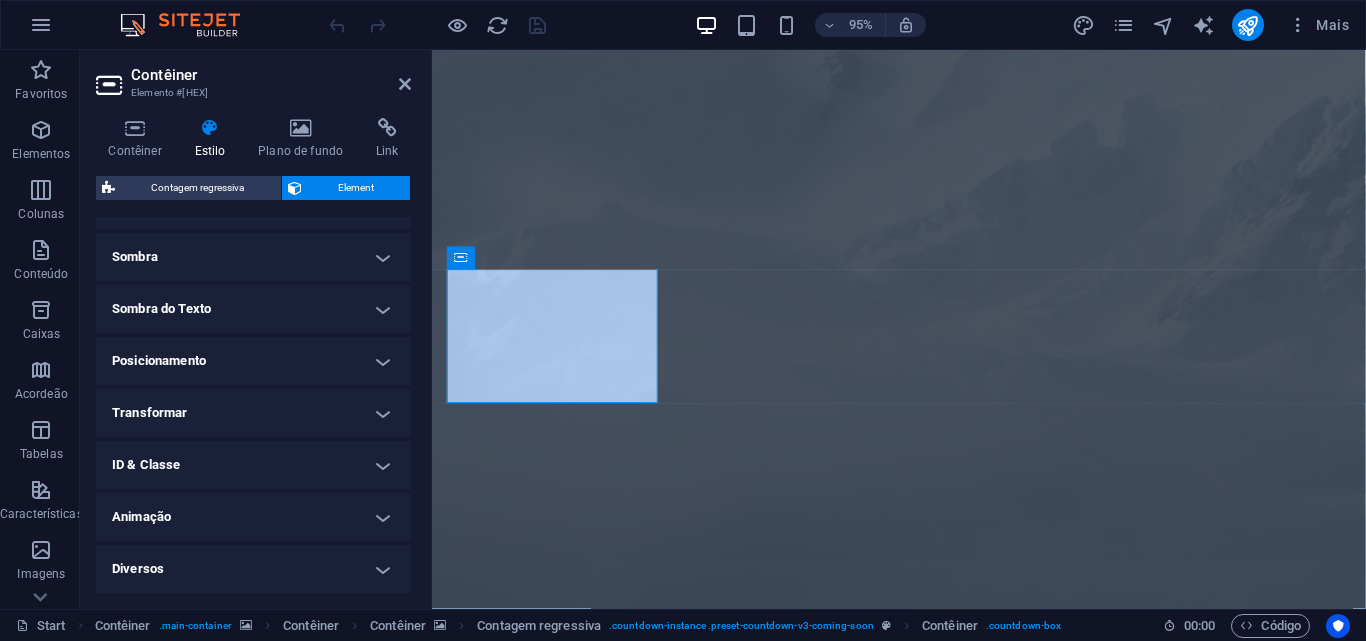 click on "Transformar" at bounding box center (253, 413) 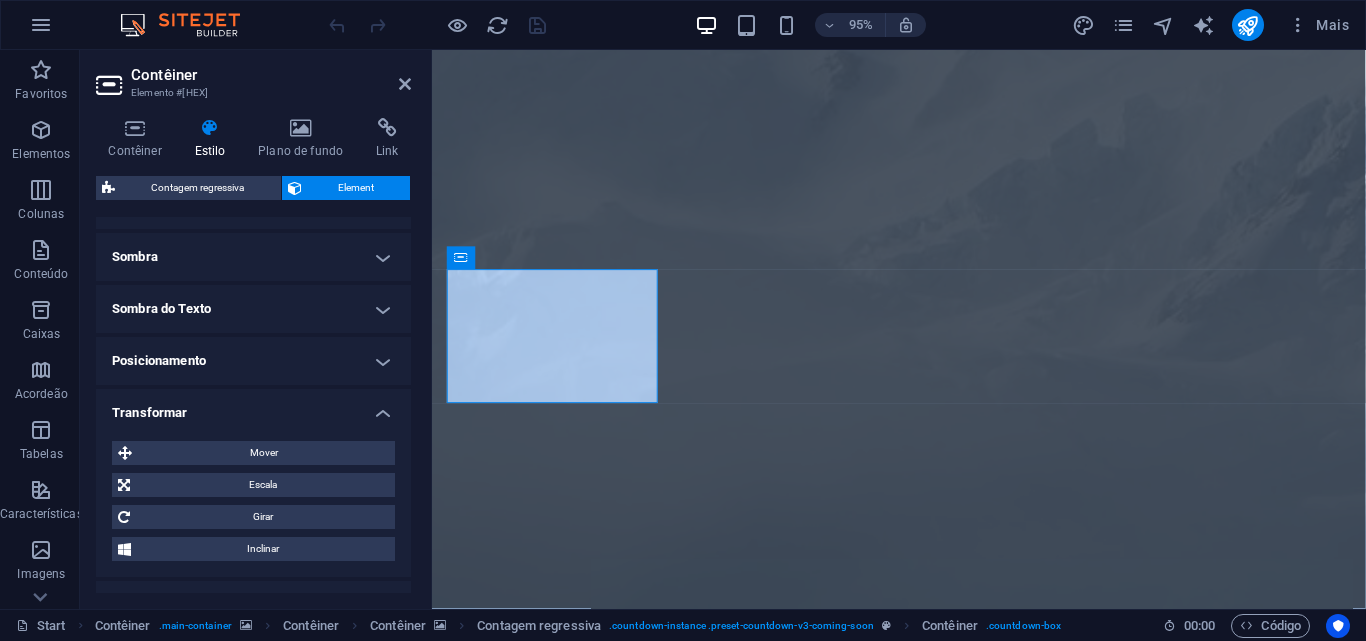 click on "Transformar" at bounding box center (253, 407) 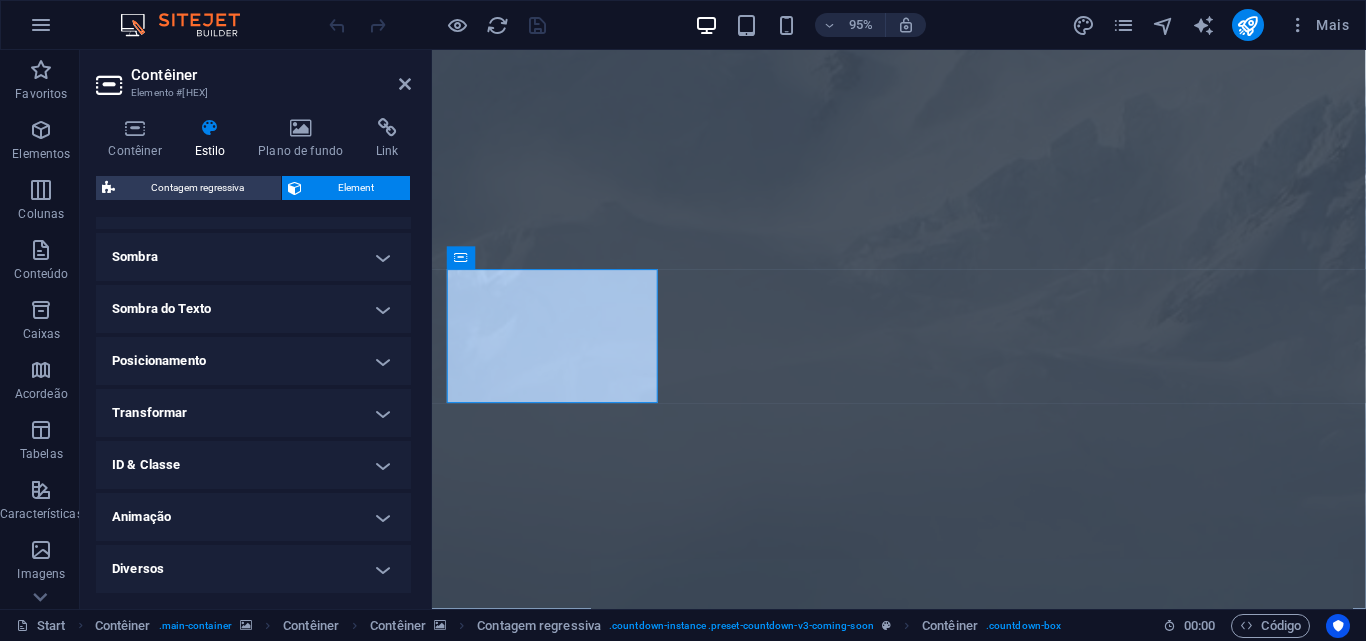 click on "Diversos" at bounding box center [253, 569] 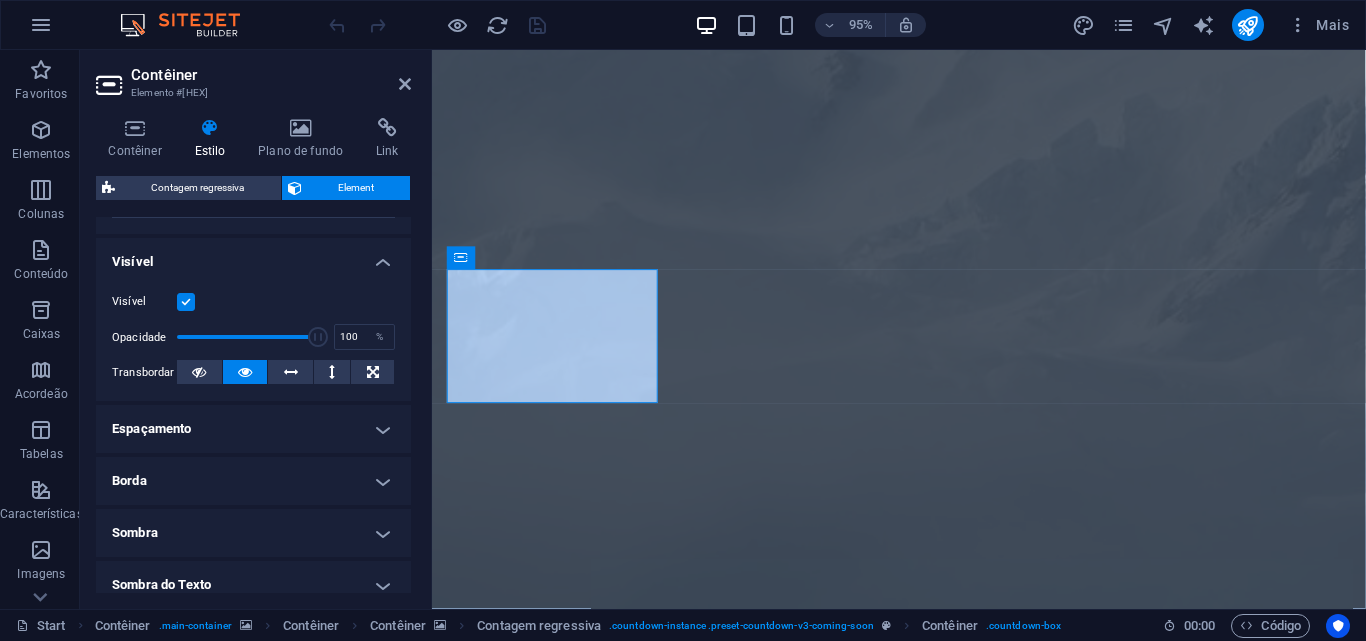 scroll, scrollTop: 0, scrollLeft: 0, axis: both 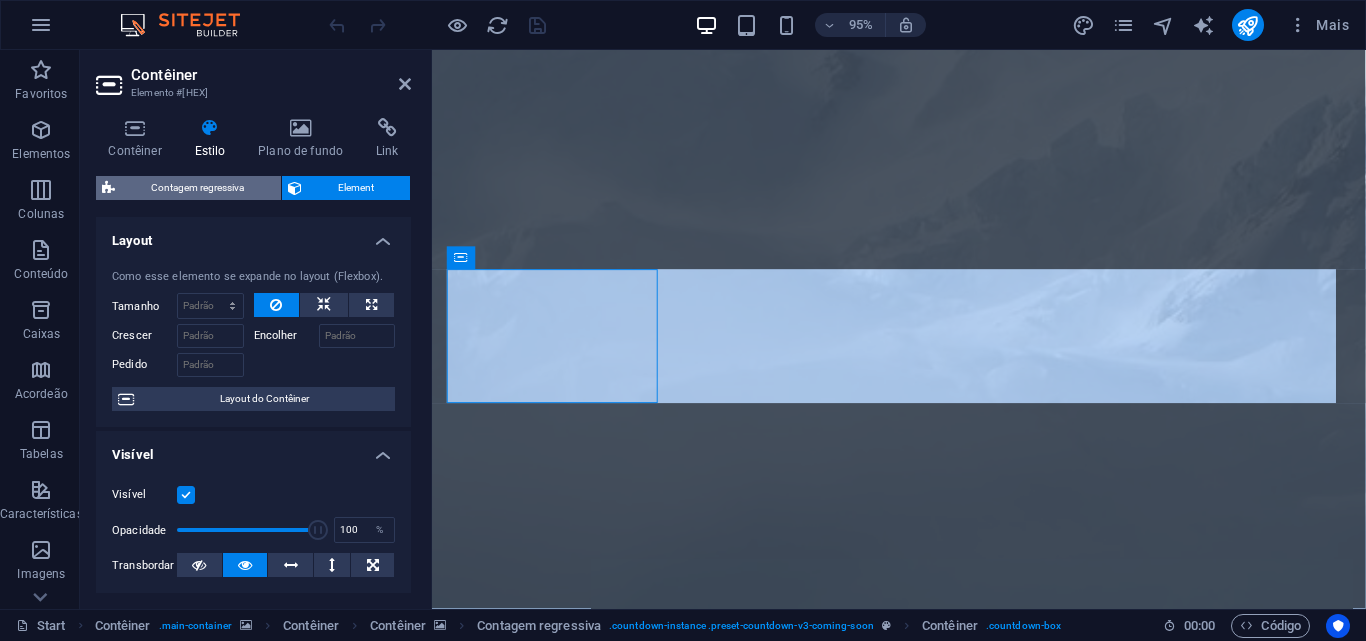 click on "Contagem regressiva" at bounding box center [198, 188] 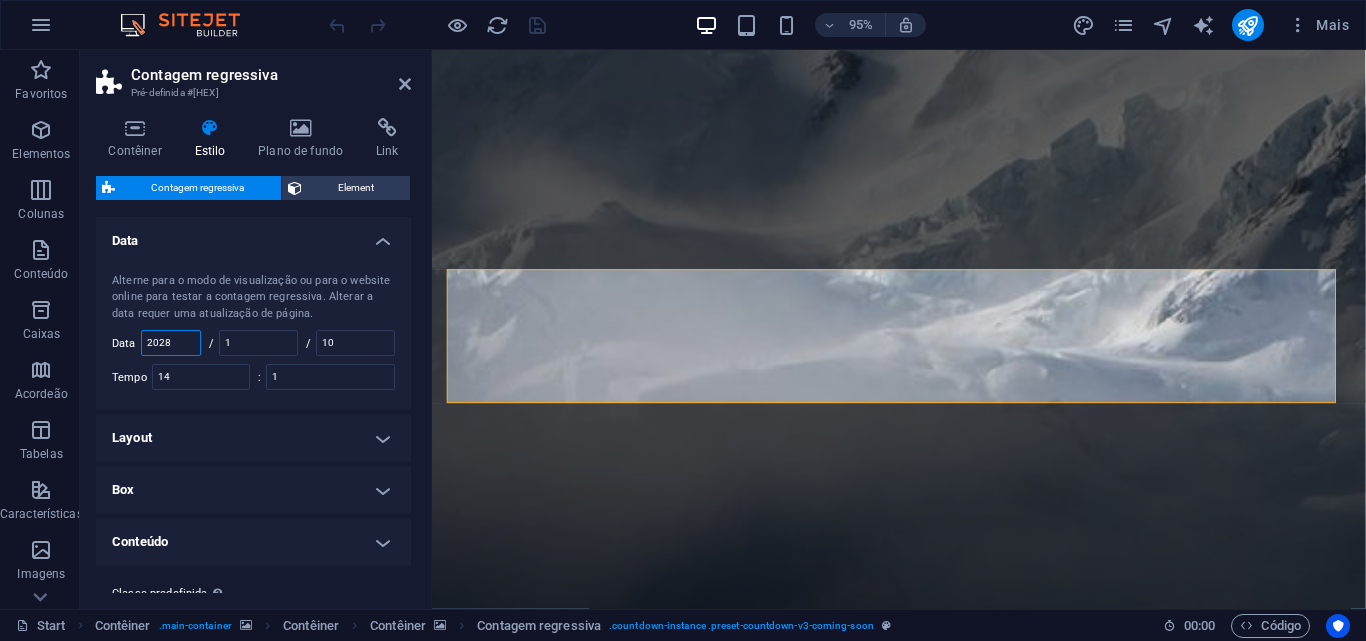click on "2028" at bounding box center [171, 343] 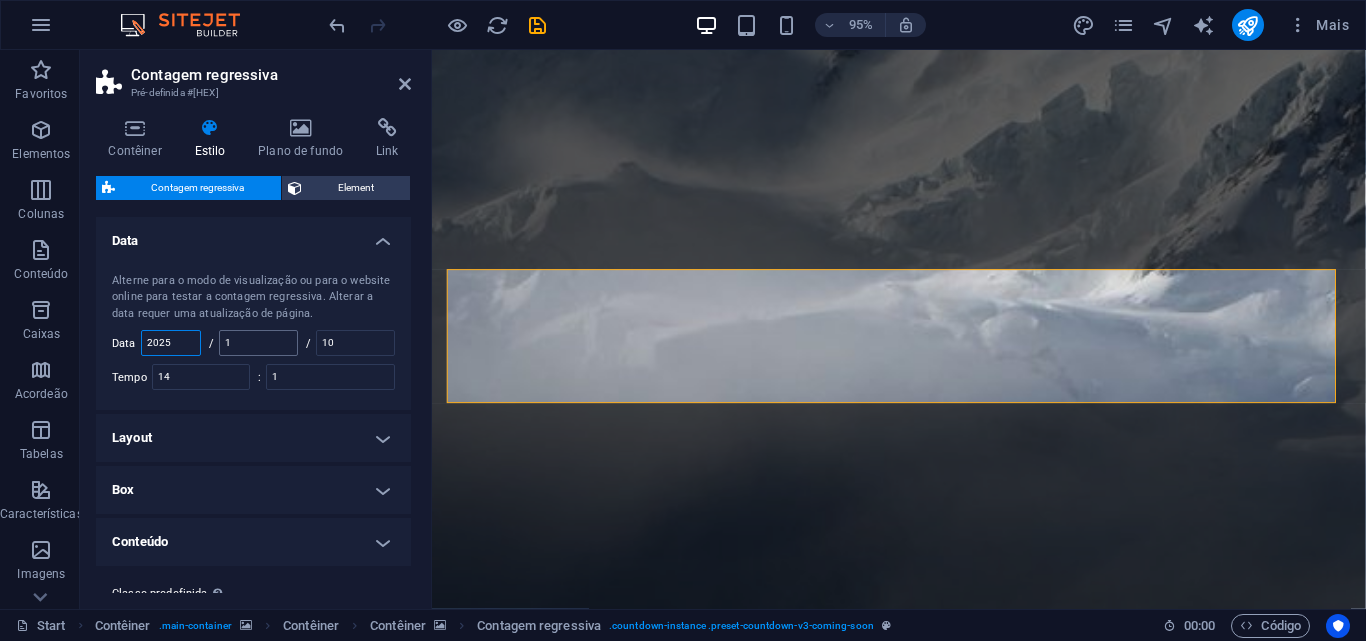 type on "2025" 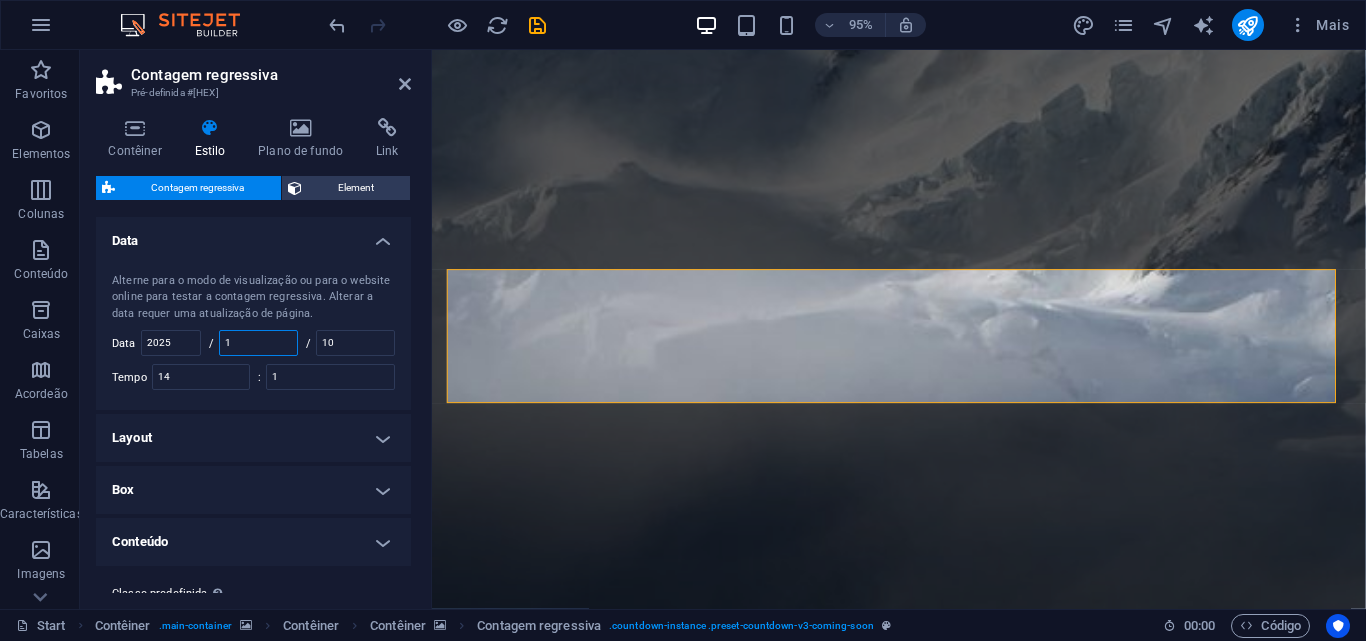 click on "1" at bounding box center [258, 343] 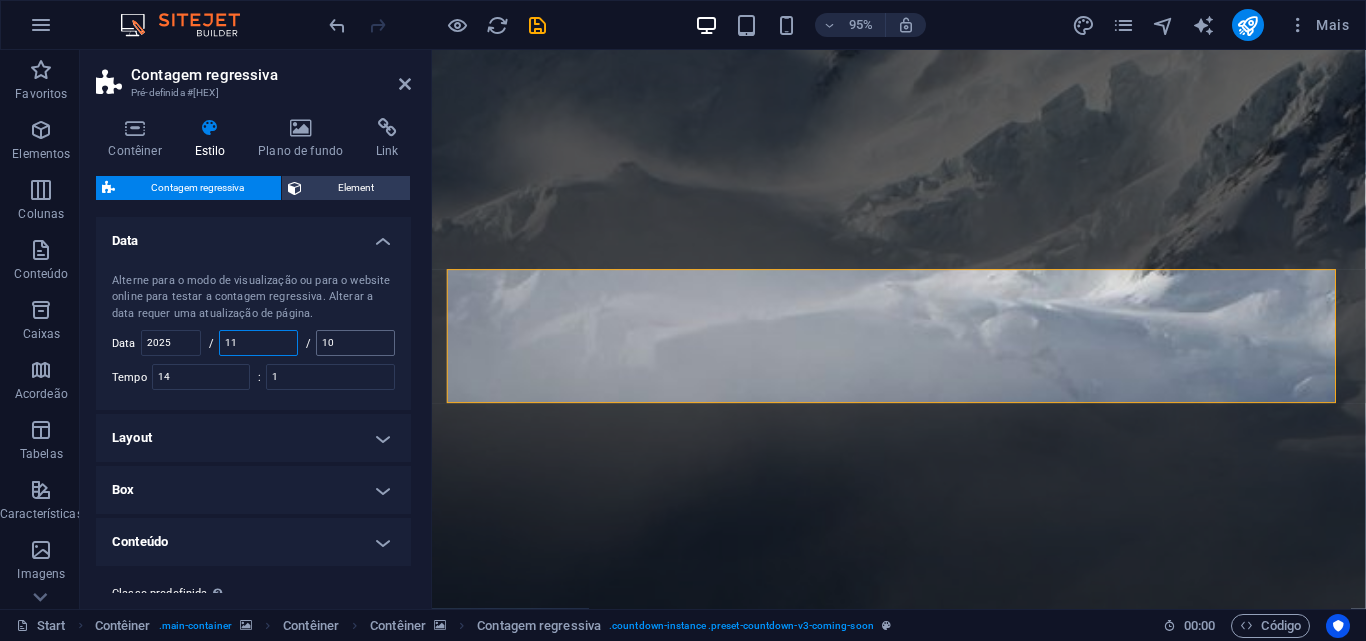 type on "11" 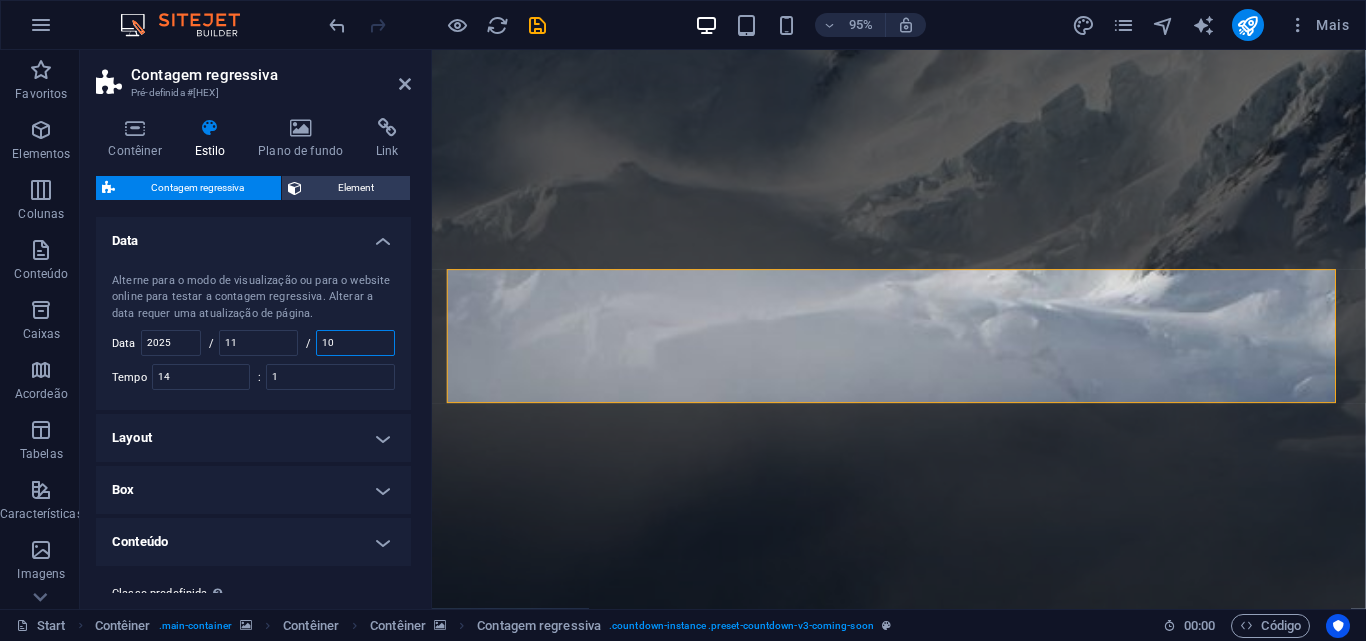 click on "10" at bounding box center (355, 343) 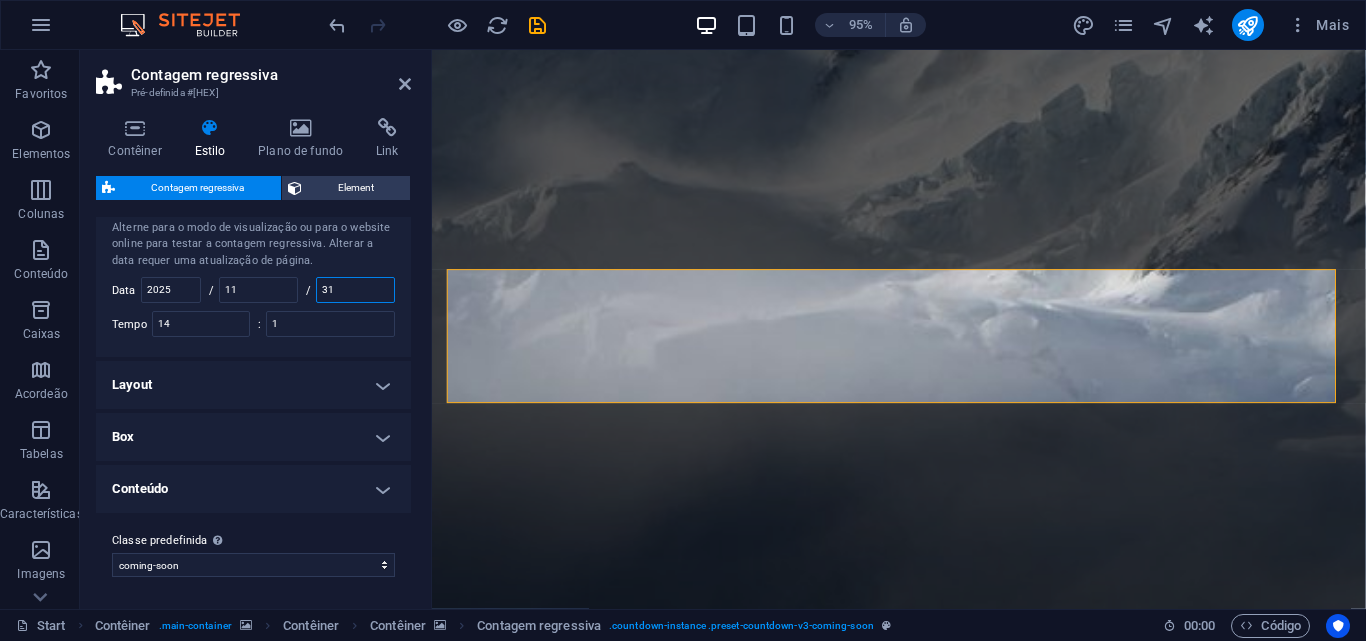 scroll, scrollTop: 0, scrollLeft: 0, axis: both 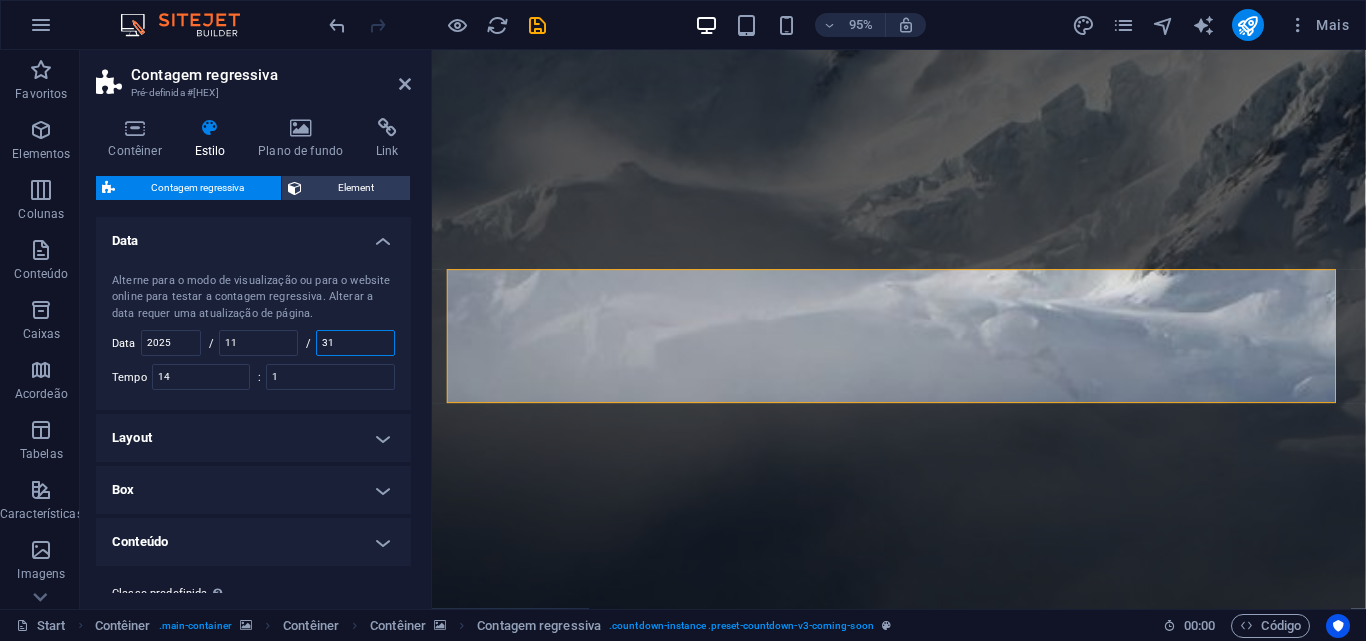 type on "31" 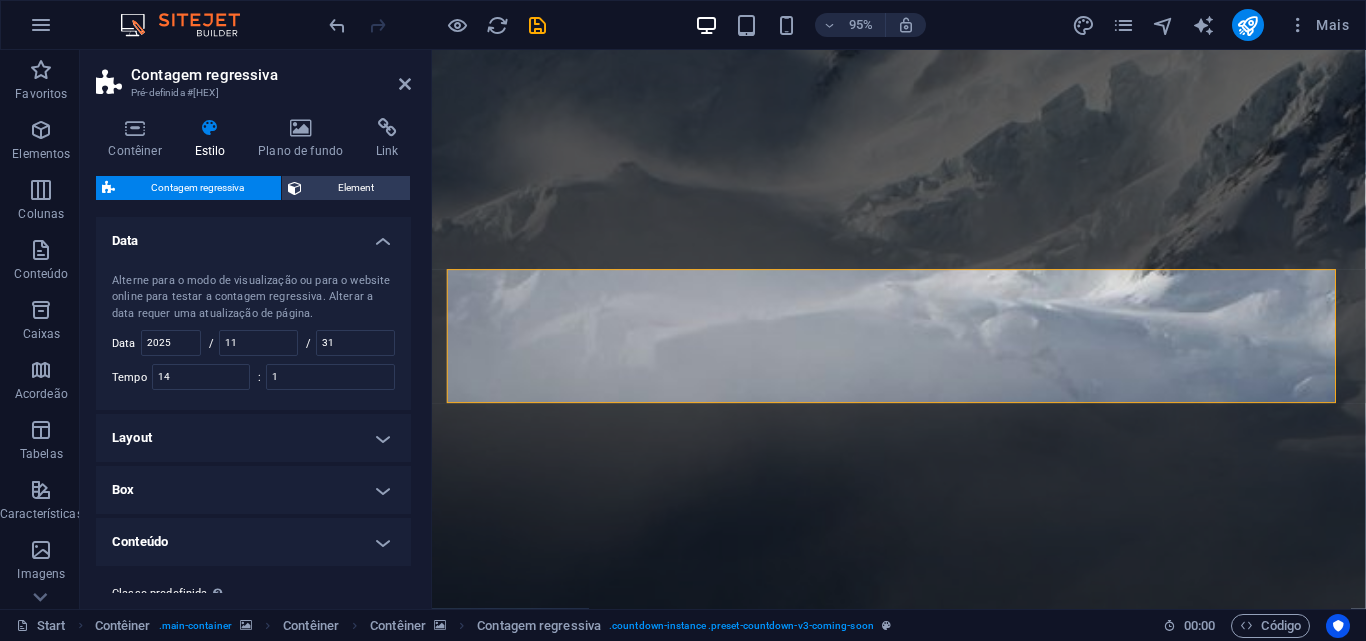 click on "Contêiner Estilo Plano de fundo Link Tamanho Altura Padrão px rem % vh vw Altura min. Nada px rem % vh vw Largura Padrão px rem % em vh vw Altura mínima Nada px rem % vh vw Largura do conteúdo Padrão Largura personalizada Largura Padrão px rem % em vh vw Altura mínima Nada px rem % vh vw Espaçamento padrão Espaçamento customizado A largura e o preenchimento padrão do conteúdo podem ser alterados em Design. Editar design Layout (Flexbox) Alinhamento Determina a direção do flex. Padrão Eixo principal Determine como os elementos devem se comportar ao longo do eixo principal dentro deste contêiner (justifique o conteúdo). Padrão Eixo lateral Controle a direção vertical do elemento dentro do contêiner (alinhar os itens). Padrão Ajuste Padrão Ligar Desligar Preencher Controla as distâncias e a direção dos elementos no eixo y em várias linhas (alinhar o conteúdo). Padrão Acessibilidade Função A função ARIA define a função de um elemento.  Nada Alert Article Banner" at bounding box center [253, 355] 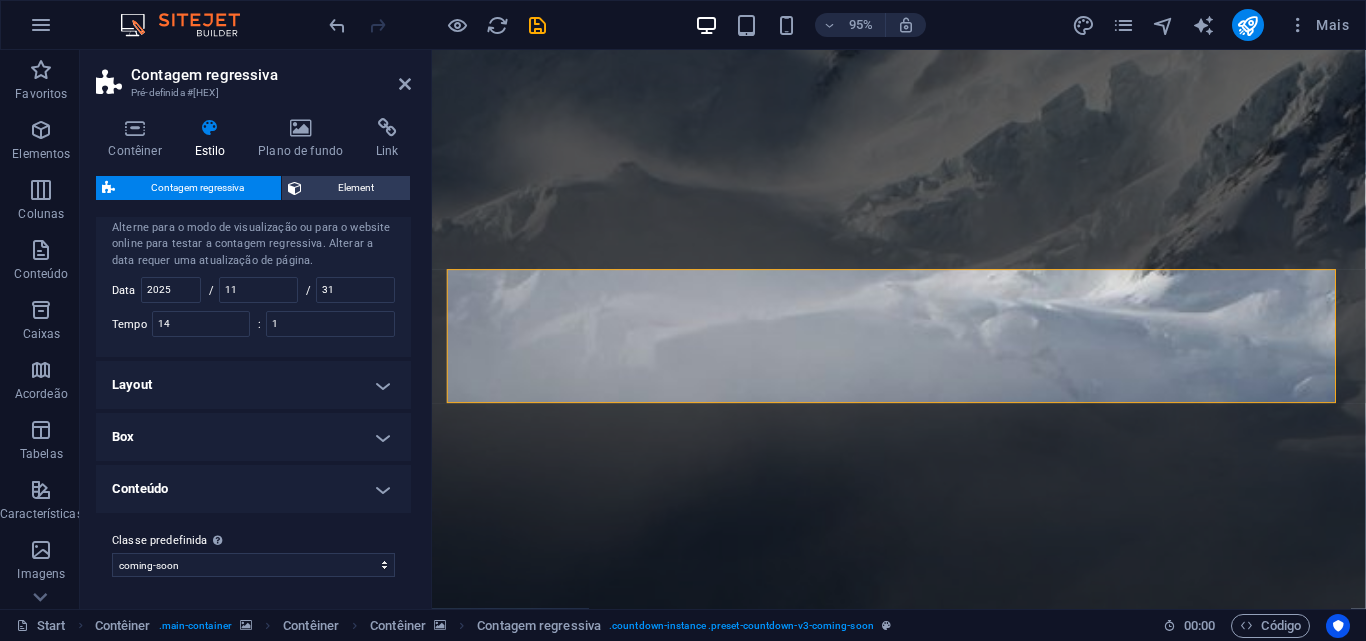 scroll, scrollTop: 0, scrollLeft: 0, axis: both 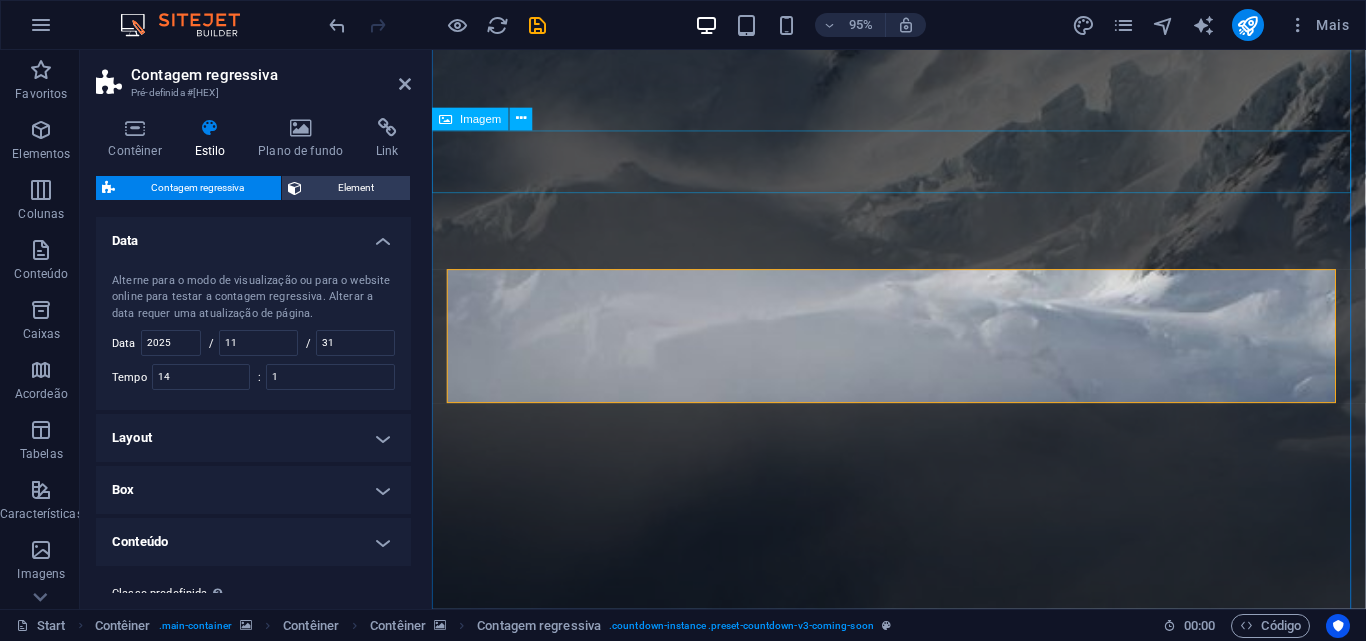 click at bounding box center (923, 1784) 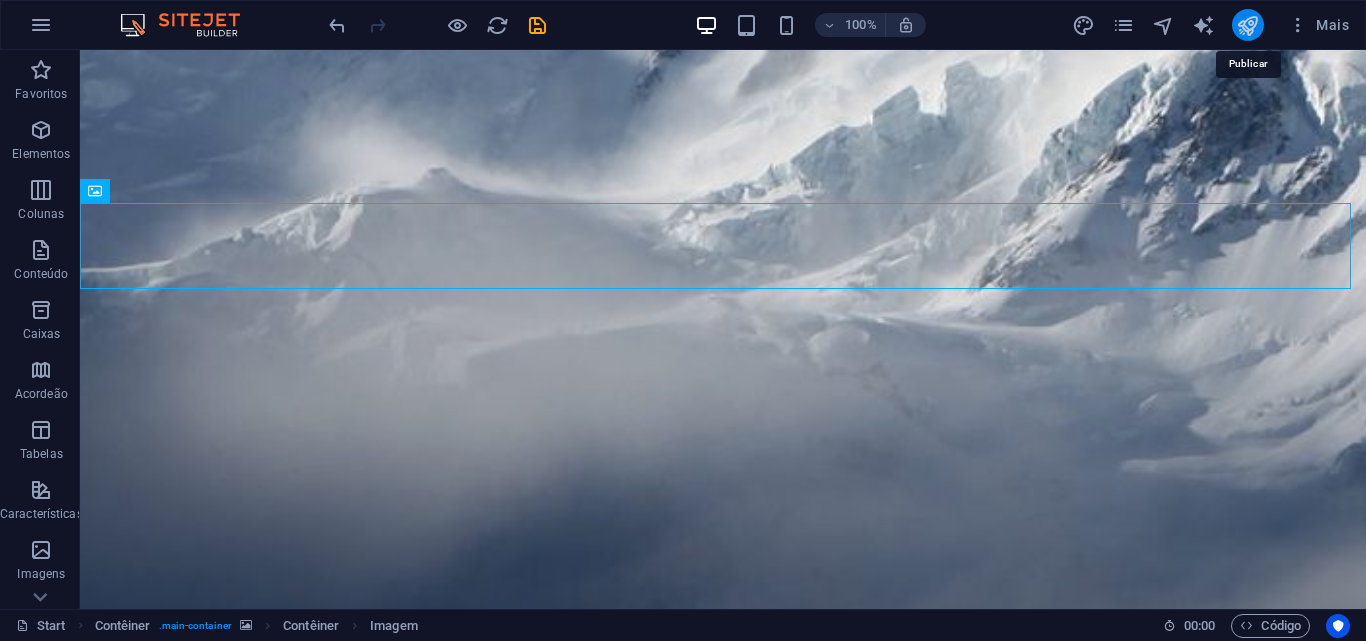click at bounding box center [1247, 25] 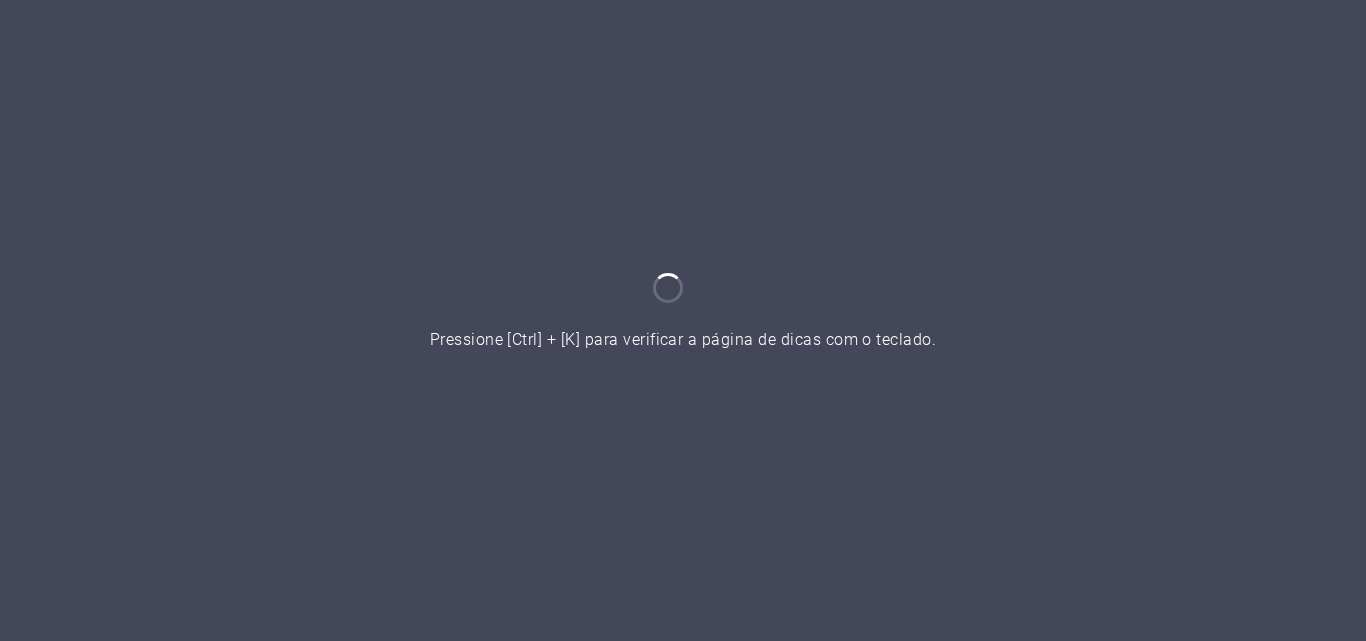 scroll, scrollTop: 0, scrollLeft: 0, axis: both 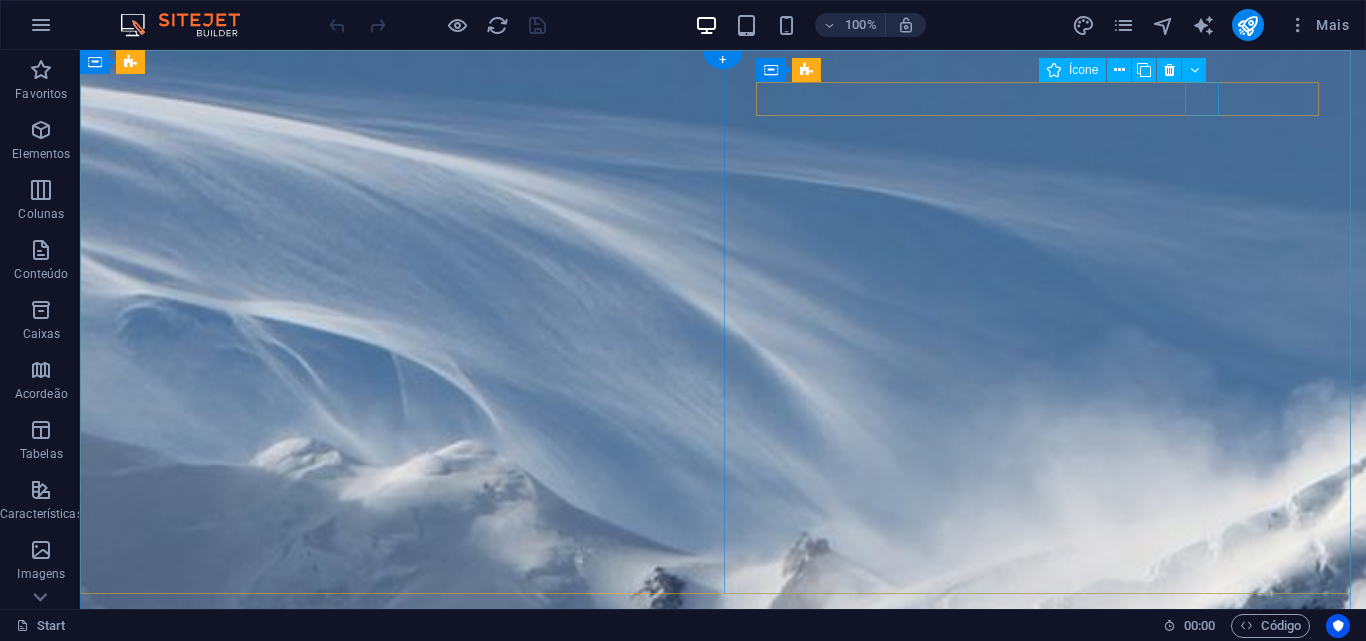 click at bounding box center (592, 2097) 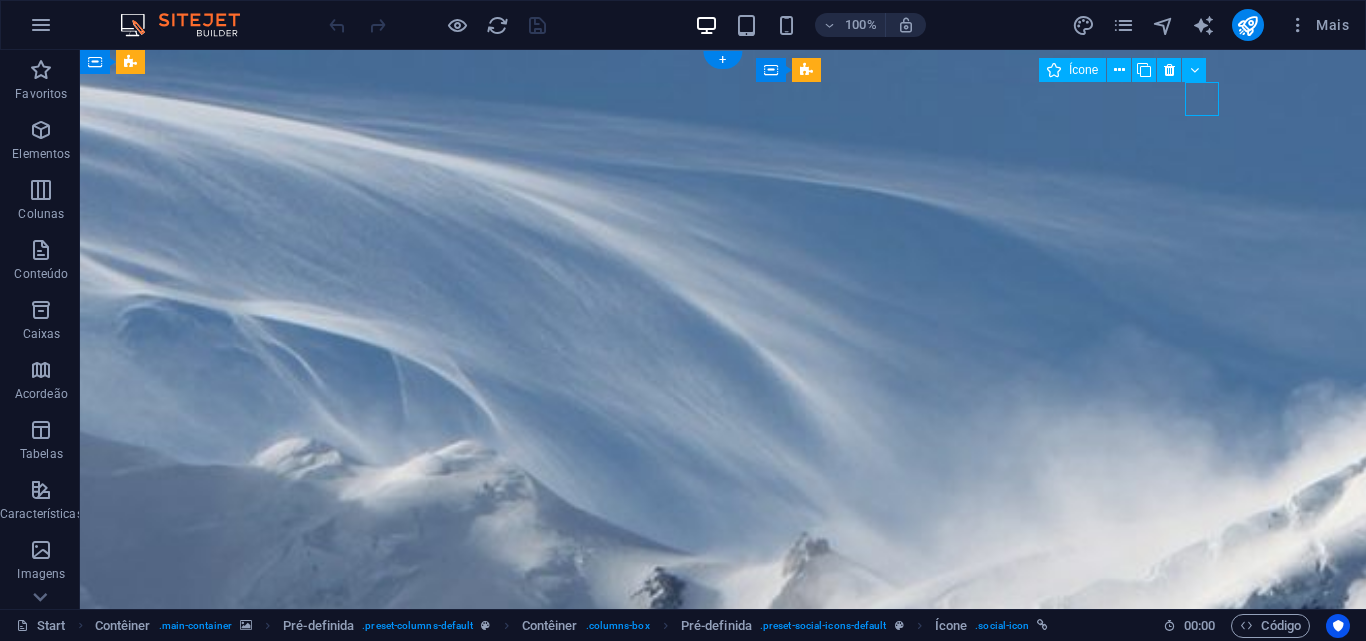 click at bounding box center [592, 2097] 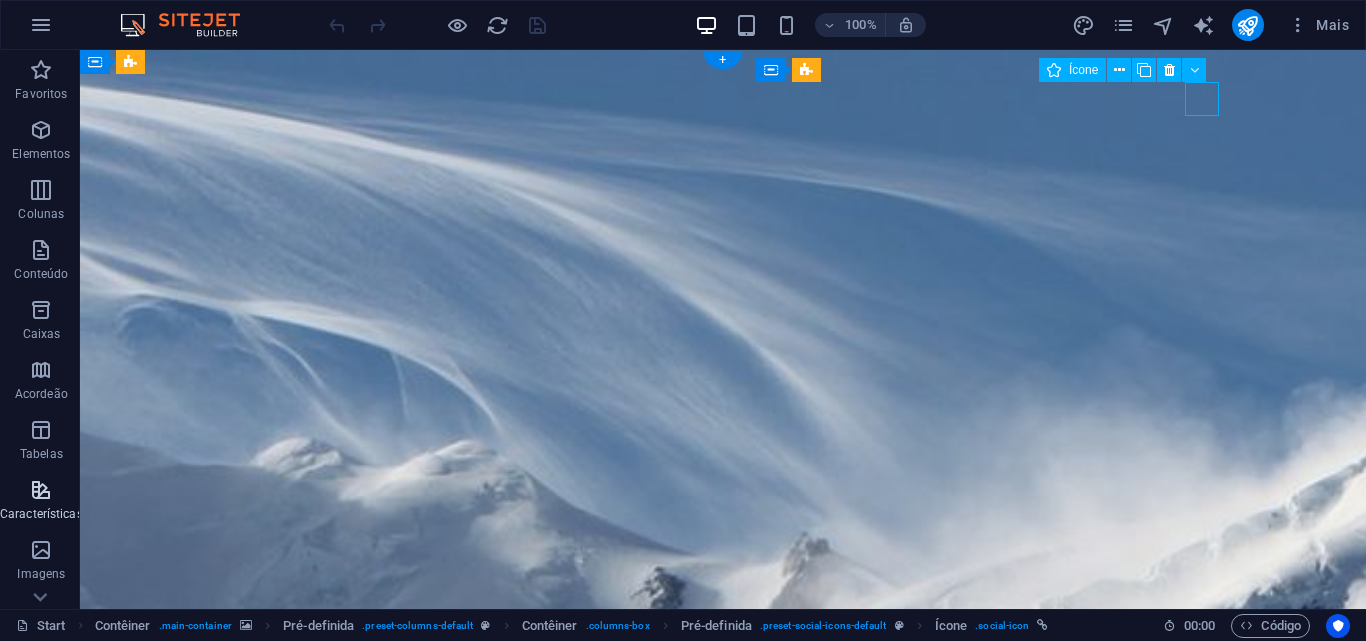 select on "xMidYMid" 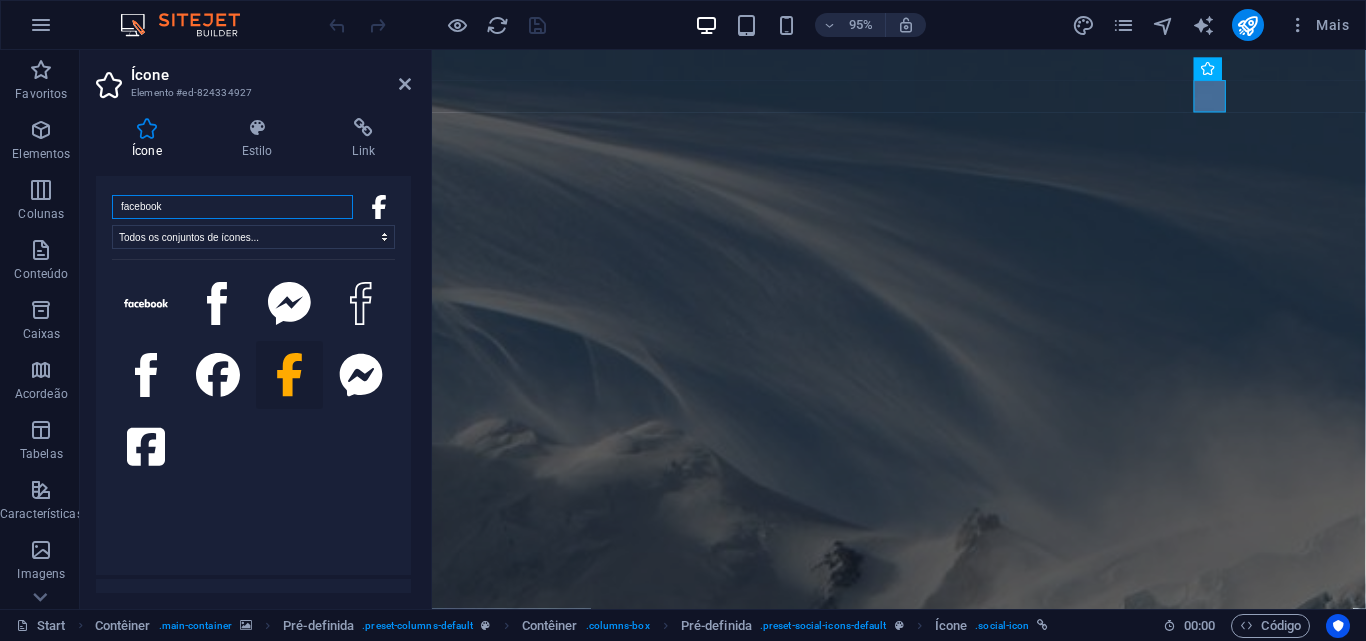 scroll, scrollTop: 0, scrollLeft: 0, axis: both 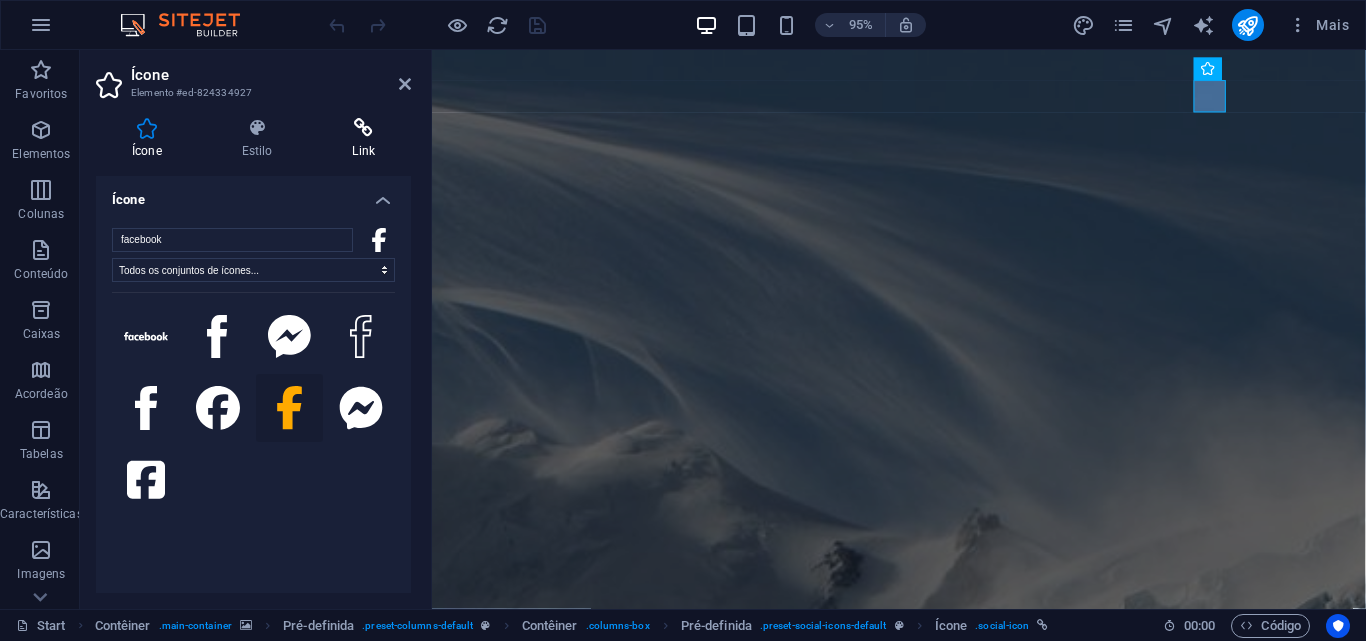 click at bounding box center [363, 128] 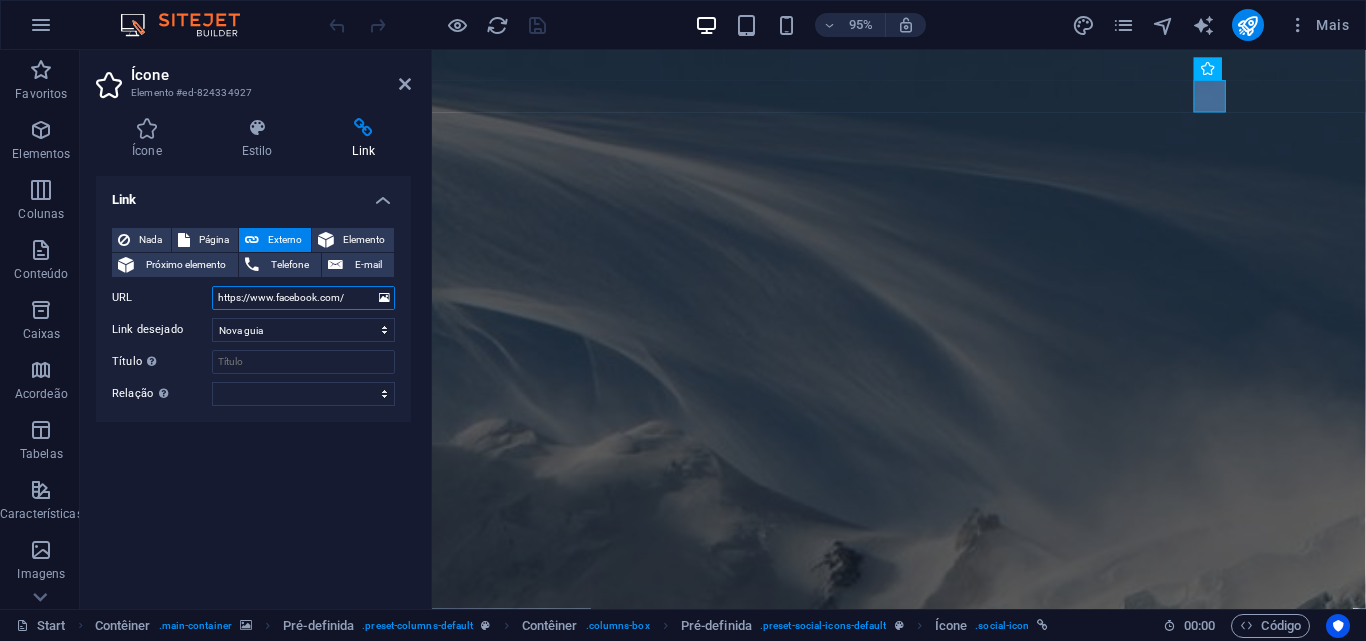 click on "https://www.facebook.com/" at bounding box center [303, 298] 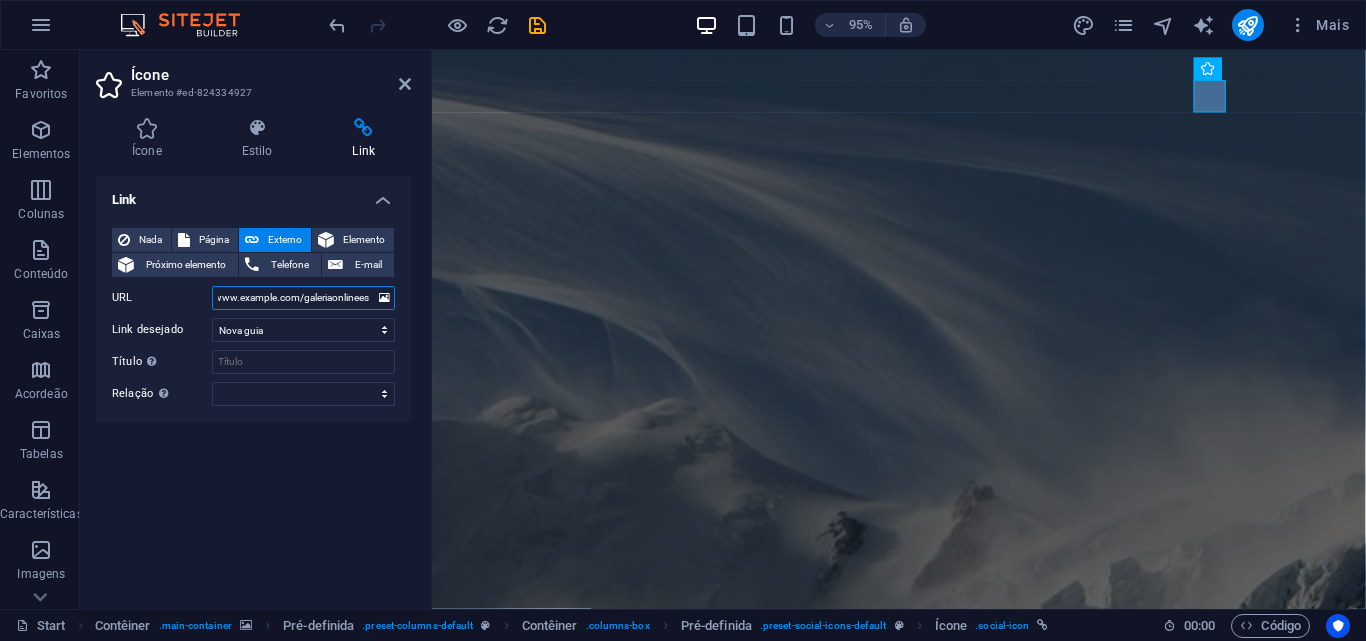 scroll, scrollTop: 0, scrollLeft: 41, axis: horizontal 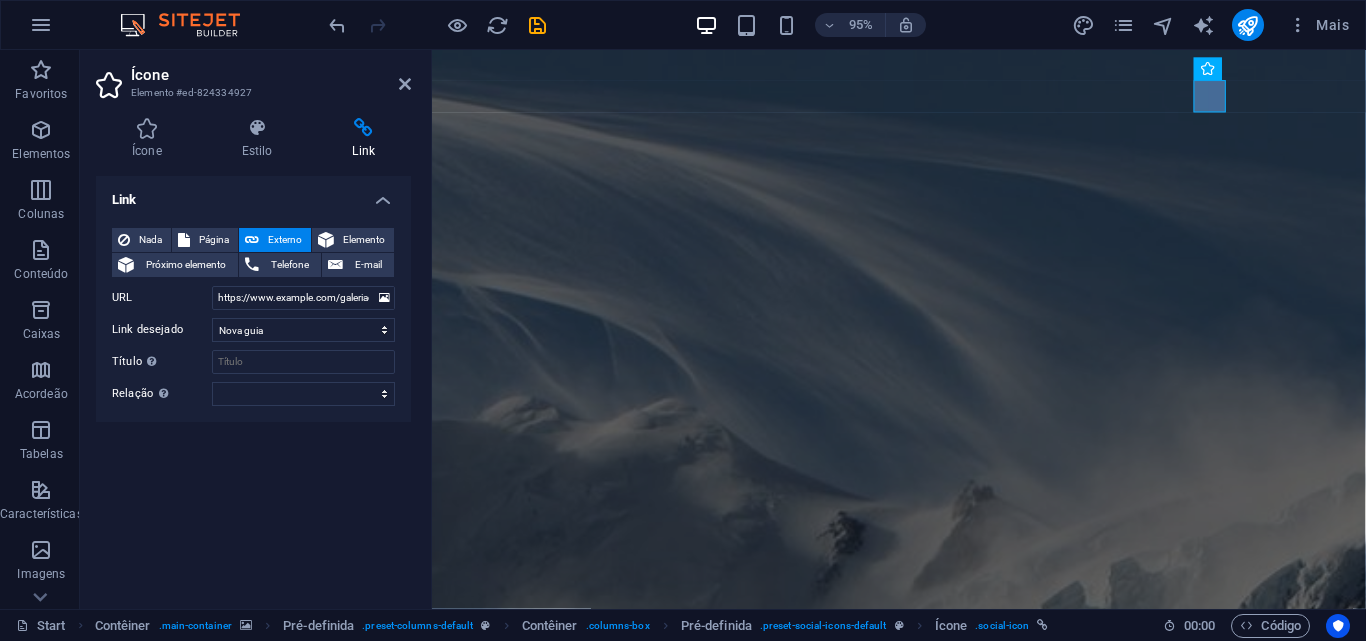 click on "Link Nada Página Externo Elemento Próximo elemento Telefone E-mail Página Start Legal Notice Privacy Elemento
URL https://www.example.com/galeriaonlinees Telefone E-mail Link desejado Nova guia Mesma guia Sobreposição Título A descrição adicional do link não deve ser igual ao texto do link. O título é geralmente mostrado como um texto de dica de ferramenta quando o mouse se move sobre o elemento. Deixe em branco se tiver dúvidas. Relação Define o  relacionamento deste link com o destino do link . Por exemplo, o valor "nofollow" instrui os mecanismos de pesquisa a não seguir o link. Pode ser deixado vazio. alternado autor guia de favoritos externo ajuda licença avançar nofollow noreferrer noopener prev busca marcar" at bounding box center [253, 384] 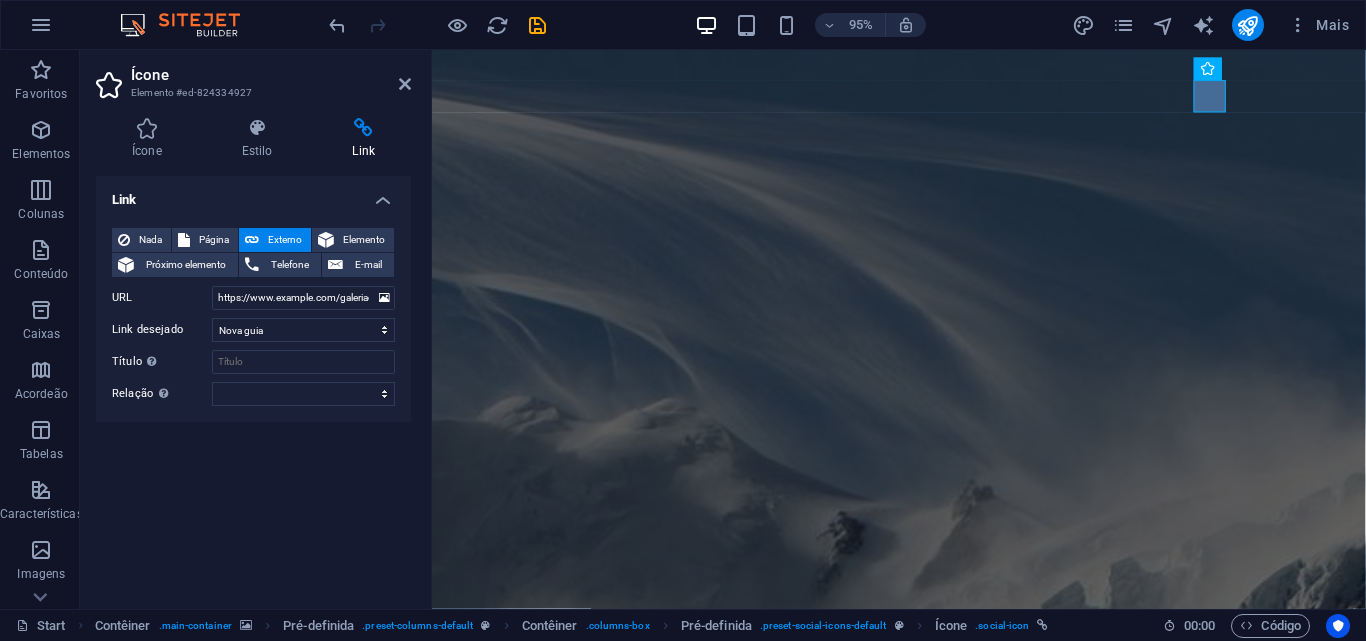 click on "Link Nada Página Externo Elemento Próximo elemento Telefone E-mail Página Start Legal Notice Privacy Elemento
URL https://www.example.com/galeriaonlinees Telefone E-mail Link desejado Nova guia Mesma guia Sobreposição Título A descrição adicional do link não deve ser igual ao texto do link. O título é geralmente mostrado como um texto de dica de ferramenta quando o mouse se move sobre o elemento. Deixe em branco se tiver dúvidas. Relação Define o  relacionamento deste link com o destino do link . Por exemplo, o valor "nofollow" instrui os mecanismos de pesquisa a não seguir o link. Pode ser deixado vazio. alternado autor guia de favoritos externo ajuda licença avançar nofollow noreferrer noopener prev busca marcar" at bounding box center [253, 384] 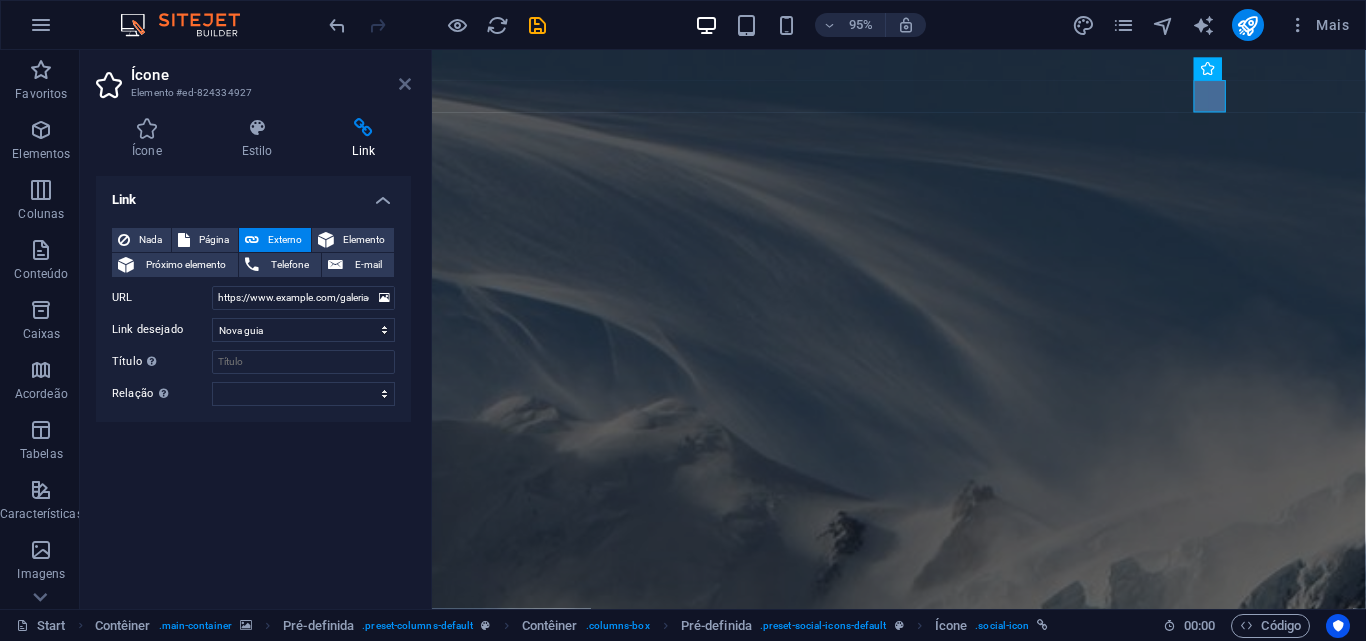 click at bounding box center (405, 84) 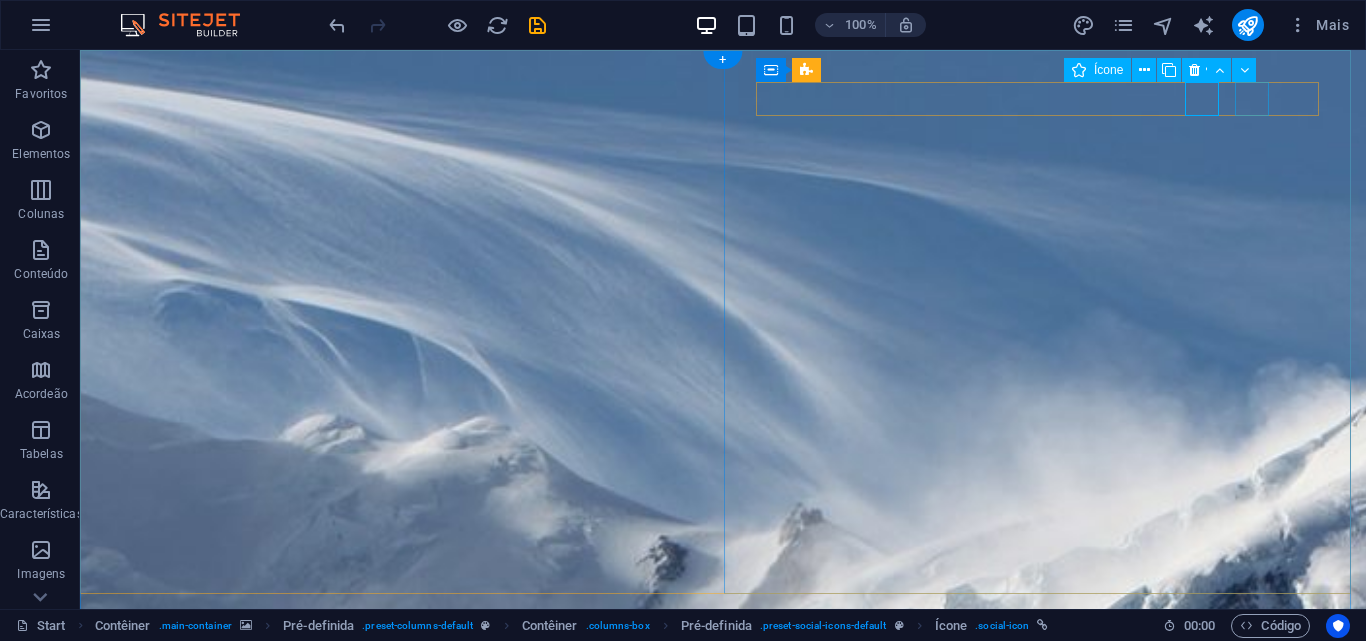 click at bounding box center (592, 2051) 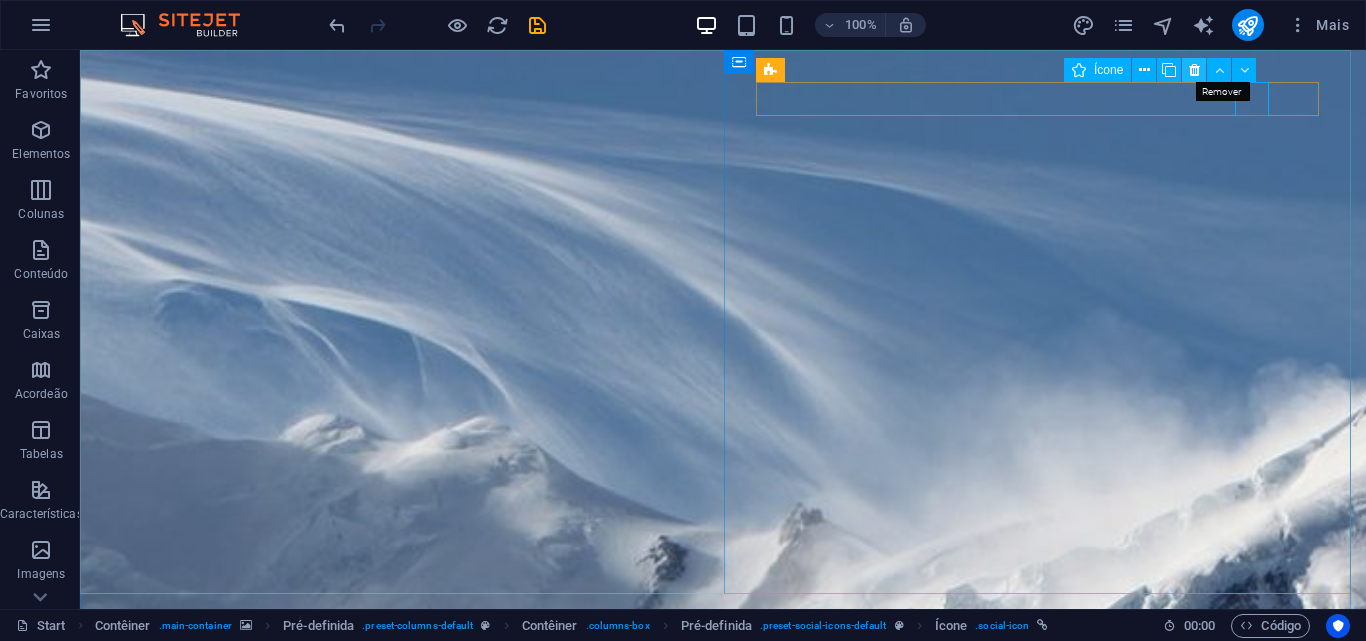 click at bounding box center (1194, 70) 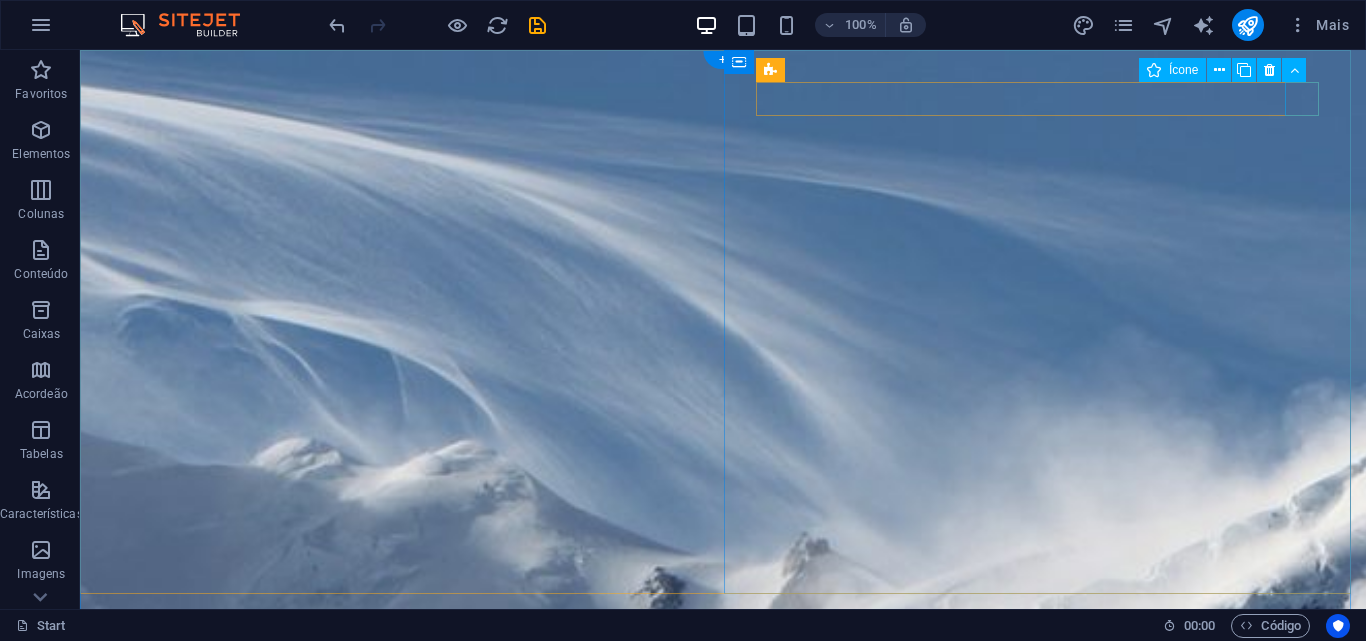 click at bounding box center (592, 2139) 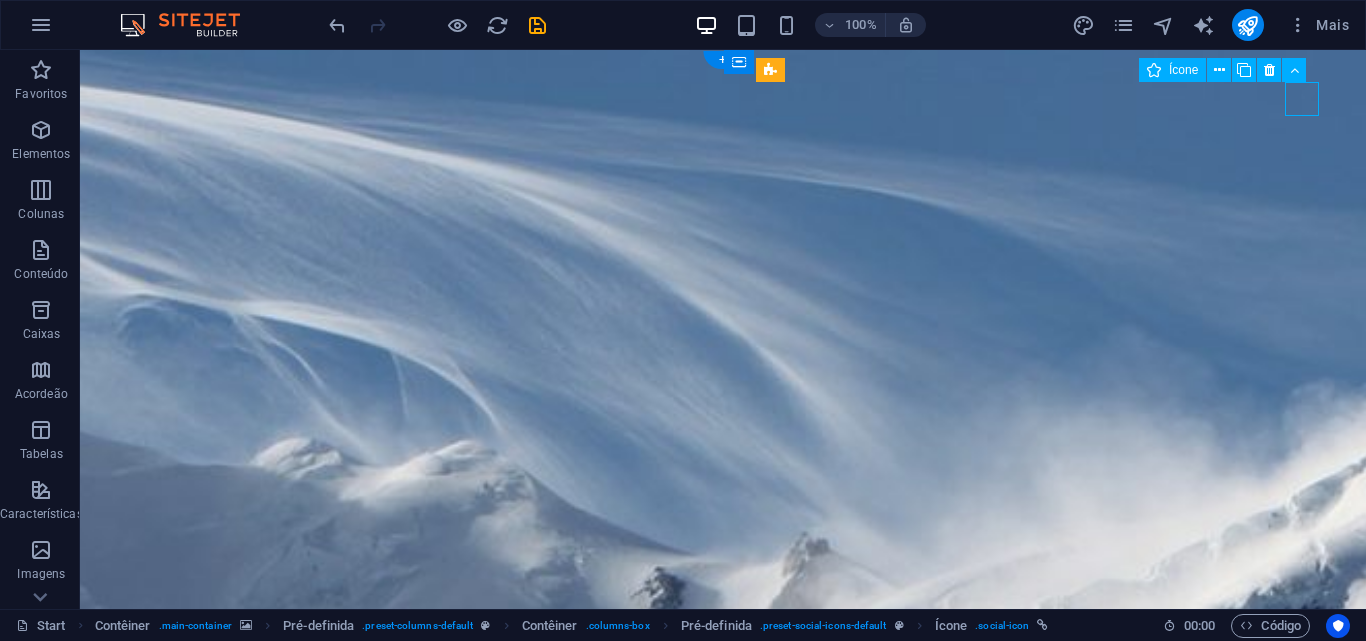 click at bounding box center (592, 2139) 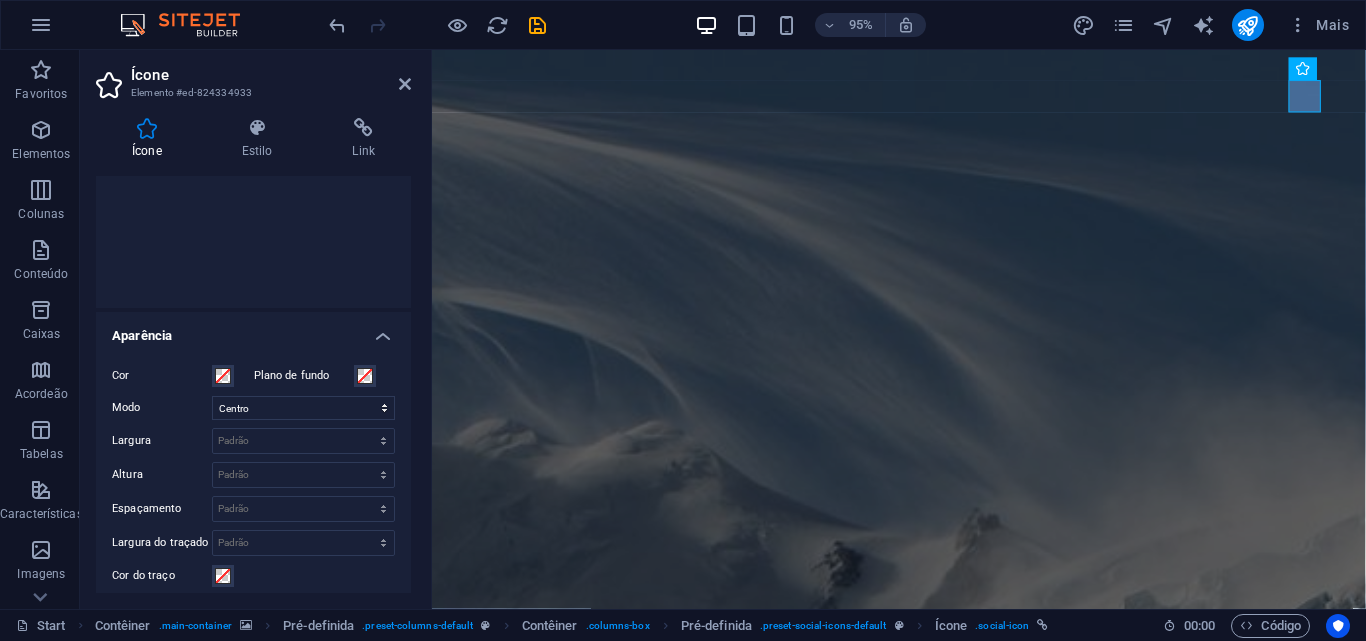scroll, scrollTop: 0, scrollLeft: 0, axis: both 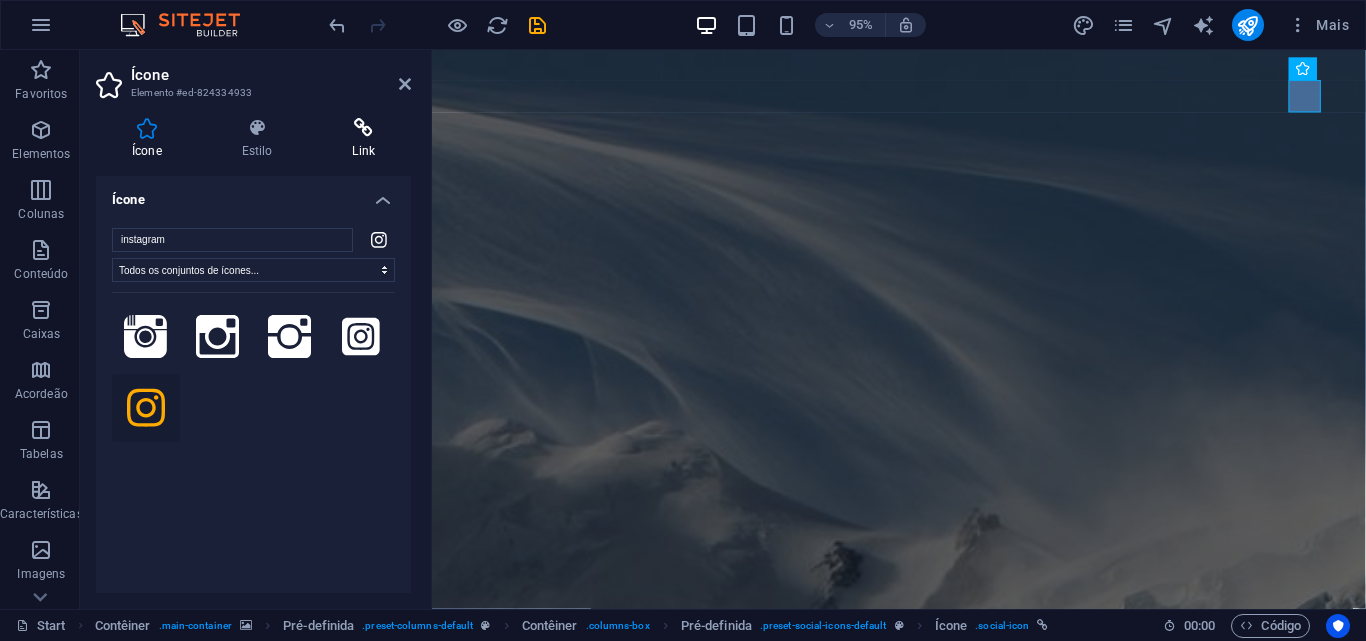 click at bounding box center (363, 128) 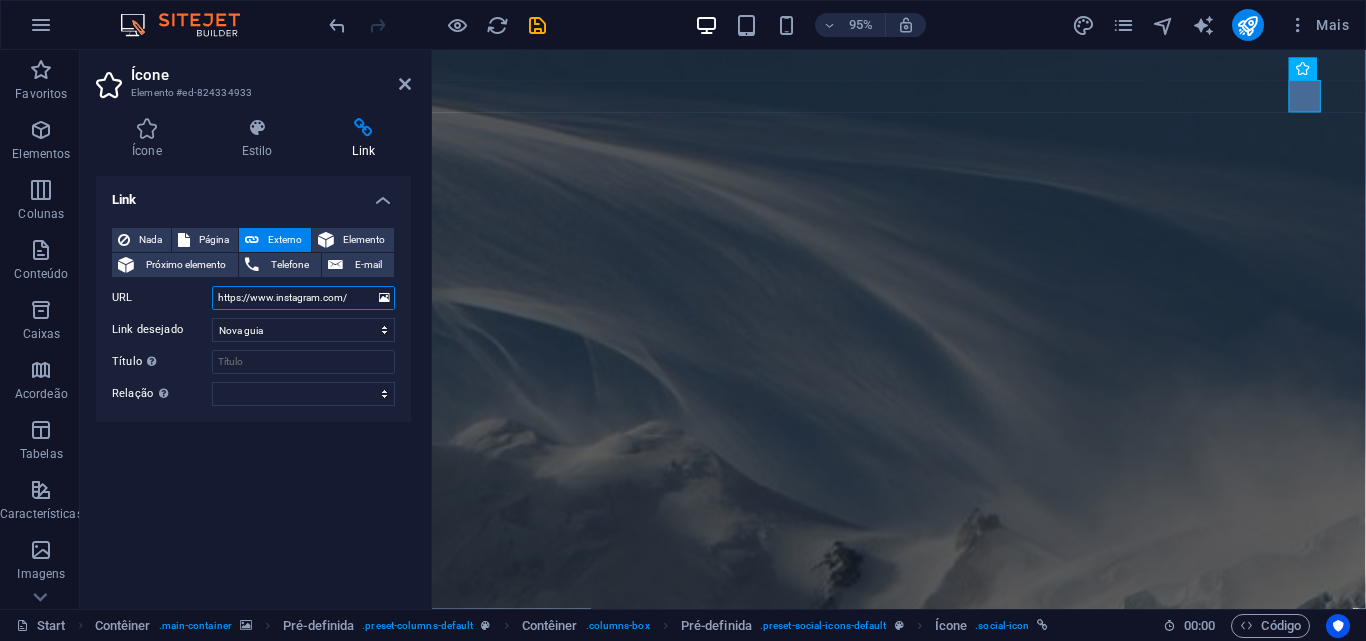 click on "https://www.instagram.com/" at bounding box center [303, 298] 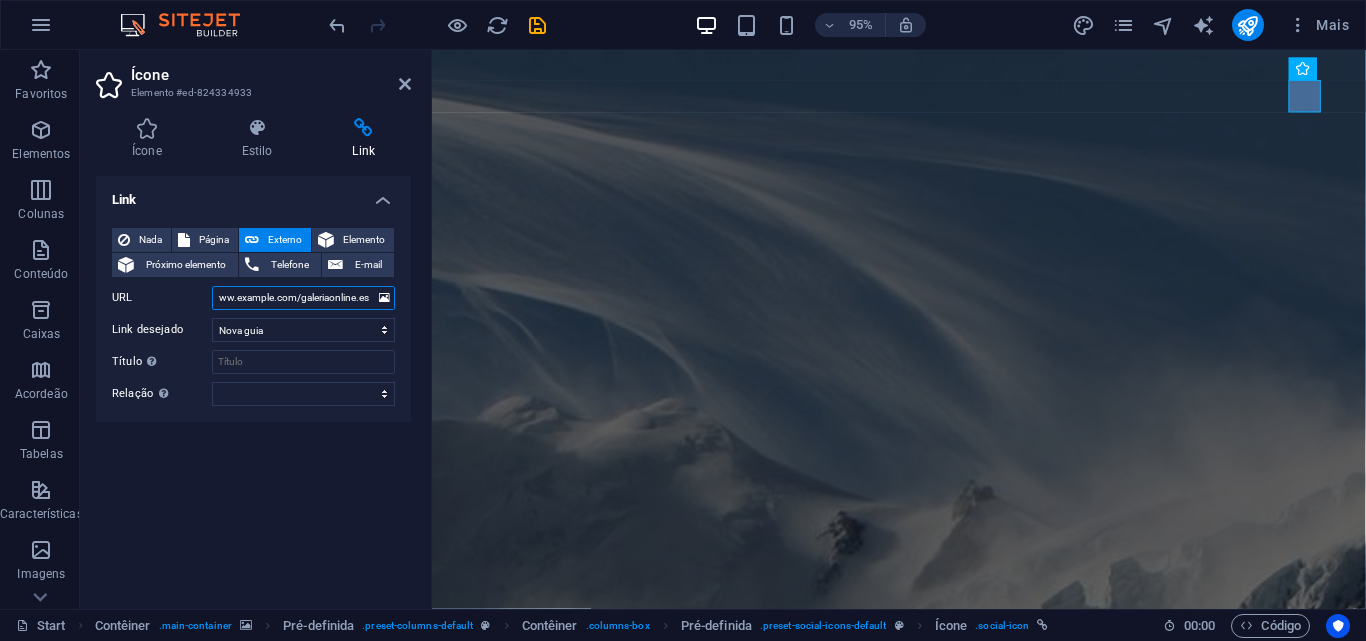 scroll, scrollTop: 0, scrollLeft: 47, axis: horizontal 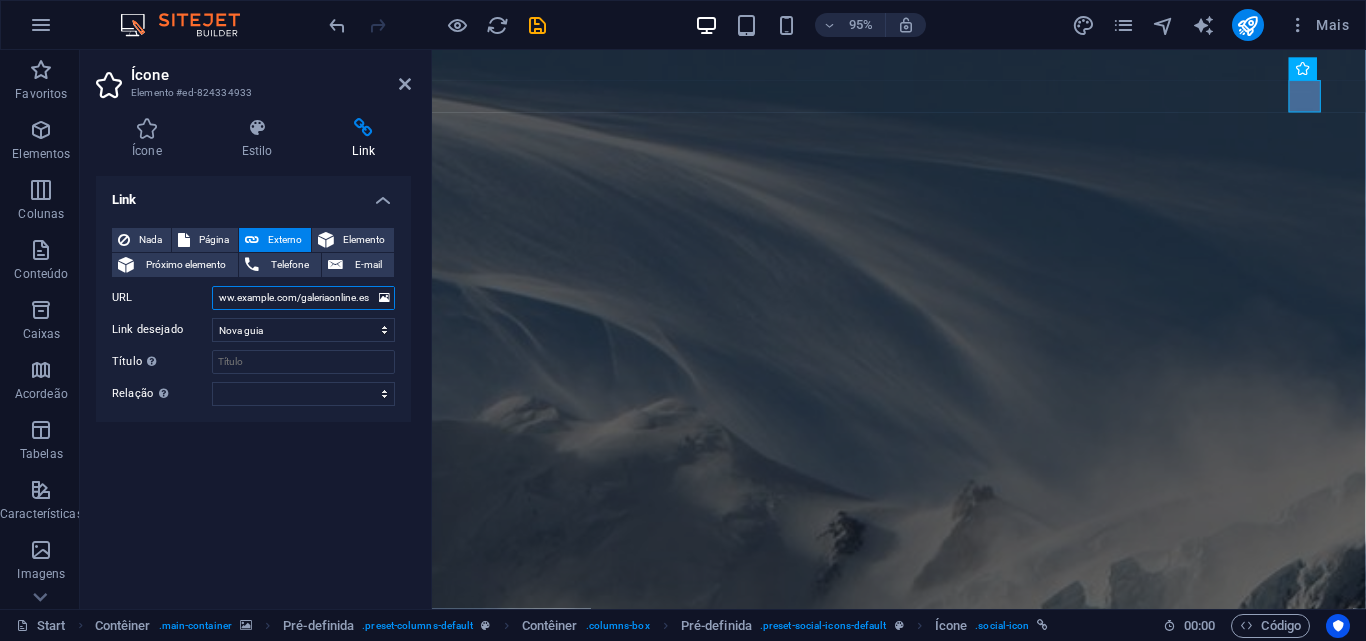 type on "https://www.example.com/galeriaonline.es" 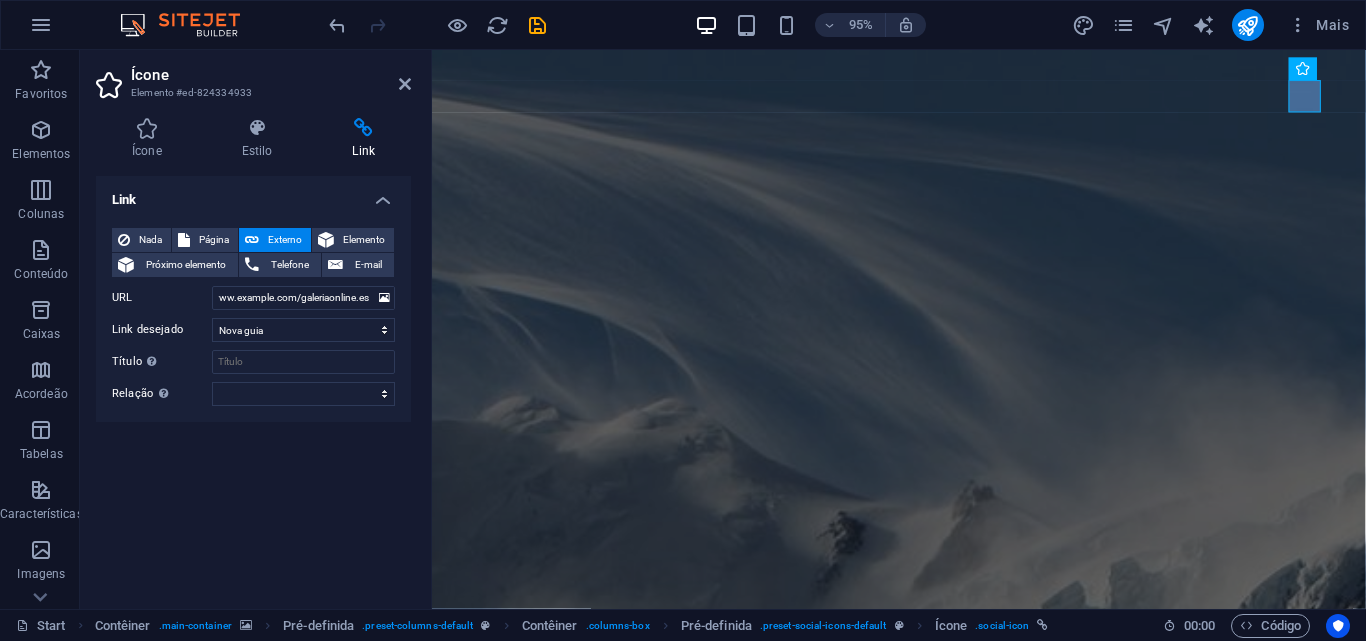 scroll, scrollTop: 0, scrollLeft: 0, axis: both 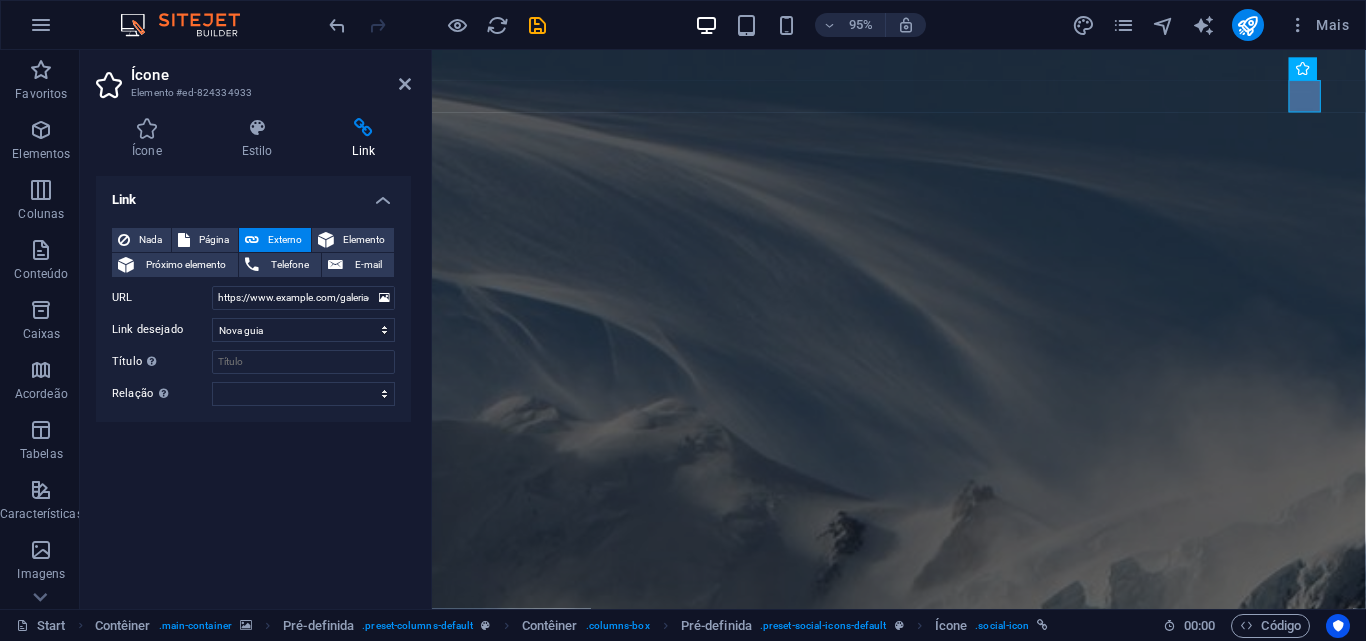 click on "Link Nada Página Externo Elemento Próximo elemento Telefone E-mail Página Start Legal Notice Privacy Elemento
URL https://www.example.com/galeriaonline.es Telefone E-mail Link desejado Nova guia Mesma guia Sobreposição Título A descrição adicional do link não deve ser igual ao texto do link. O título é geralmente mostrado como um texto de dica de ferramenta quando o mouse se move sobre o elemento. Deixe em branco se tiver dúvidas. Relação Define o  relacionamento deste link com o destino do link . Por exemplo, o valor "nofollow" instrui os mecanismos de pesquisa a não seguir o link. Pode ser deixado vazio. alternado autor guia de favoritos externo ajuda licença avançar nofollow noreferrer noopener prev busca marcar" at bounding box center [253, 384] 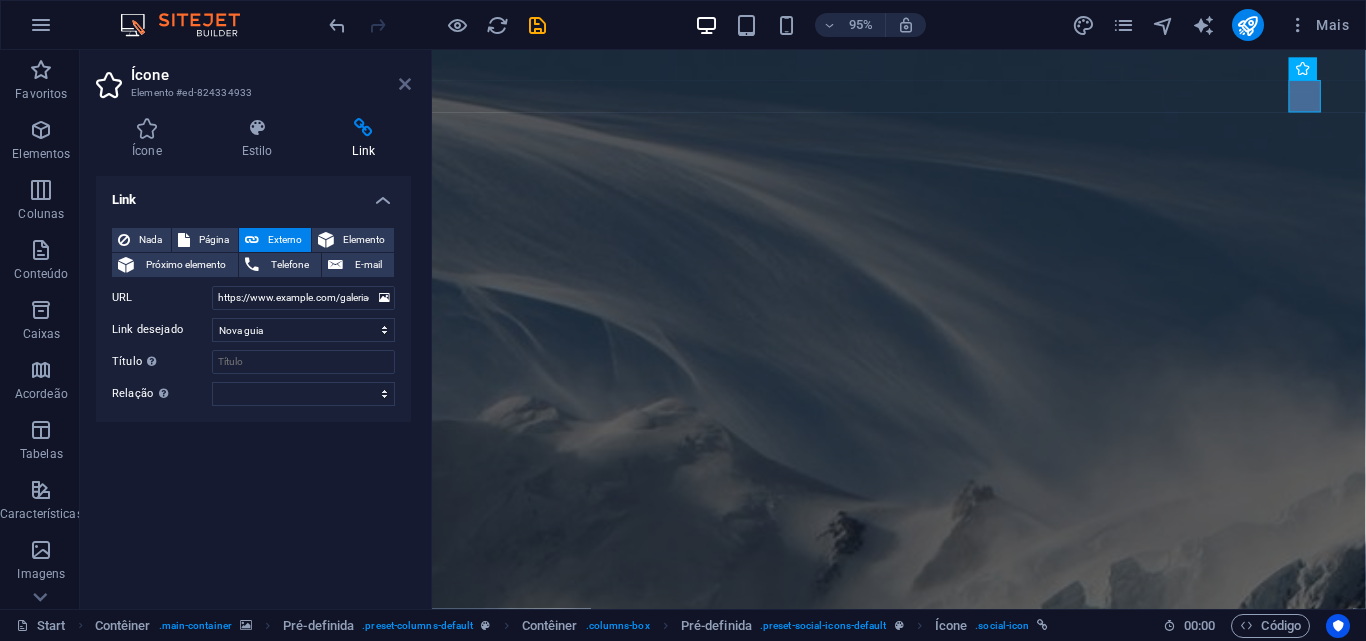 click at bounding box center (405, 84) 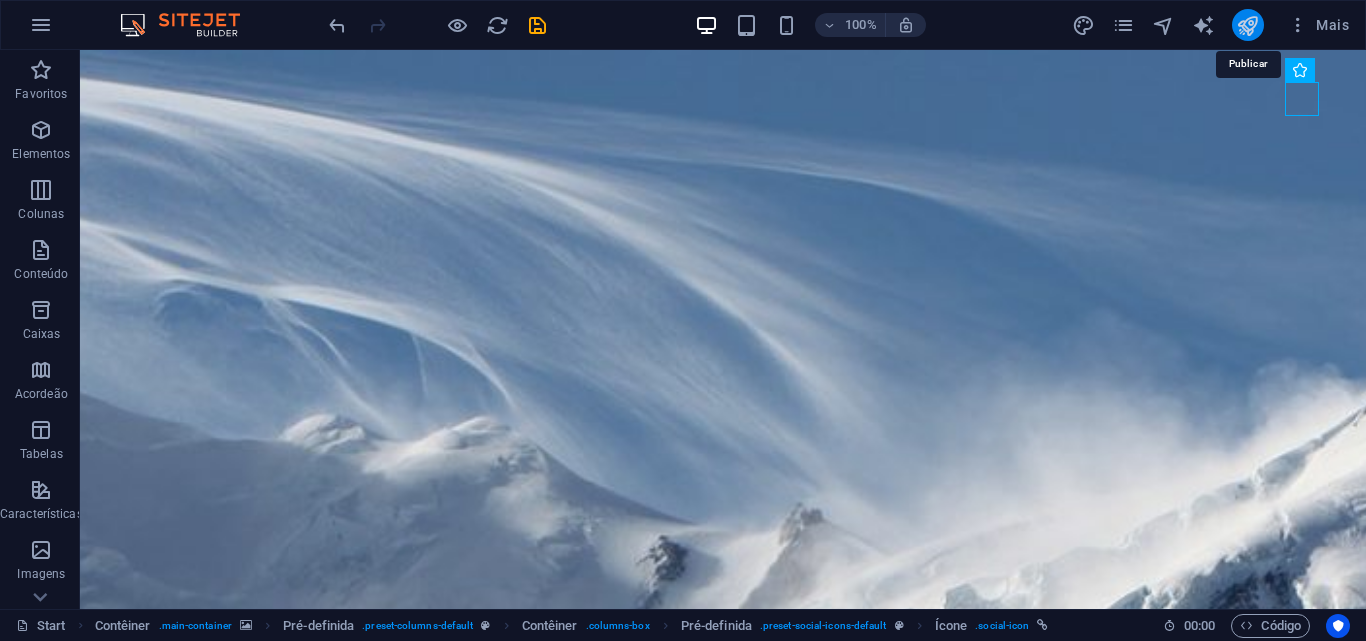 click at bounding box center (1247, 25) 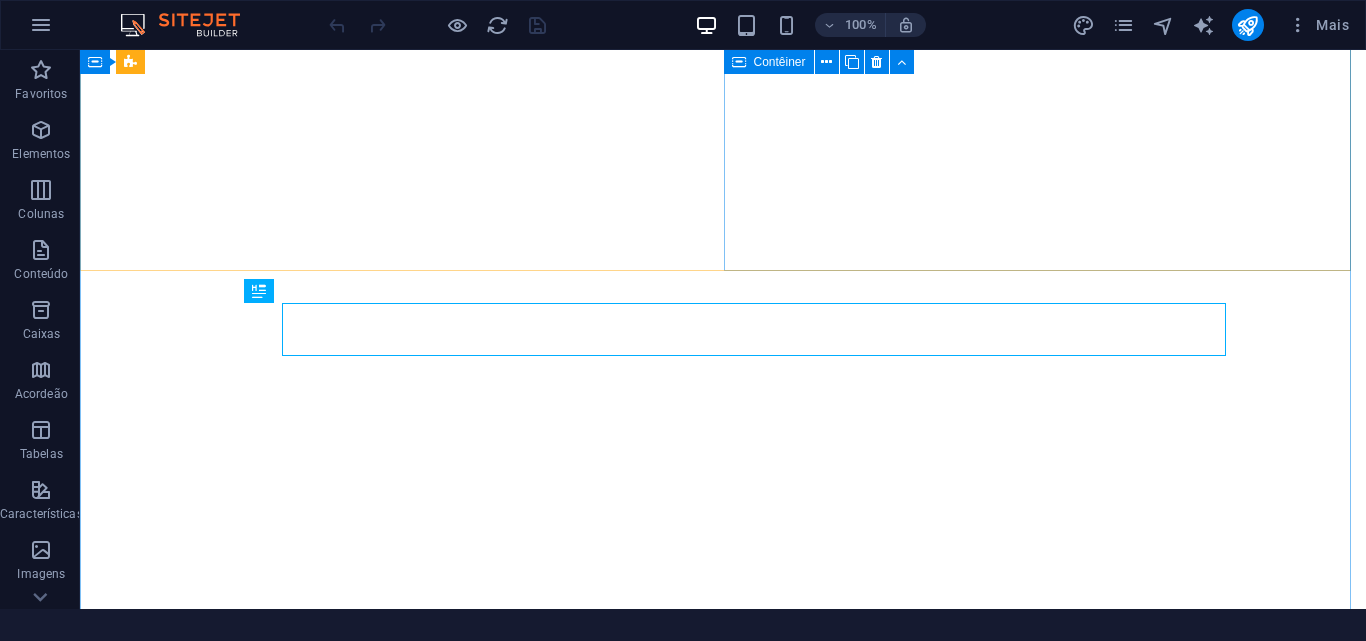 scroll, scrollTop: 0, scrollLeft: 0, axis: both 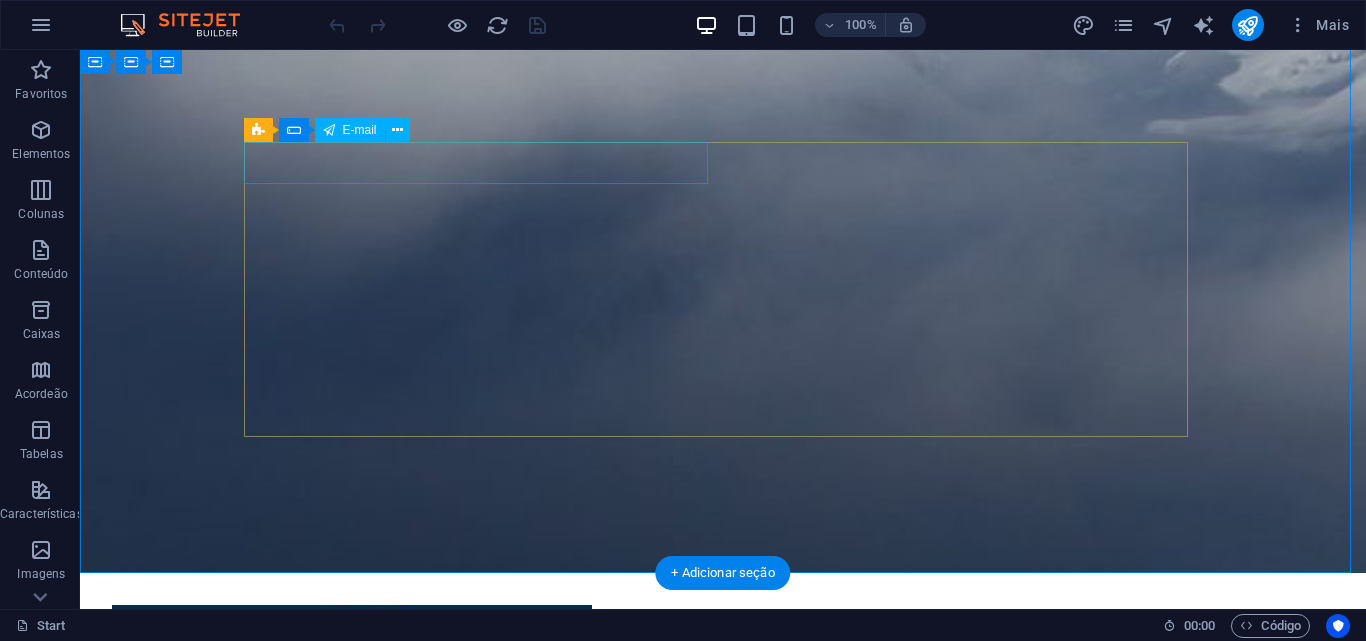 click at bounding box center [483, 2889] 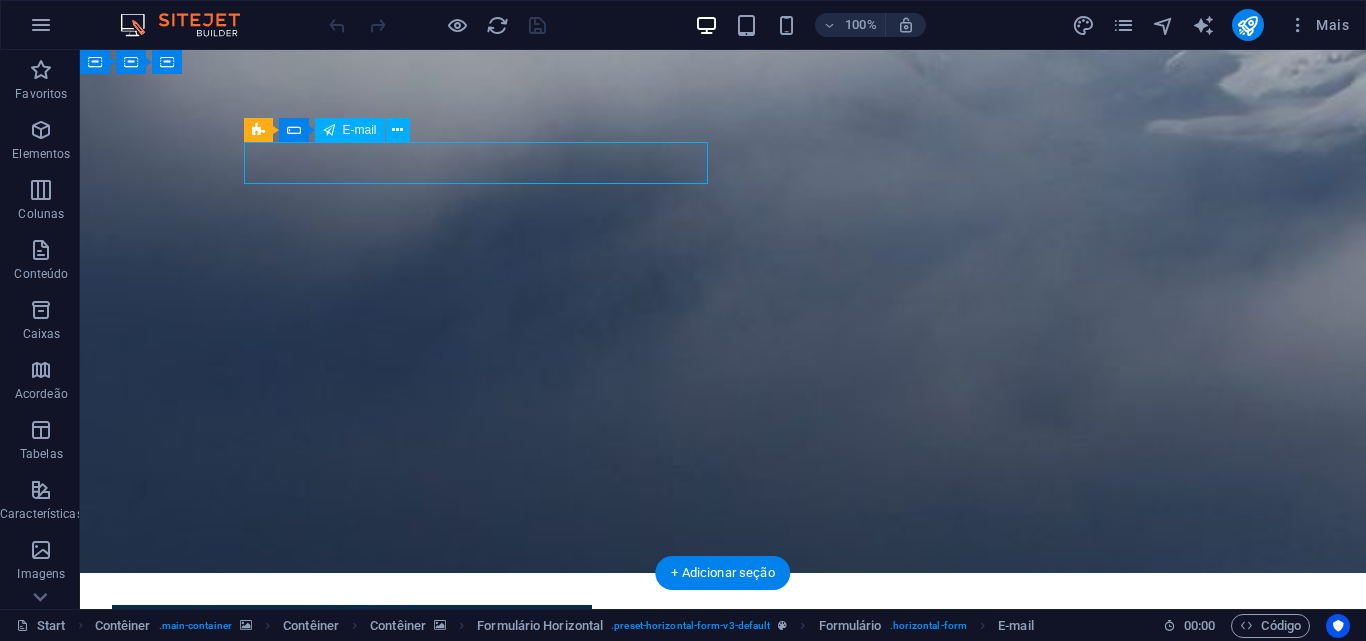 click at bounding box center (483, 2889) 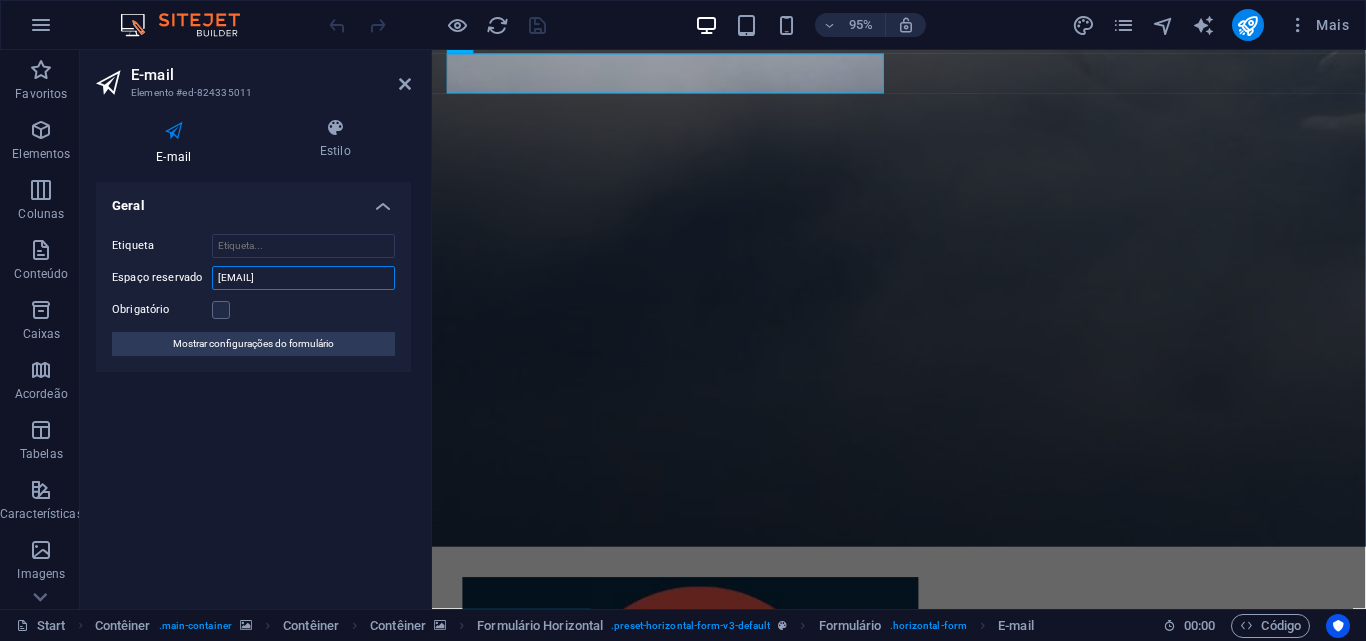 click on "[EMAIL]" at bounding box center [303, 278] 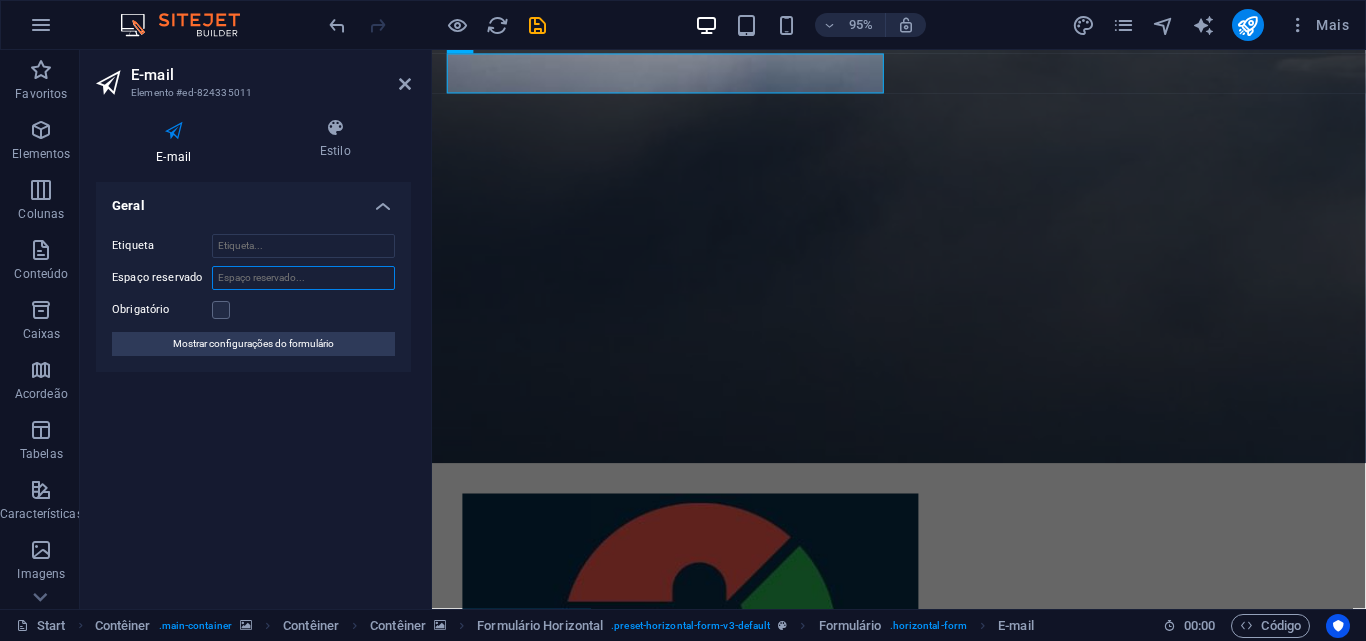 paste on "Seu e-mail" 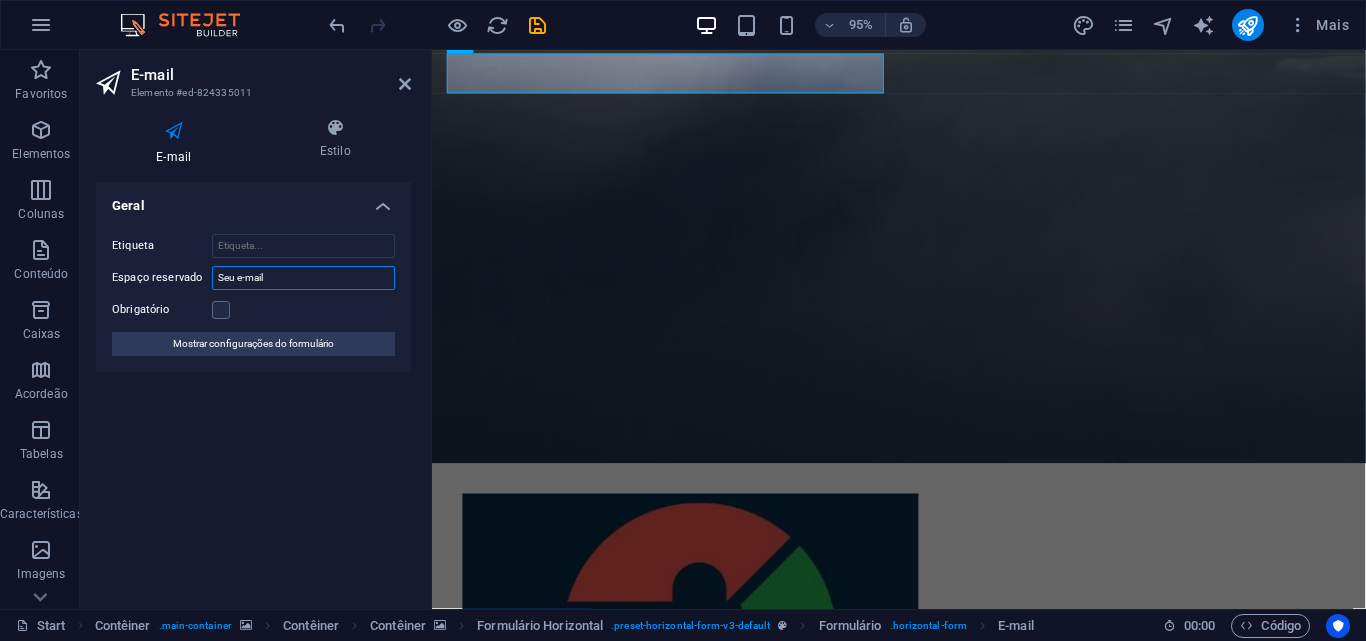 type on "Seu e-mail" 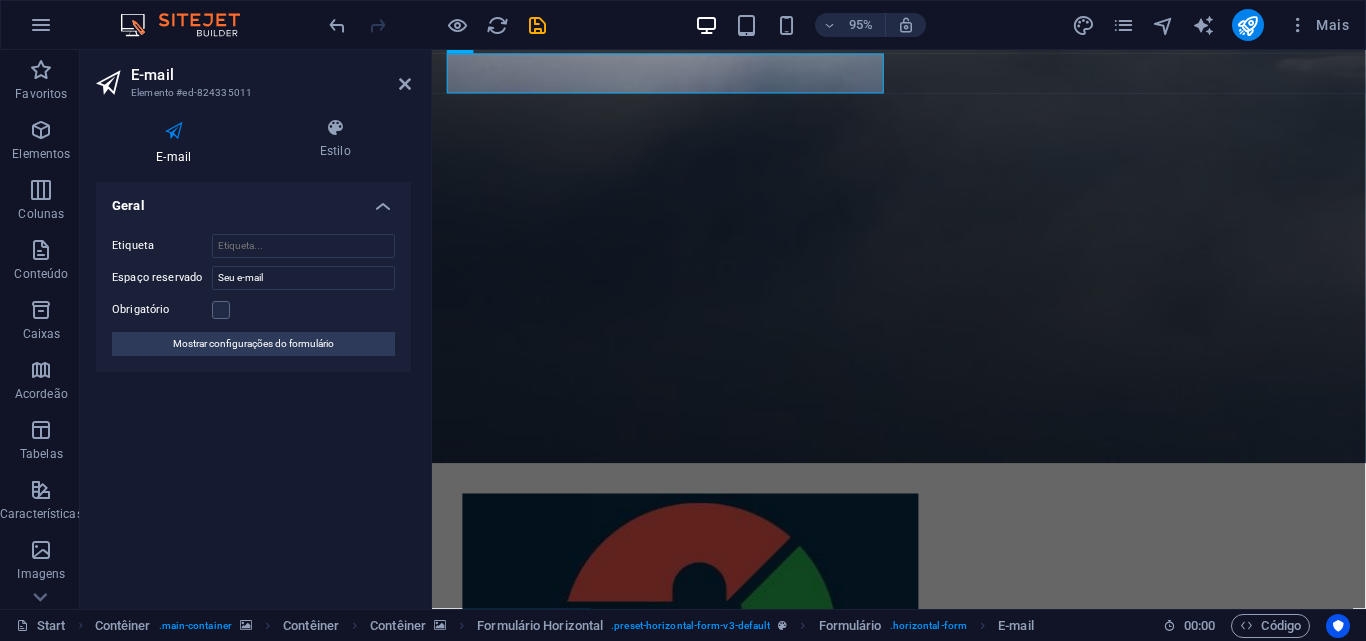 click on "Geral Etiqueta Espaço reservado Seu e-mail Obrigatório Mostrar configurações do formulário" at bounding box center [253, 387] 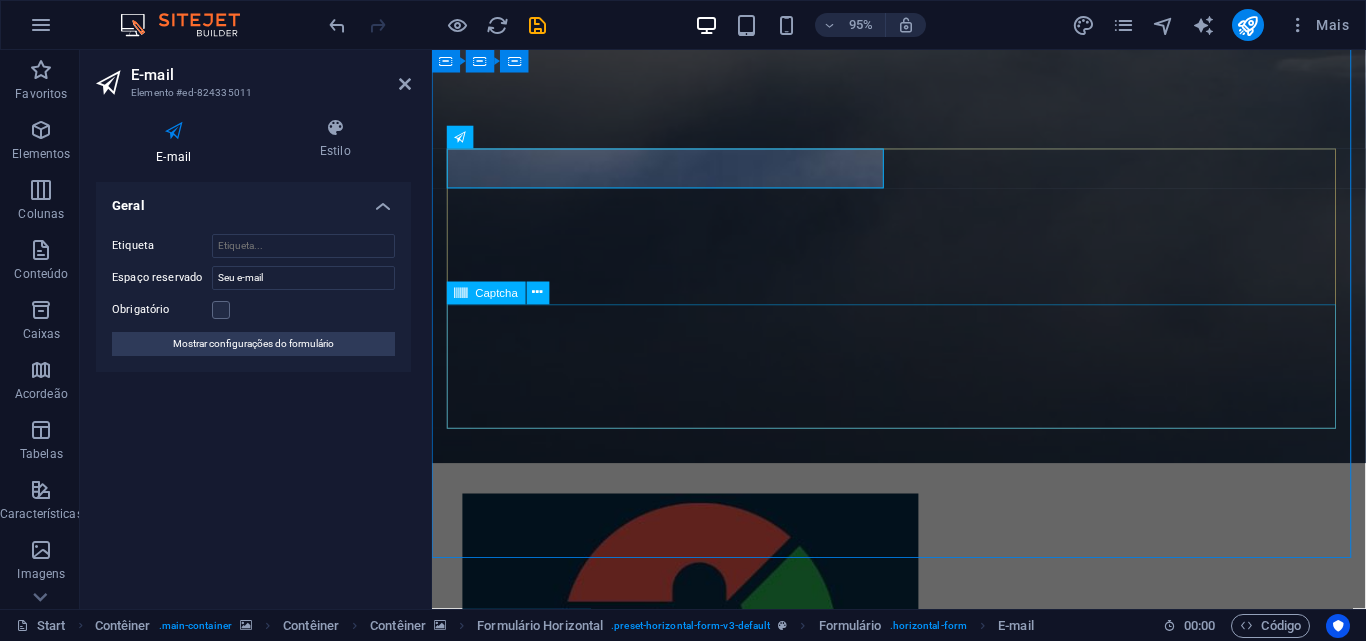 scroll, scrollTop: 723, scrollLeft: 0, axis: vertical 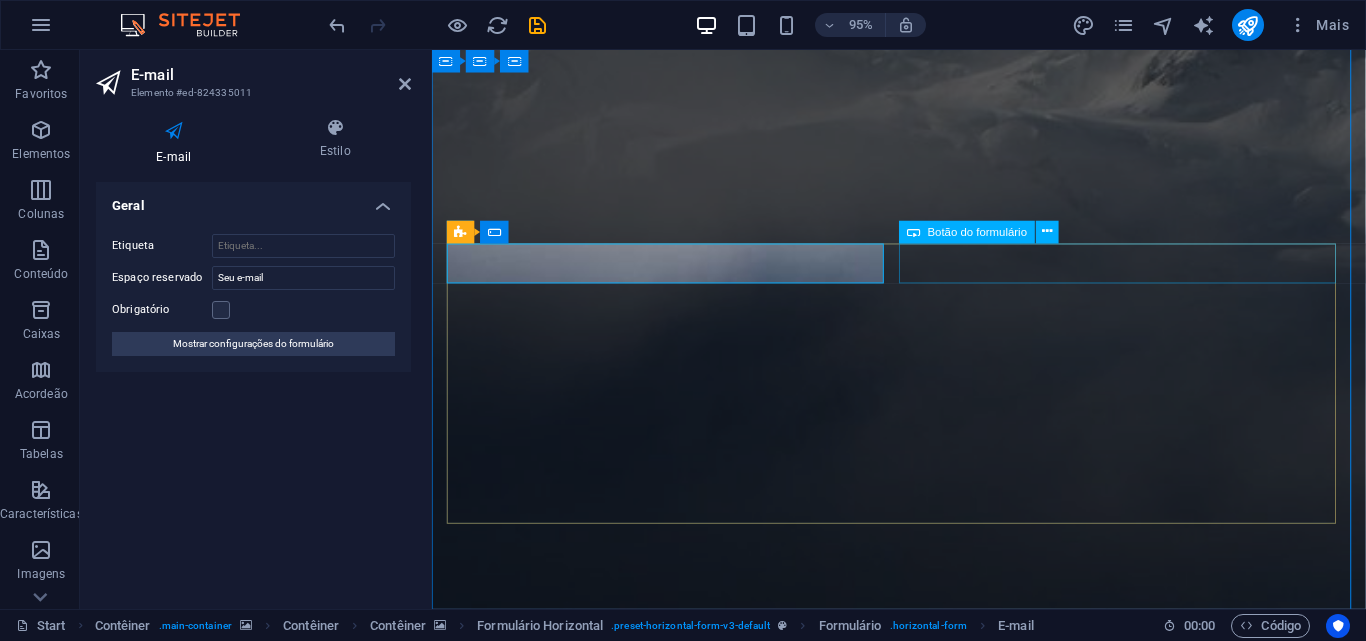 click on "Notify me!" at bounding box center [1164, 2980] 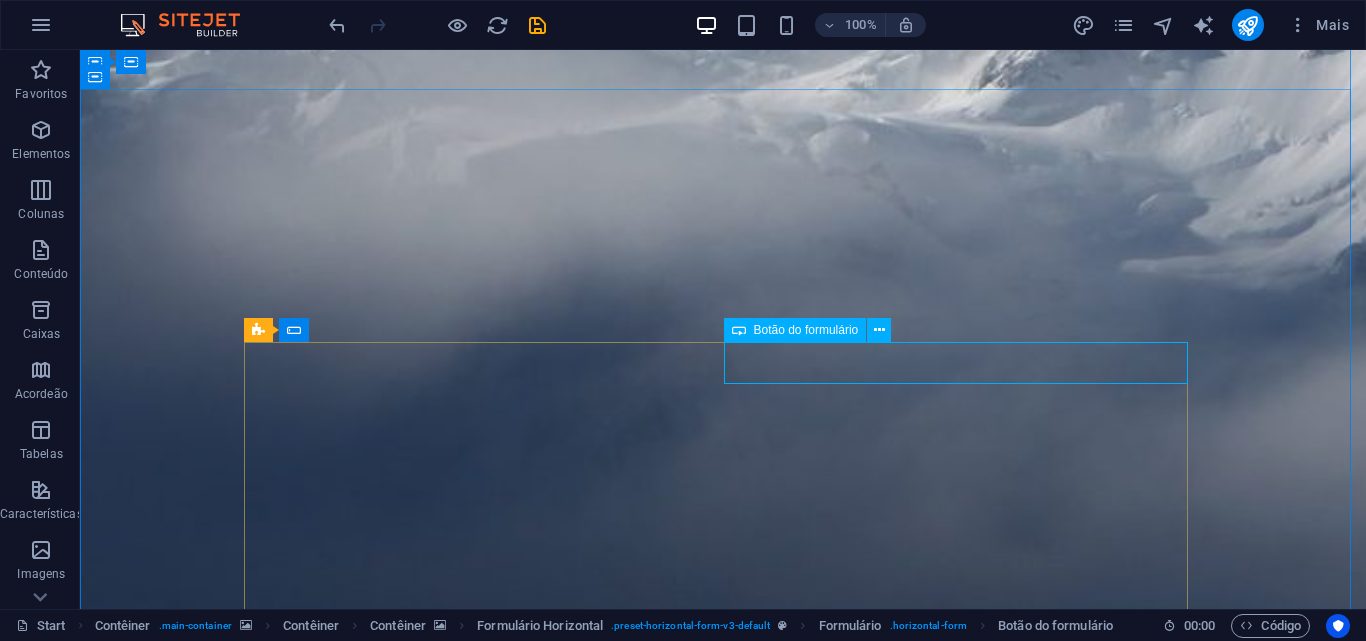 click on "Notify me!" at bounding box center [963, 3001] 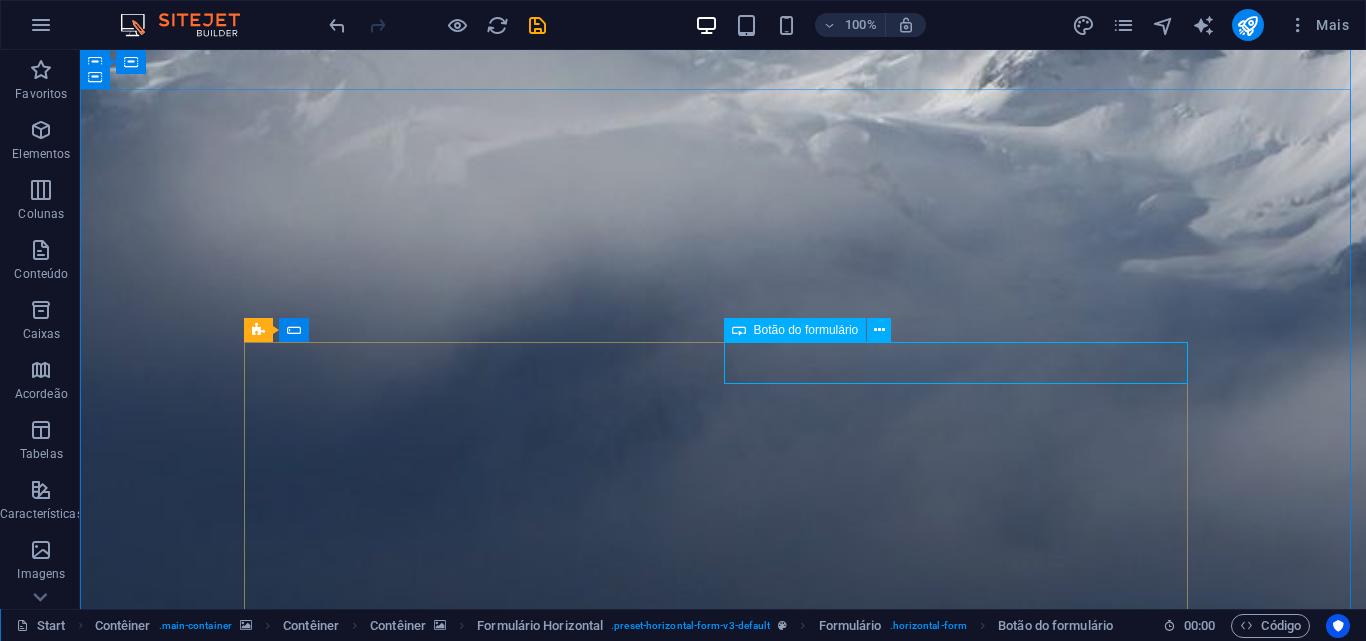 click on "Notify me!" at bounding box center (963, 3001) 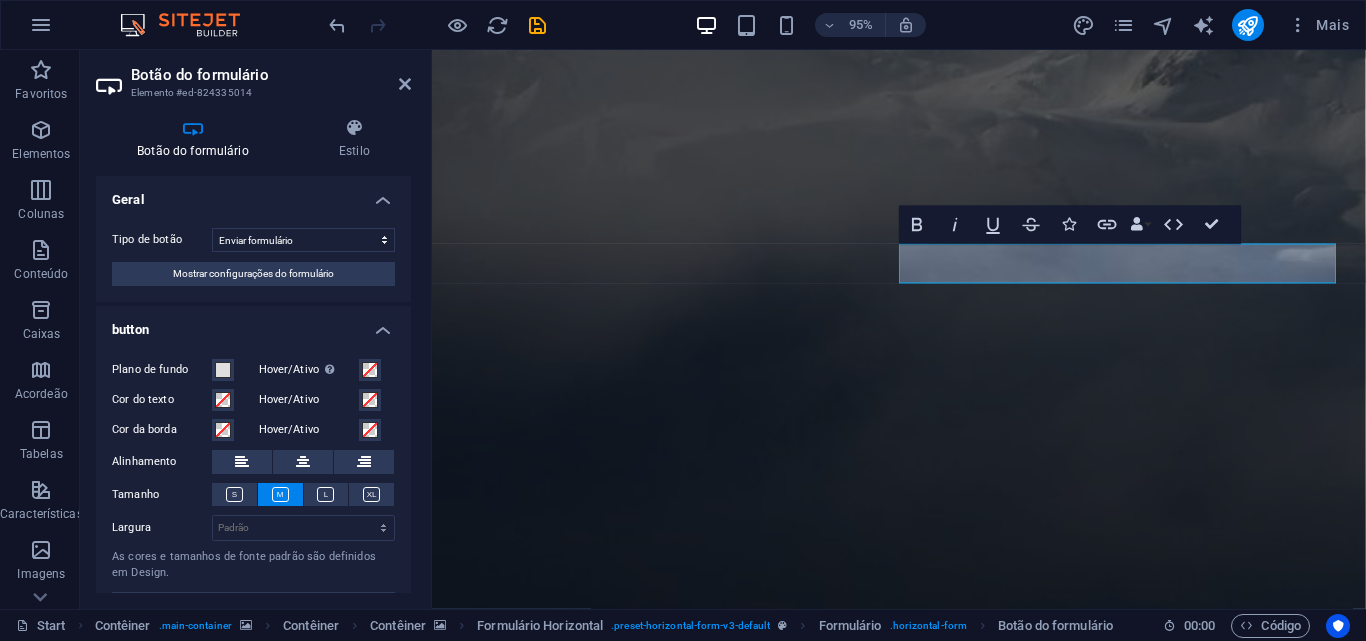 scroll, scrollTop: 39, scrollLeft: 0, axis: vertical 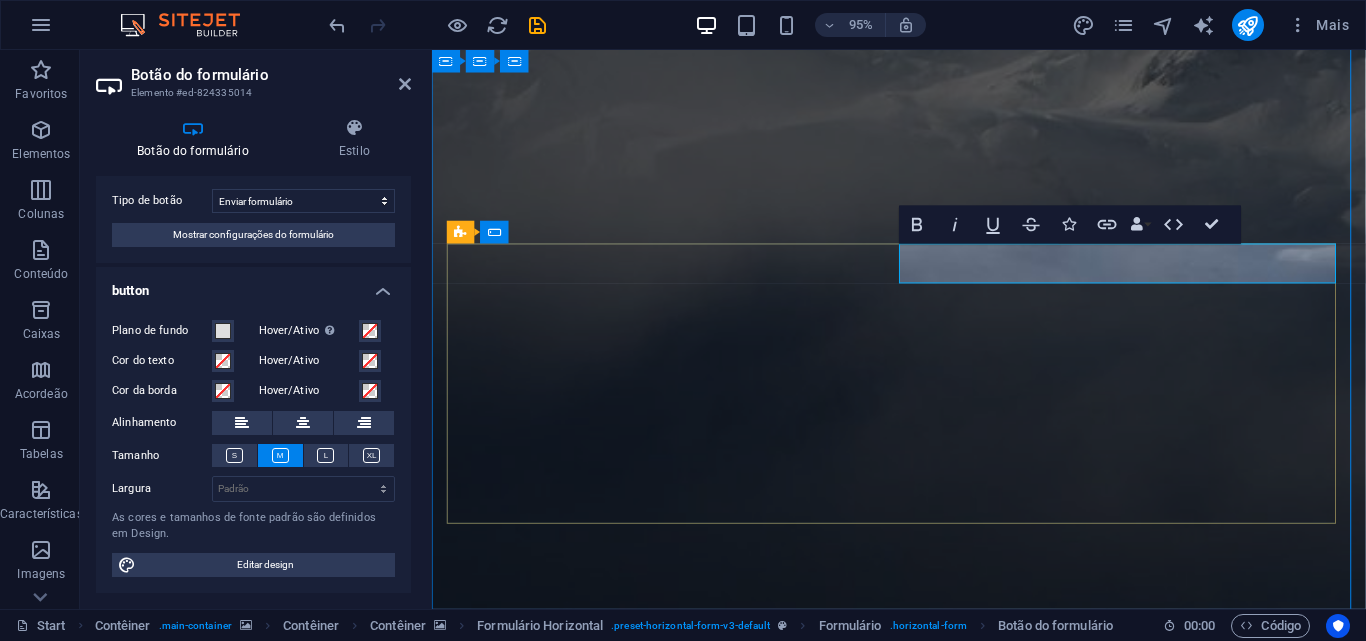 type on "Submit" 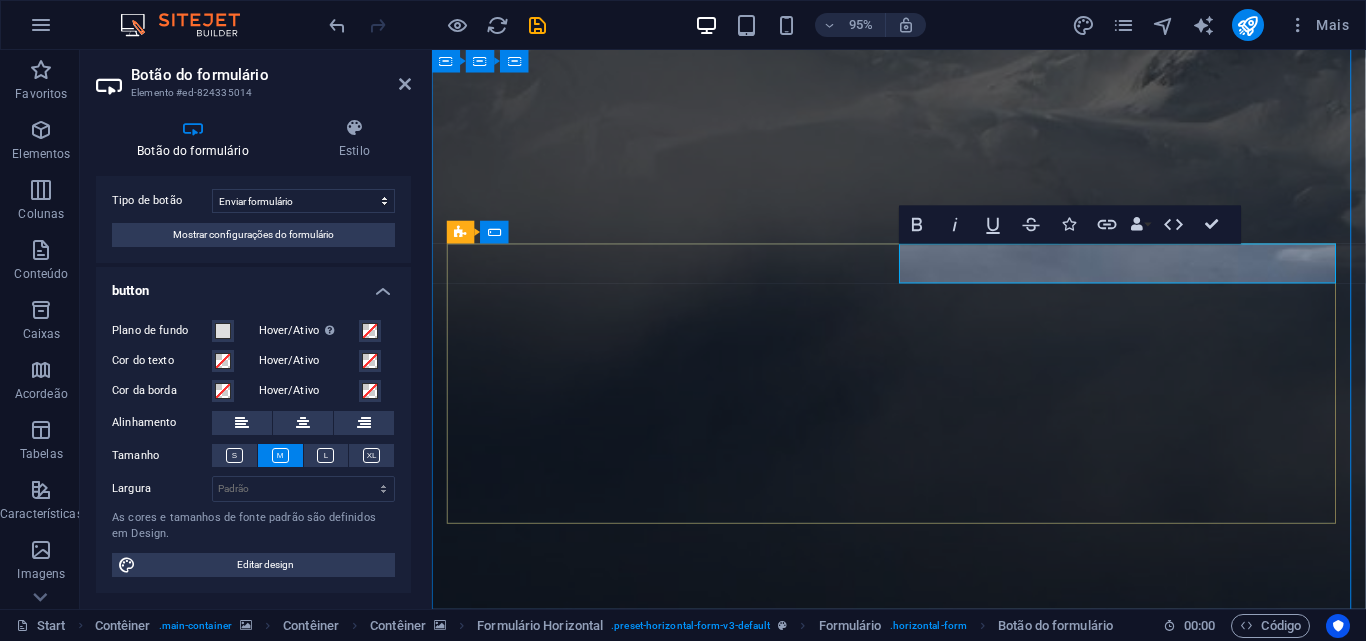 scroll, scrollTop: 0, scrollLeft: 2, axis: horizontal 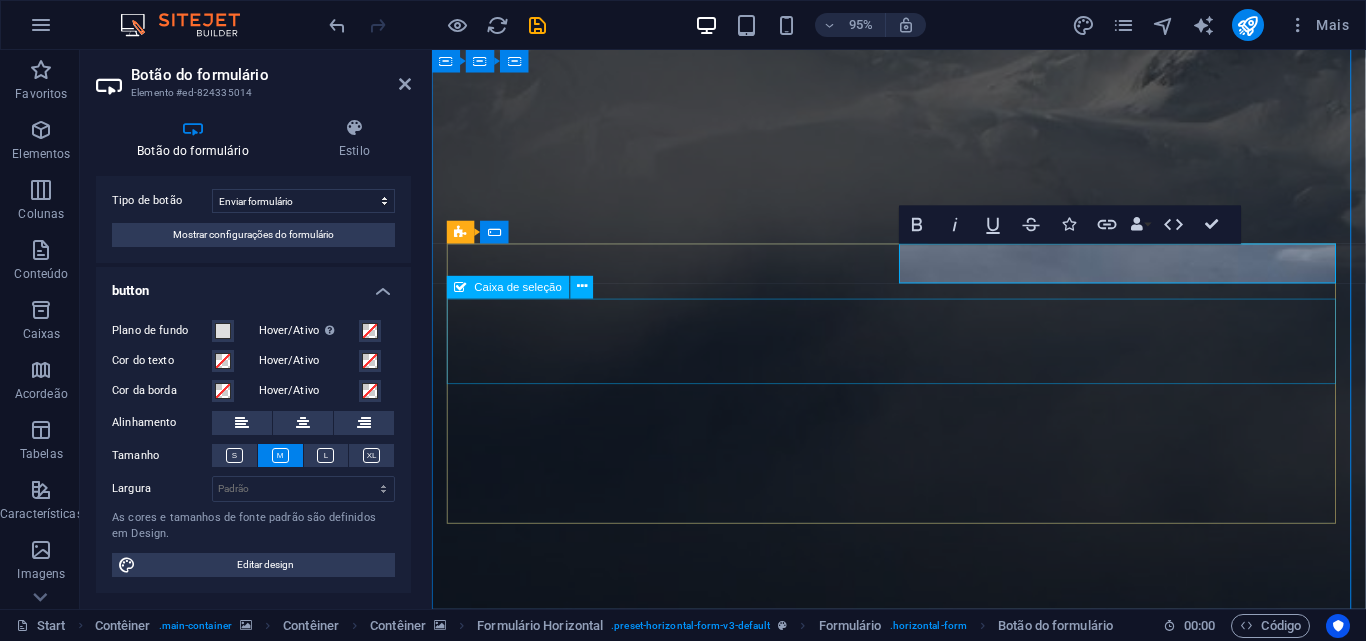click on "891 dias 01 horas 50 minutos 51 segundos Avise-me! Avise-me!   I have read and understand the privacy policy. Ilegível? Carregar novo Legal Notice  |  Privacy" at bounding box center [924, 2844] 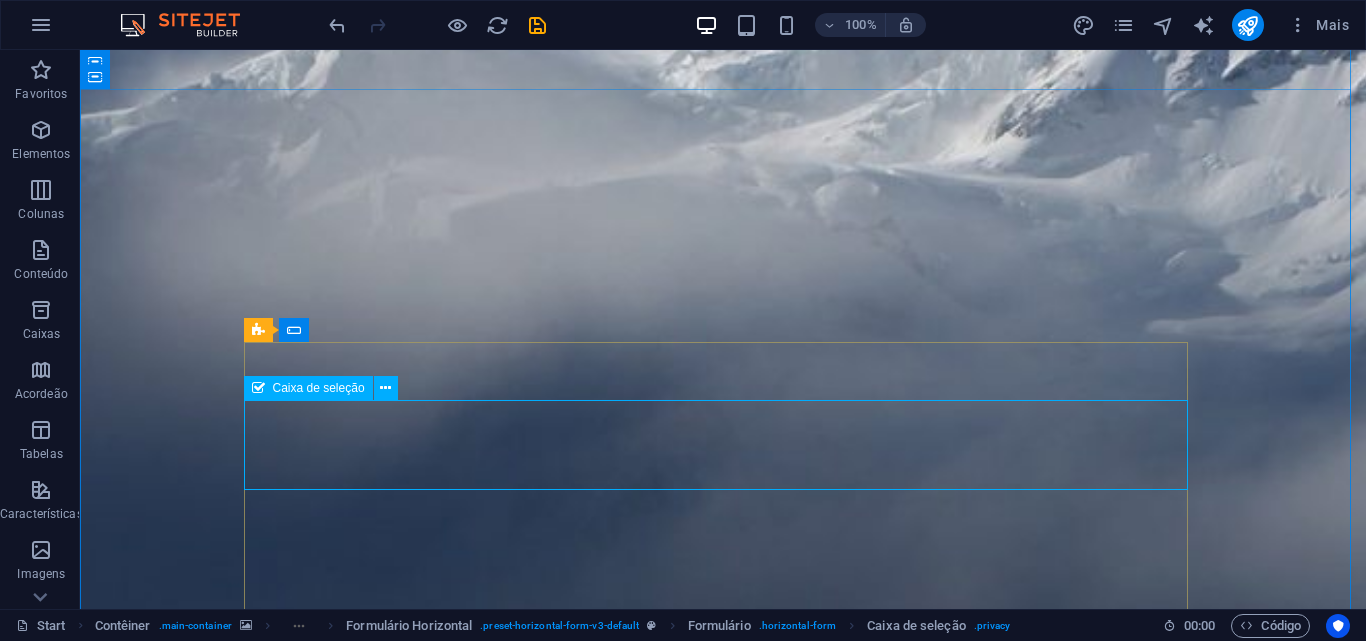 click on "I have read and understand the privacy policy." at bounding box center [723, 3171] 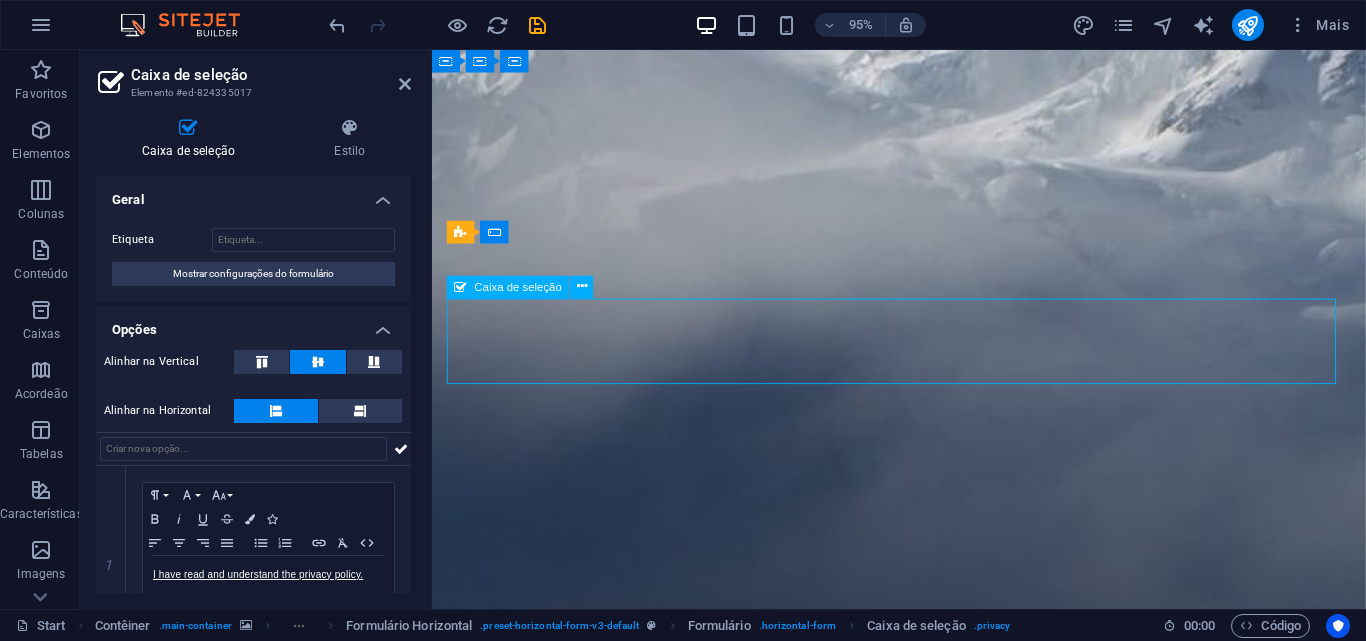 drag, startPoint x: 829, startPoint y: 358, endPoint x: 670, endPoint y: 344, distance: 159.61516 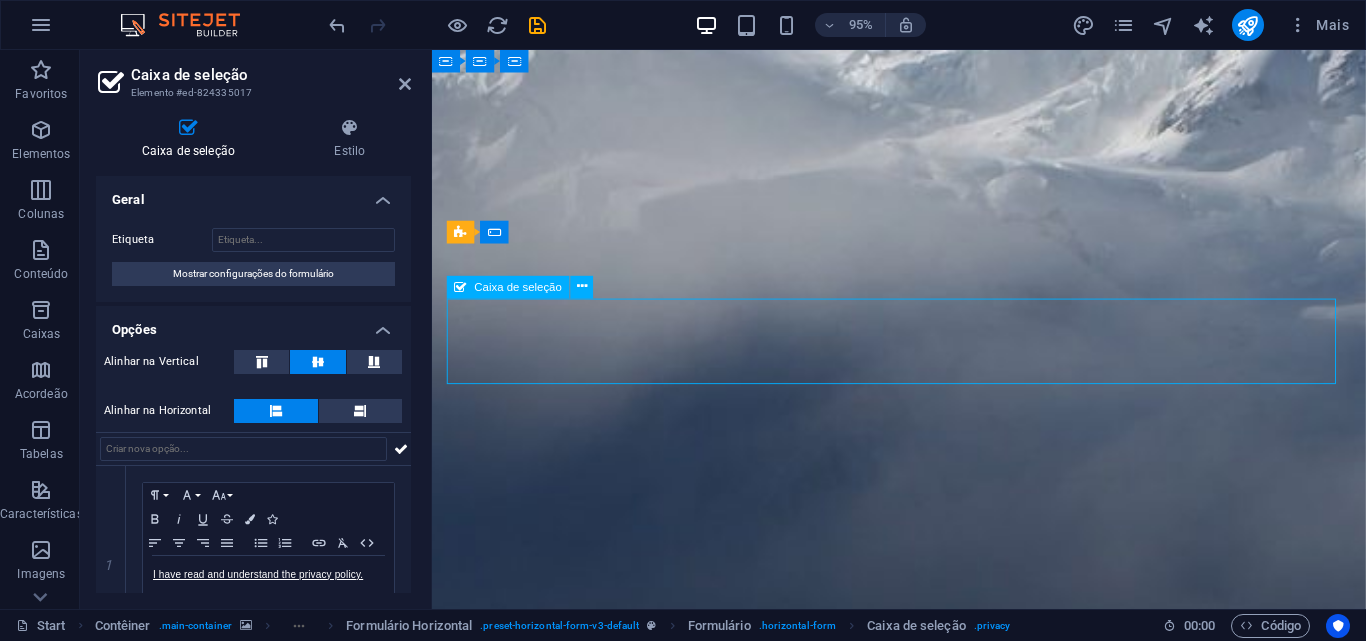 click on "I have read and understand the privacy policy." at bounding box center (924, 3150) 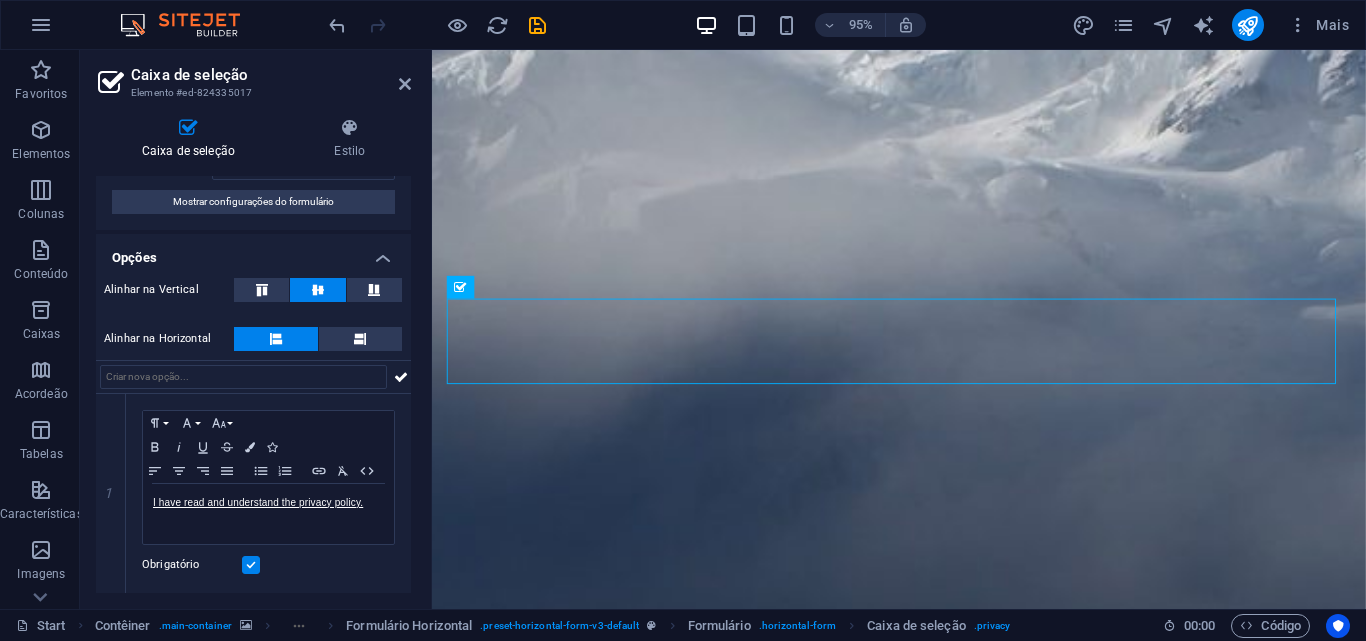 scroll, scrollTop: 0, scrollLeft: 0, axis: both 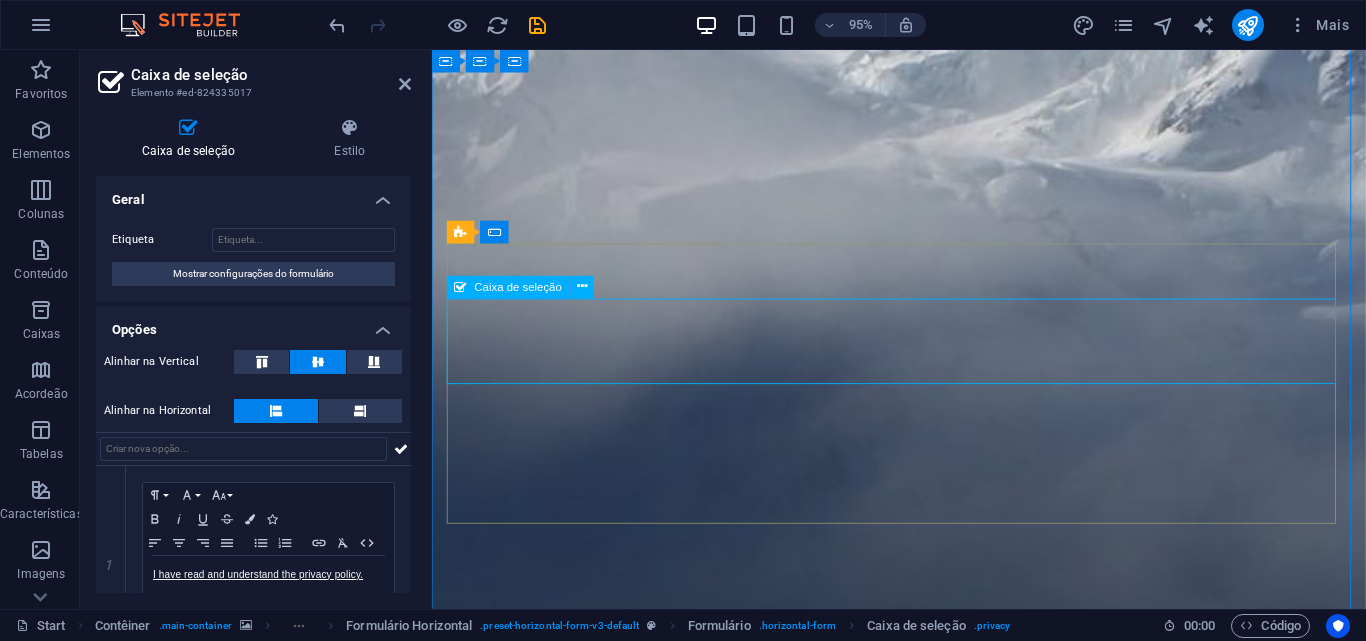 click on "I have read and understand the privacy policy." at bounding box center [924, 3150] 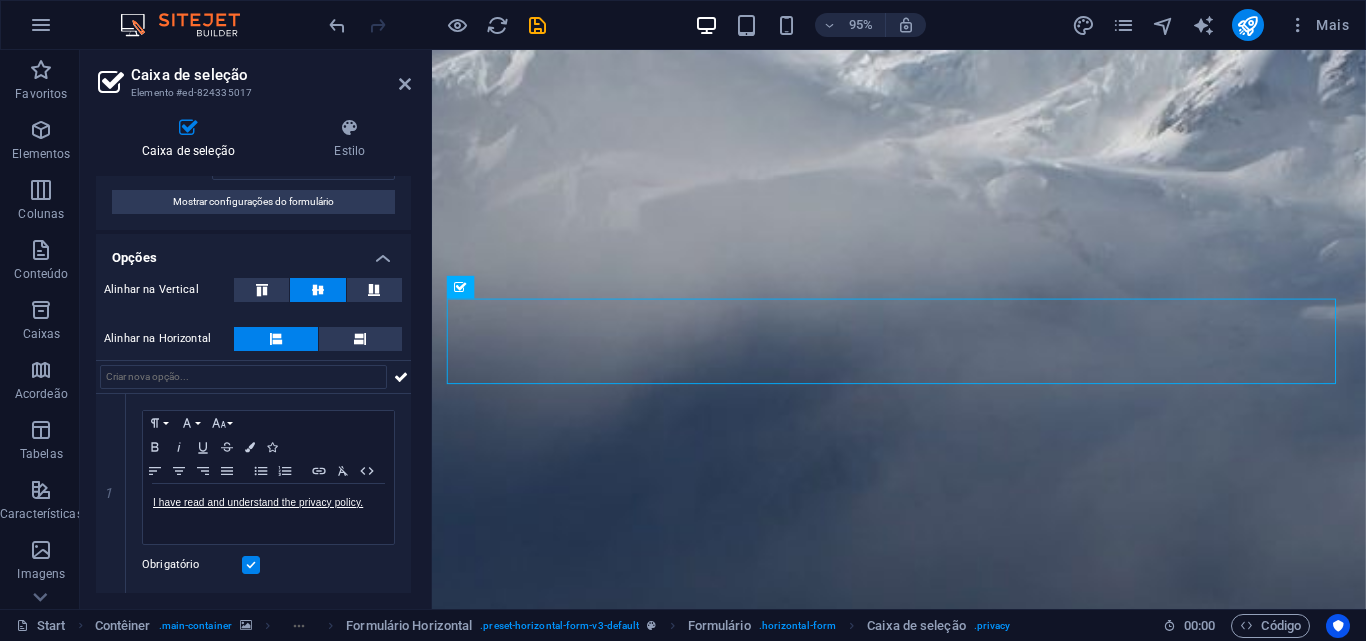 scroll, scrollTop: 0, scrollLeft: 0, axis: both 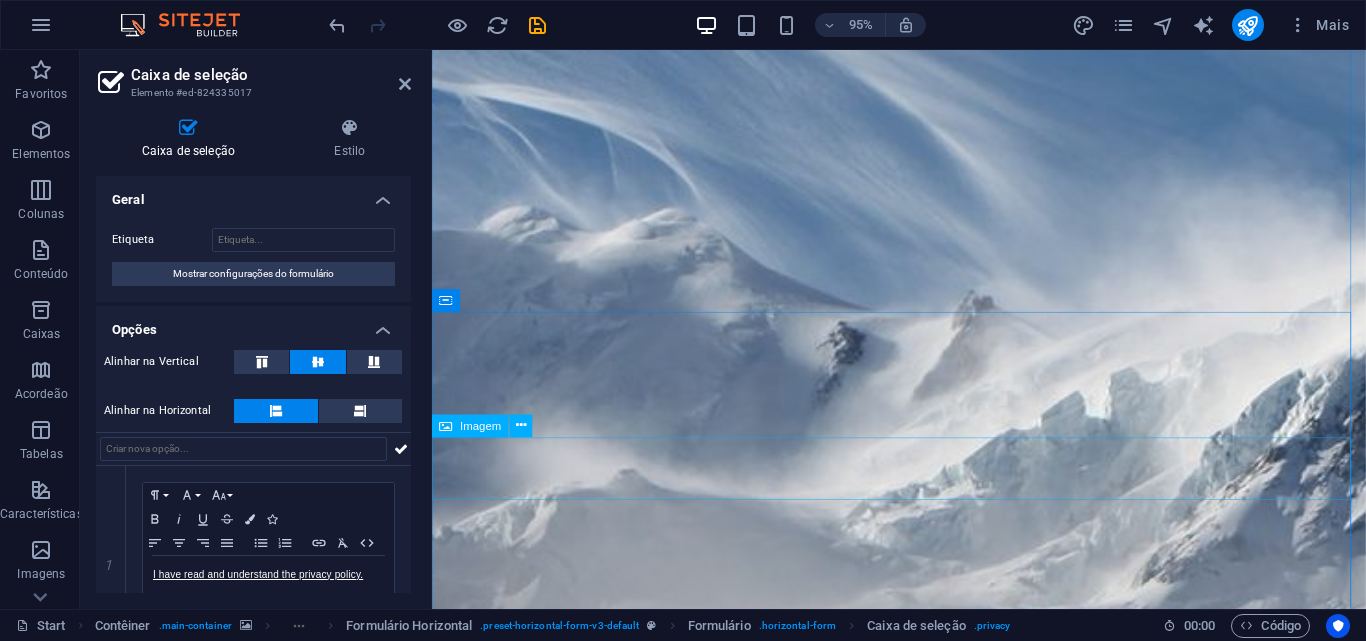 click at bounding box center [923, 2065] 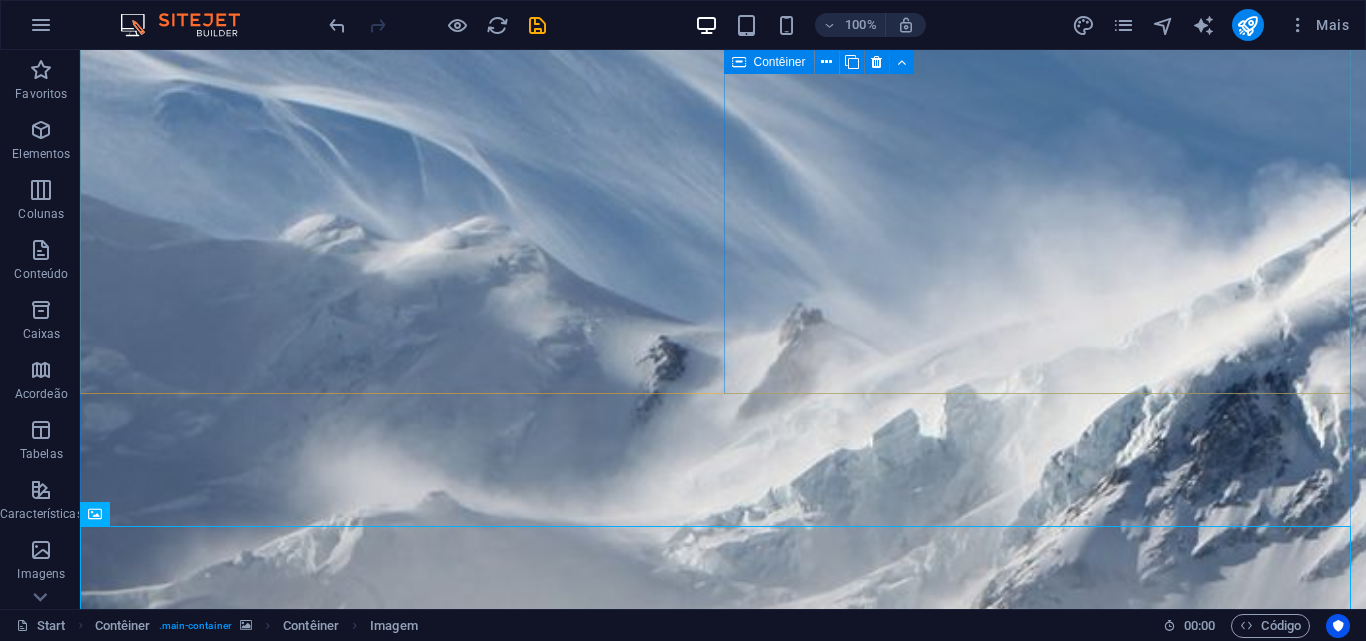 click at bounding box center [723, 1830] 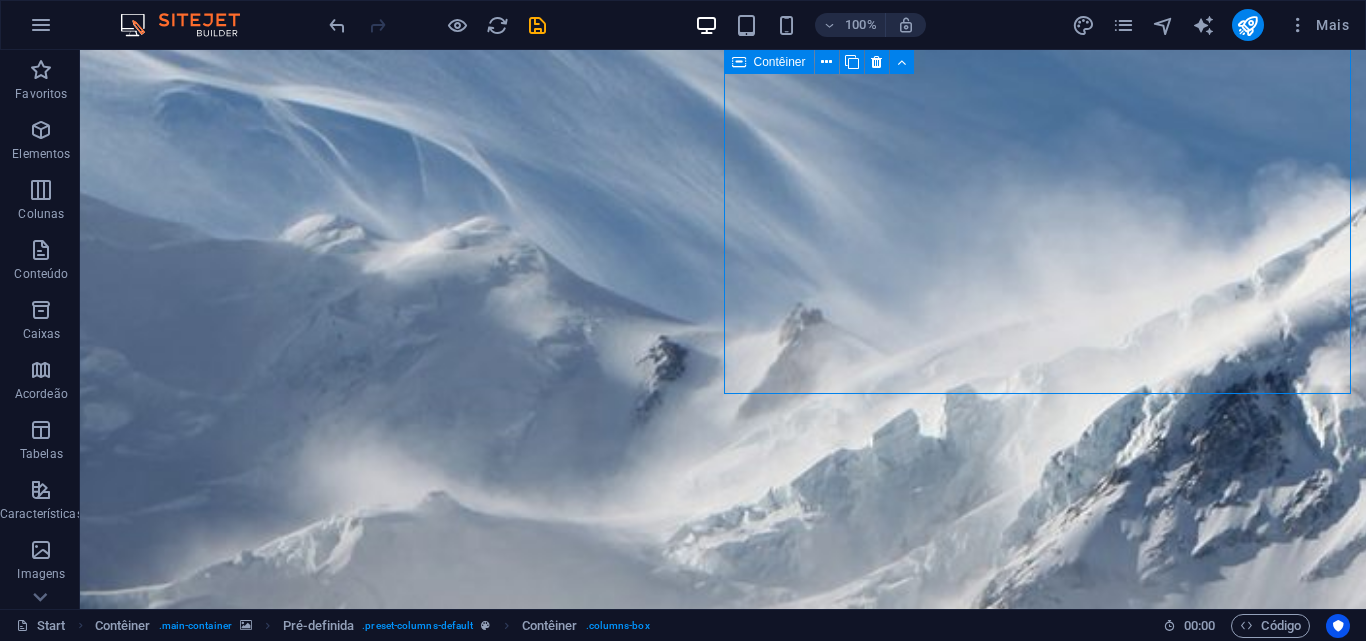 click at bounding box center (723, 1830) 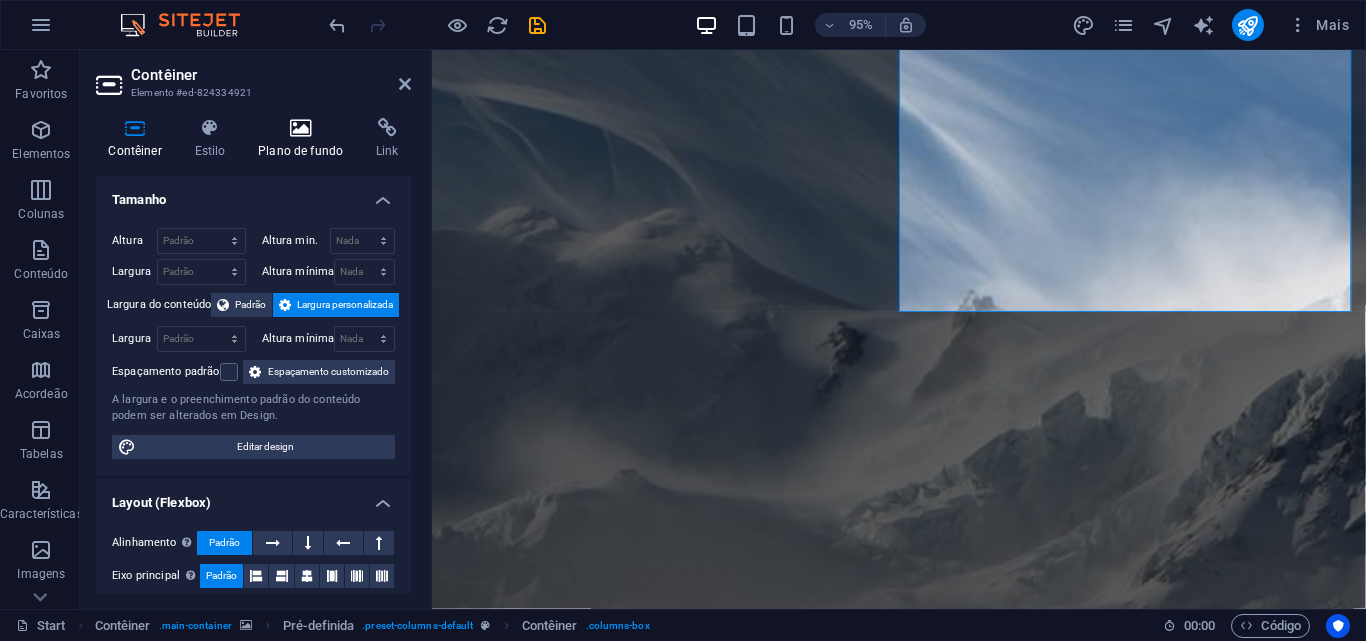 click on "Plano de fundo" at bounding box center (305, 139) 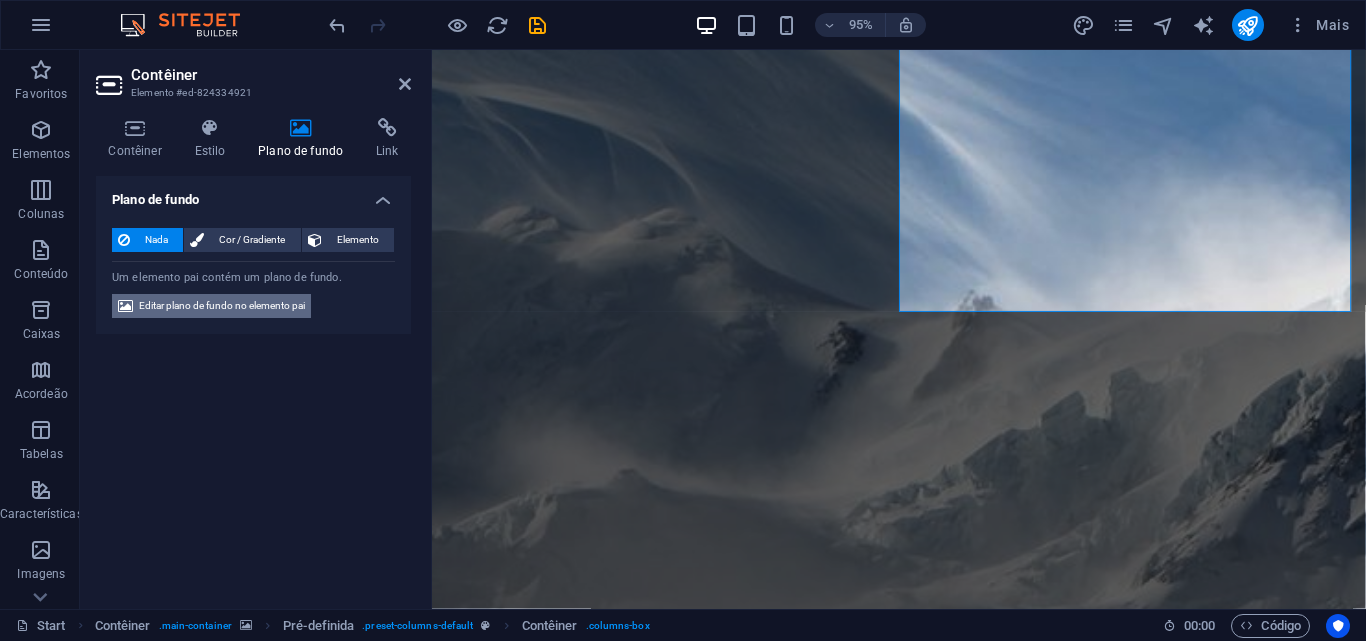 click on "Editar plano de fundo no elemento pai" at bounding box center (222, 306) 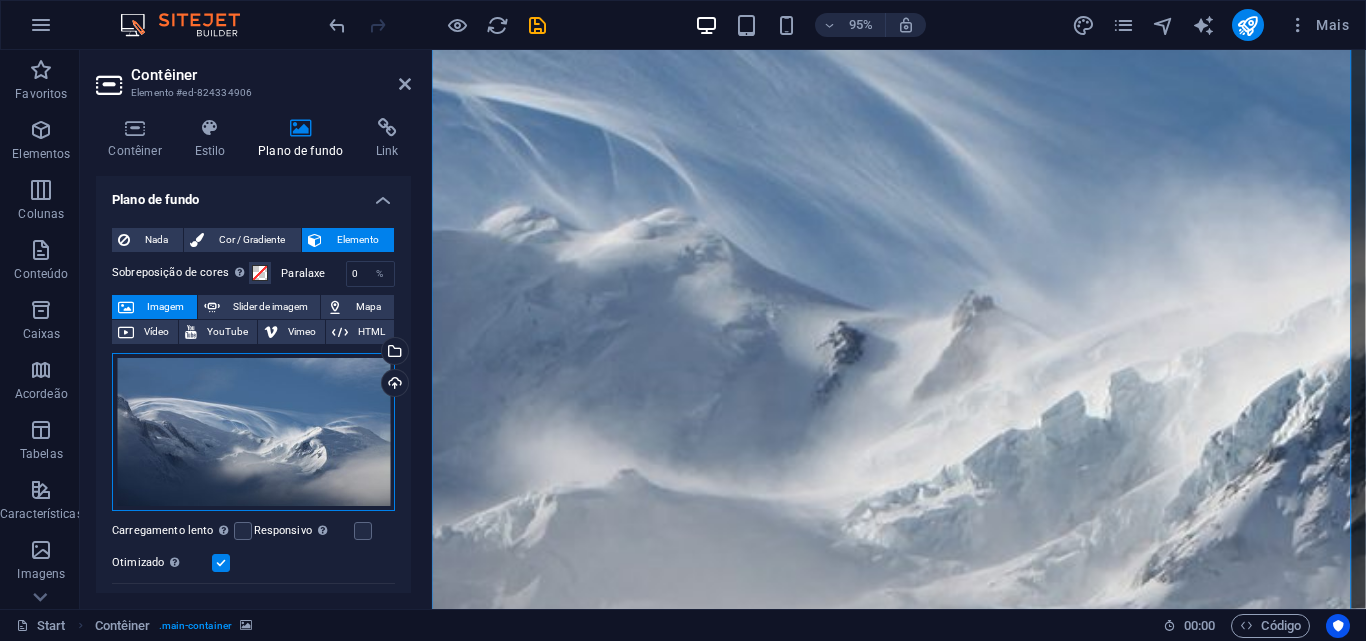 click on "Arraste os arquivos aqui, clique para escolher os arquivos ou selecione os arquivos em Arquivos ou em nossa galeria de fotos e vídeos gratuitos" at bounding box center [253, 432] 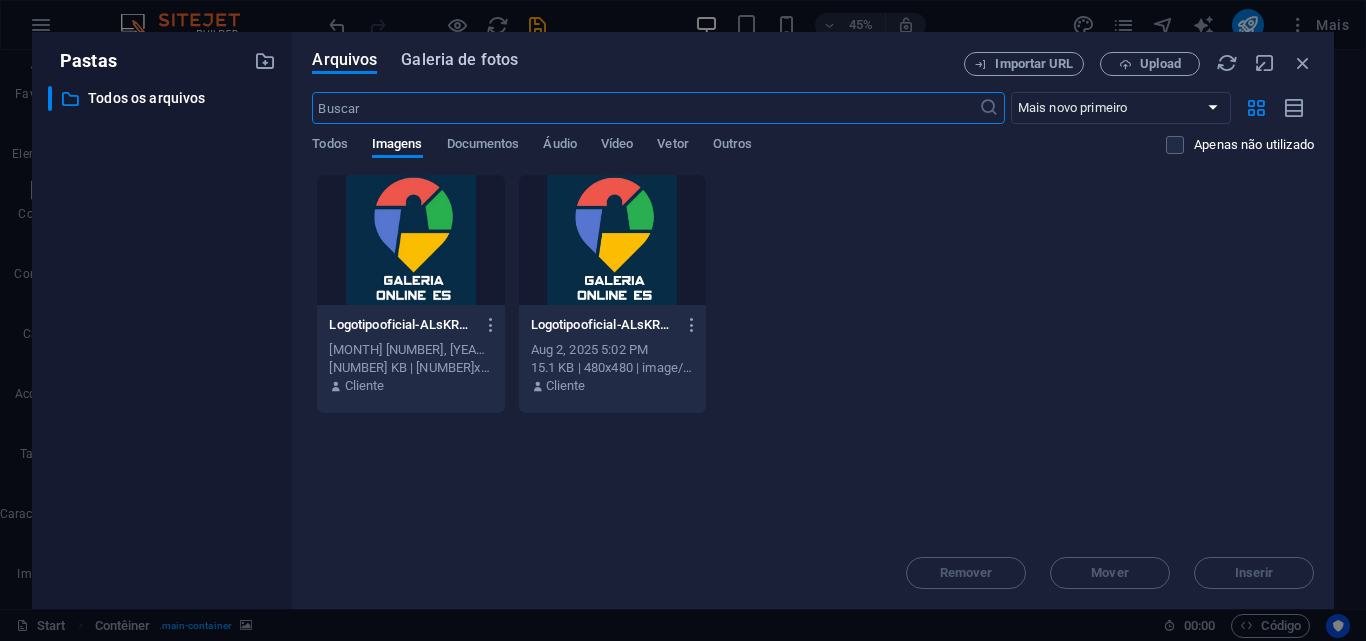 click on "Galeria de fotos" at bounding box center (459, 60) 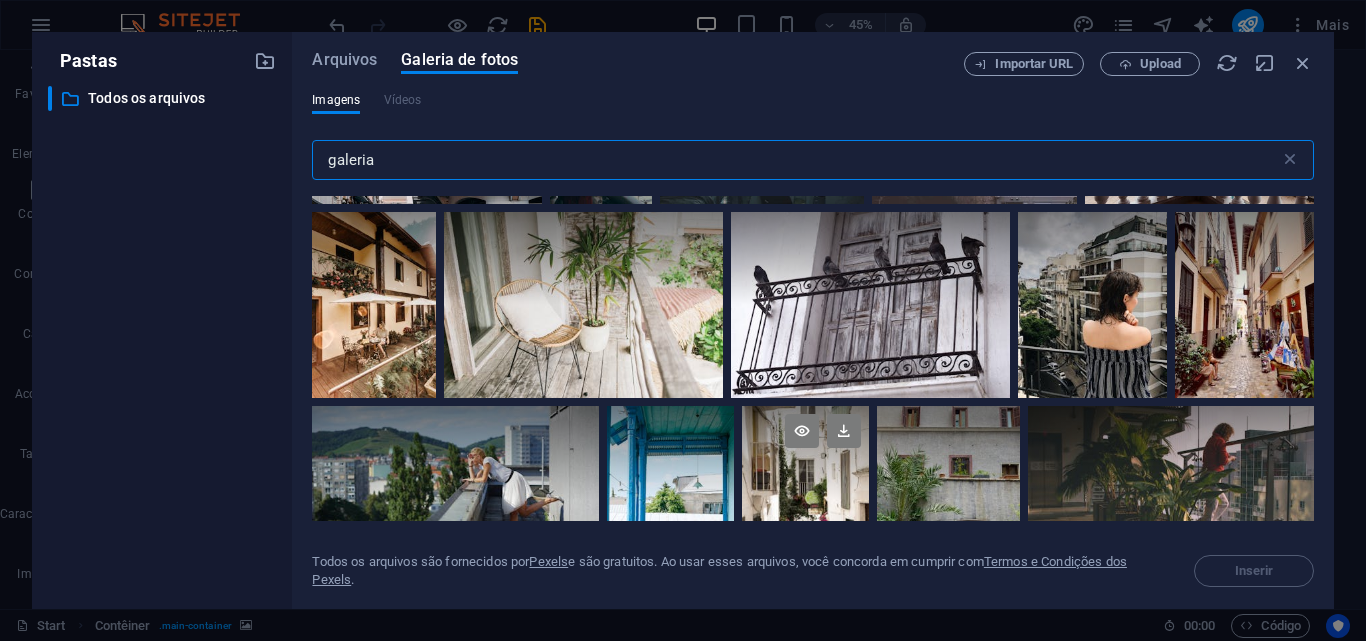 scroll, scrollTop: 3000, scrollLeft: 0, axis: vertical 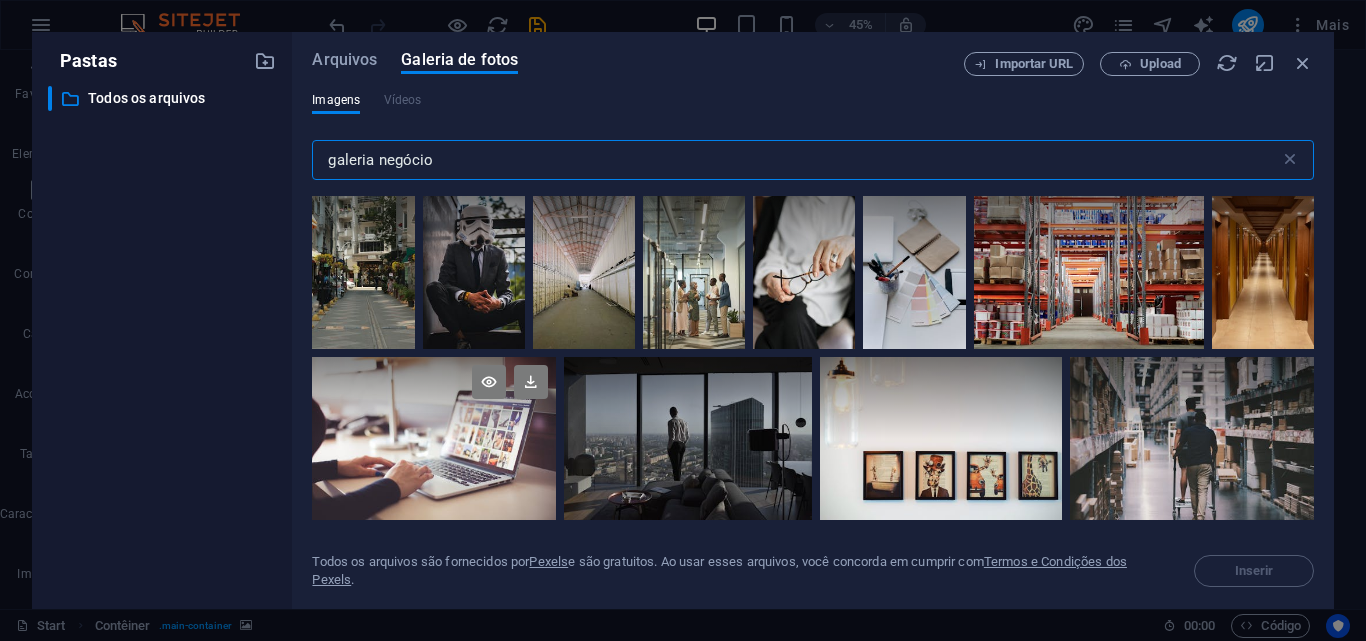 type on "galeria negócio" 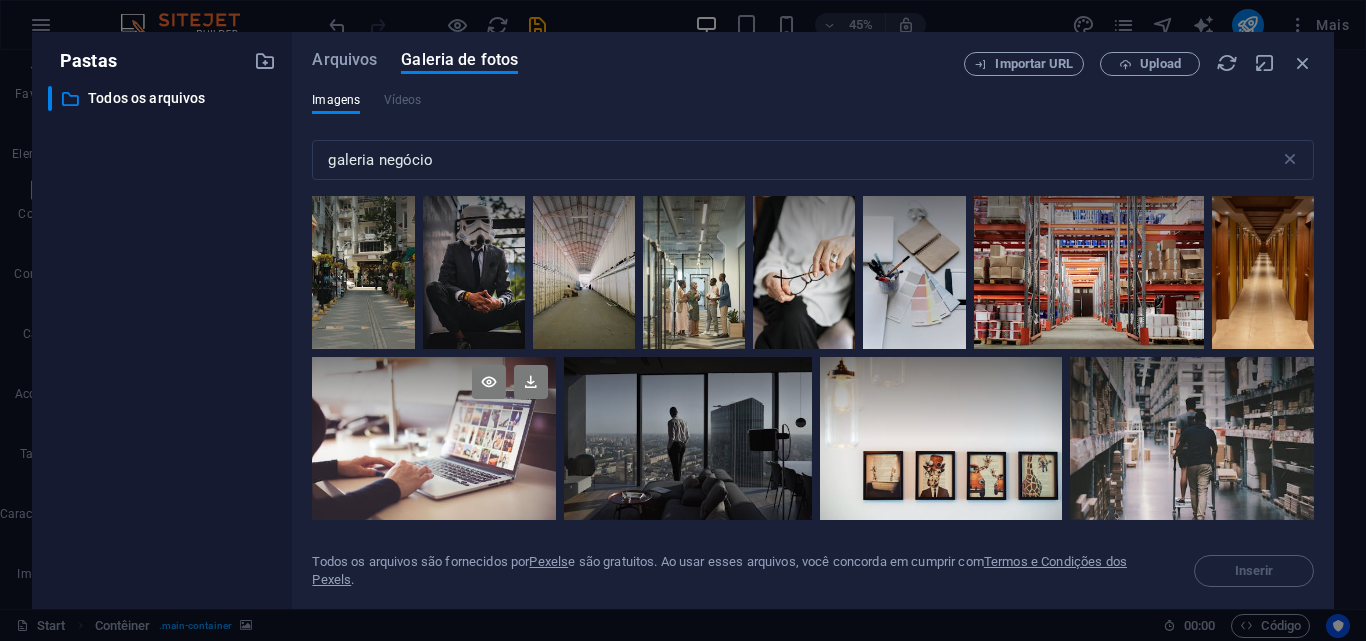 click at bounding box center [434, 438] 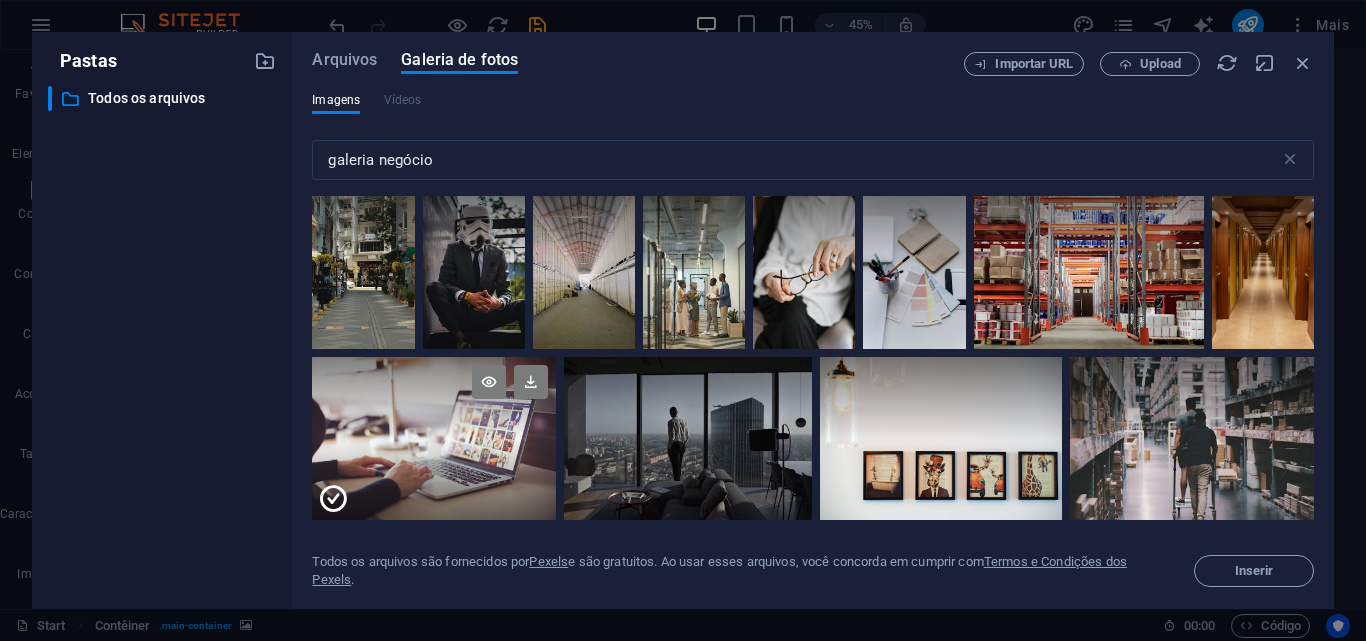 click at bounding box center [333, 499] 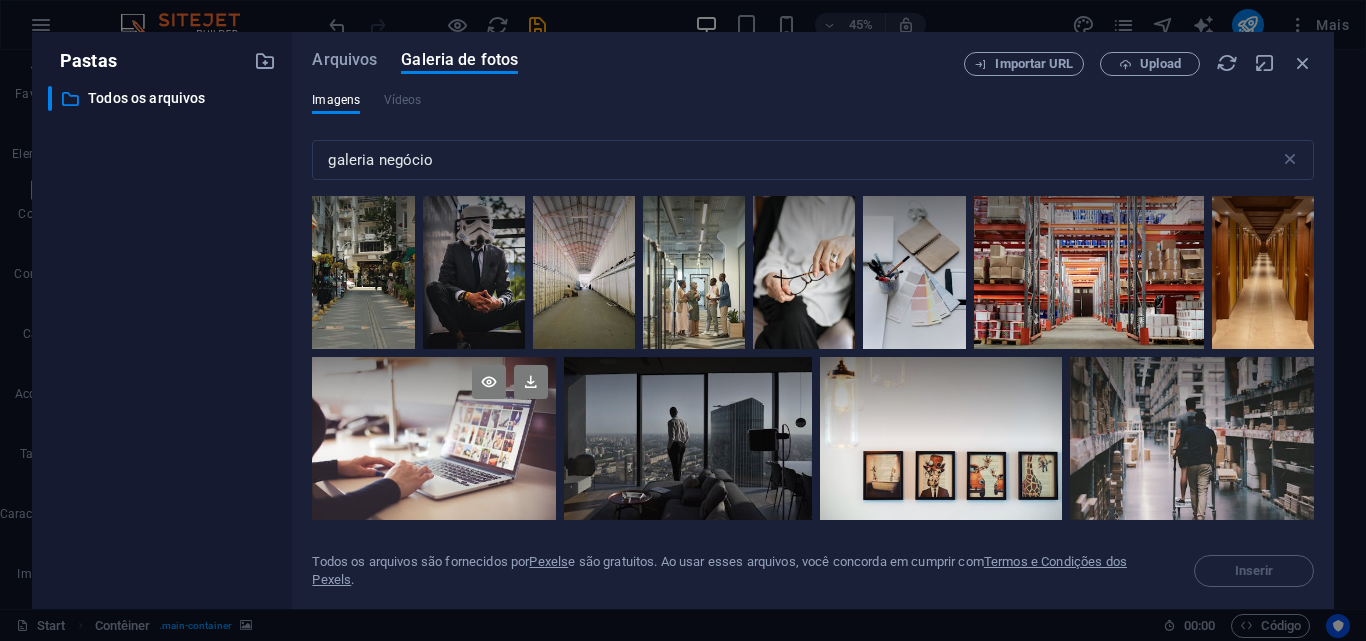 click at bounding box center [434, 438] 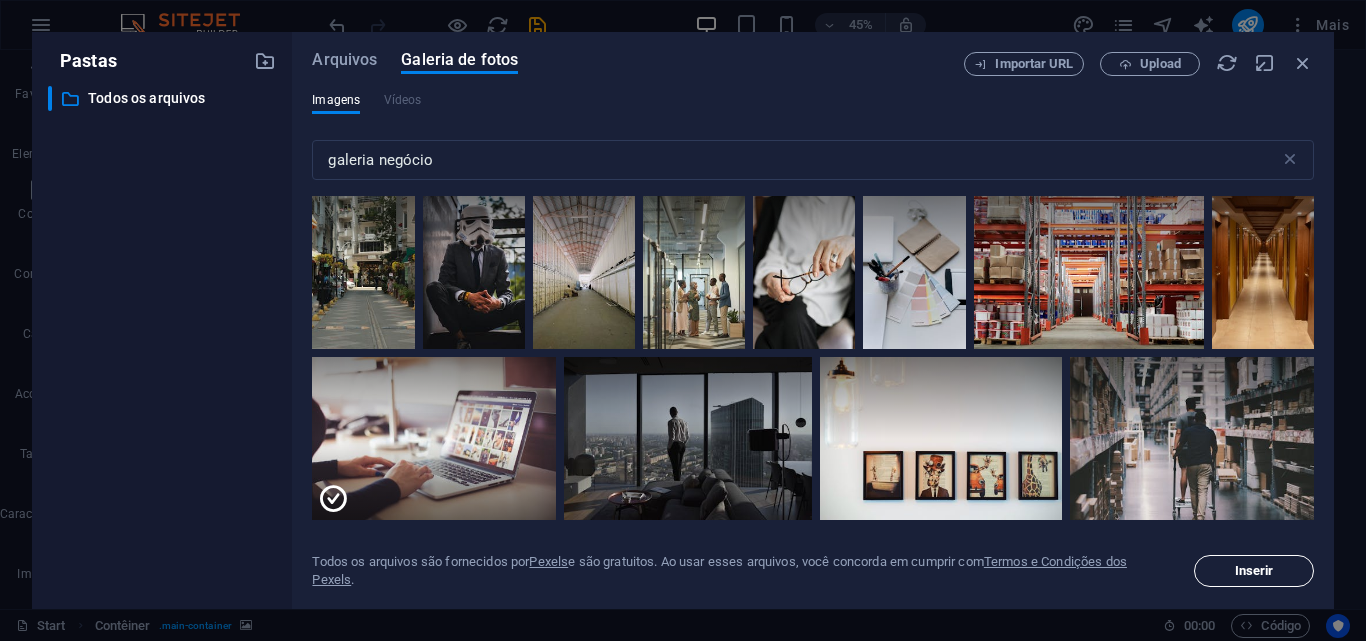 click on "Inserir" at bounding box center [1254, 571] 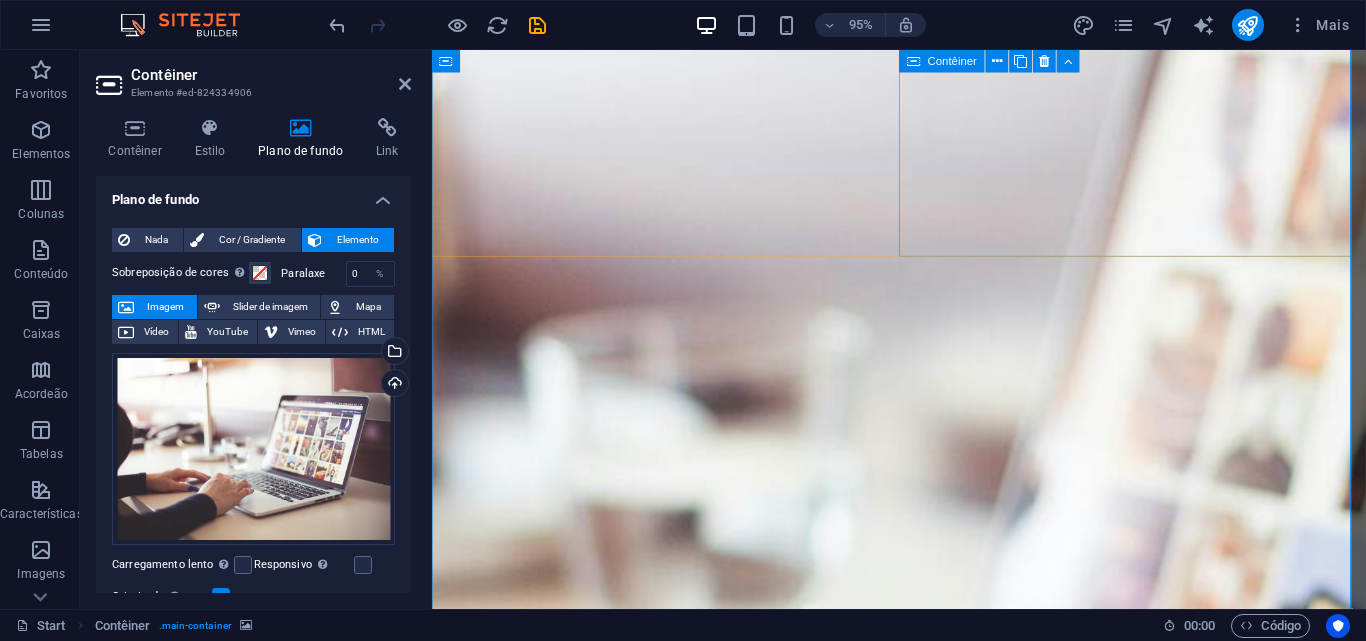 scroll, scrollTop: 0, scrollLeft: 0, axis: both 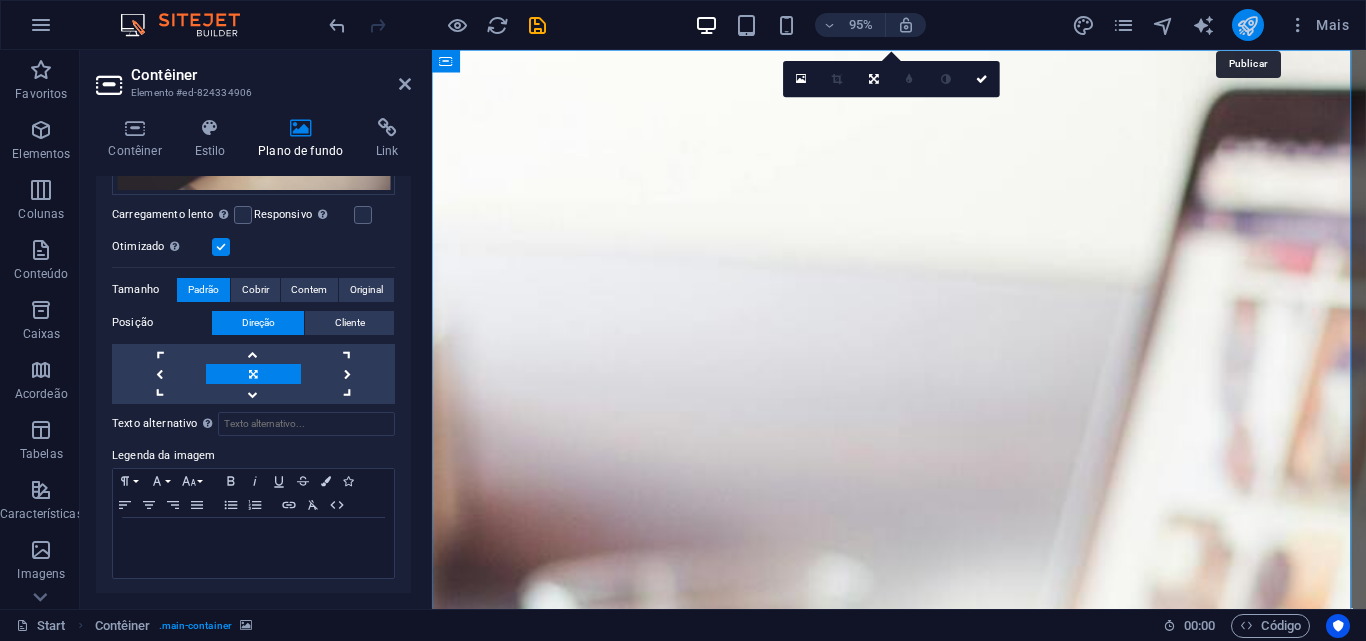 click at bounding box center (1247, 25) 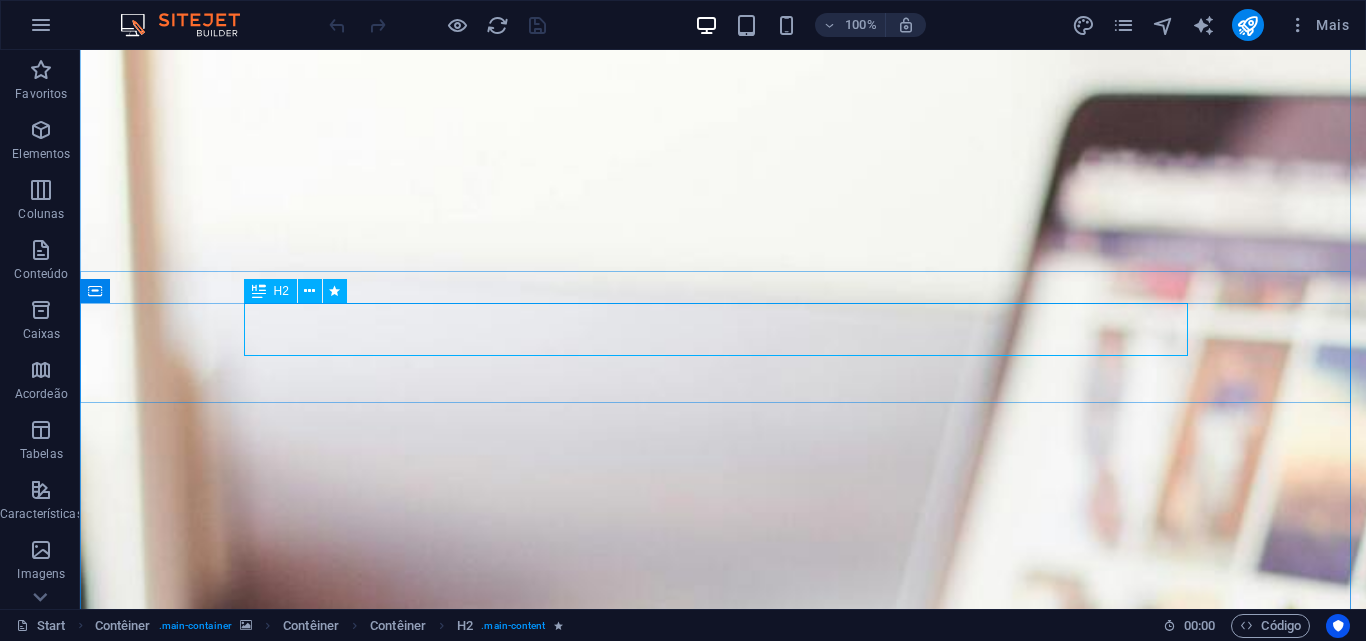 scroll, scrollTop: 323, scrollLeft: 0, axis: vertical 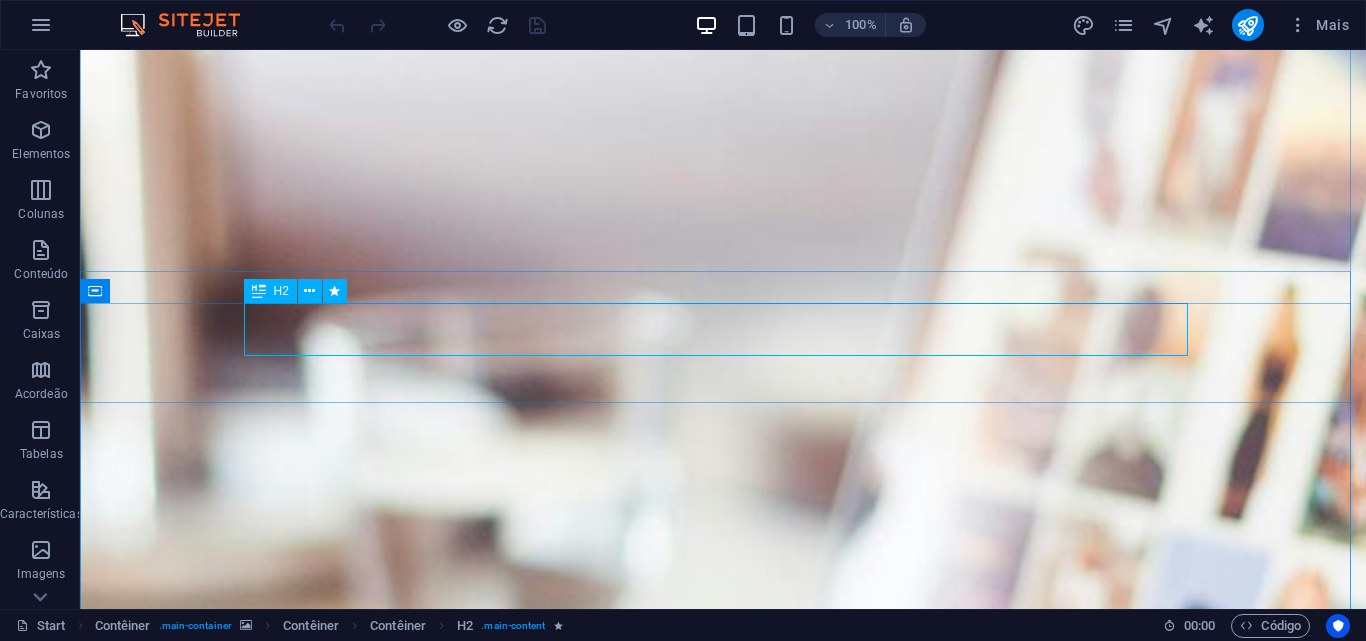 click on "Em breve nova plataPLATAFORMA" at bounding box center (723, 1923) 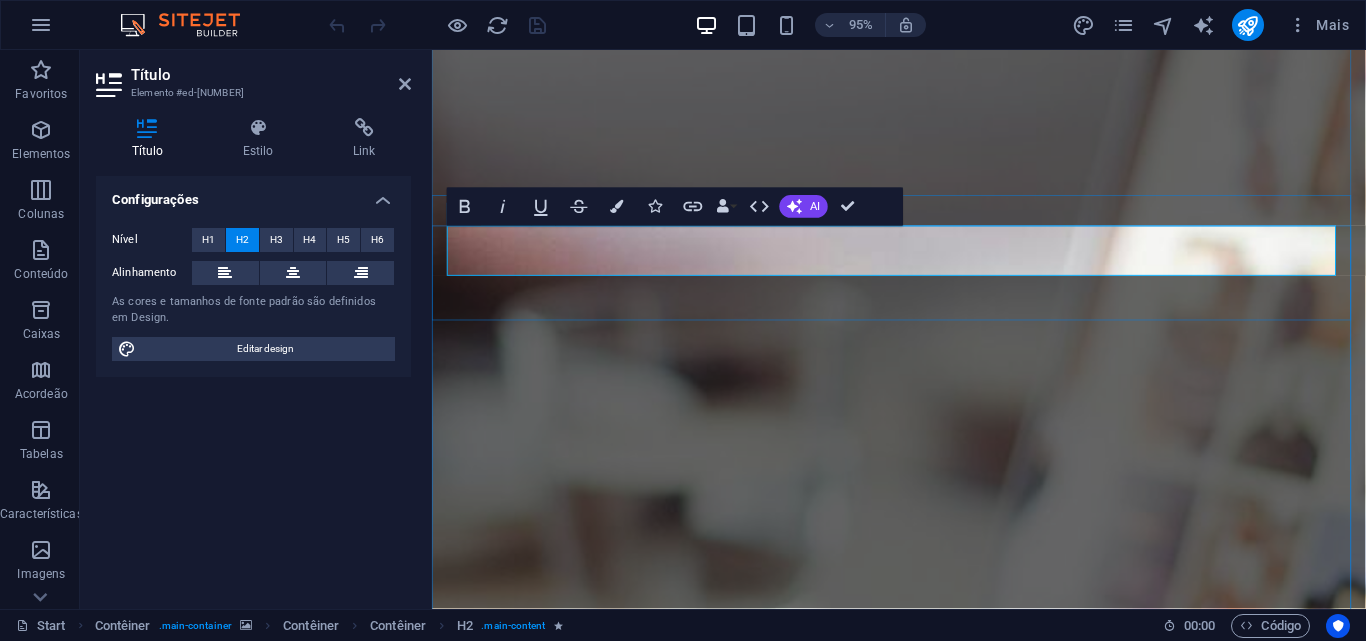 click on "Em breve nova plataPLATAFORMA" at bounding box center [924, 1923] 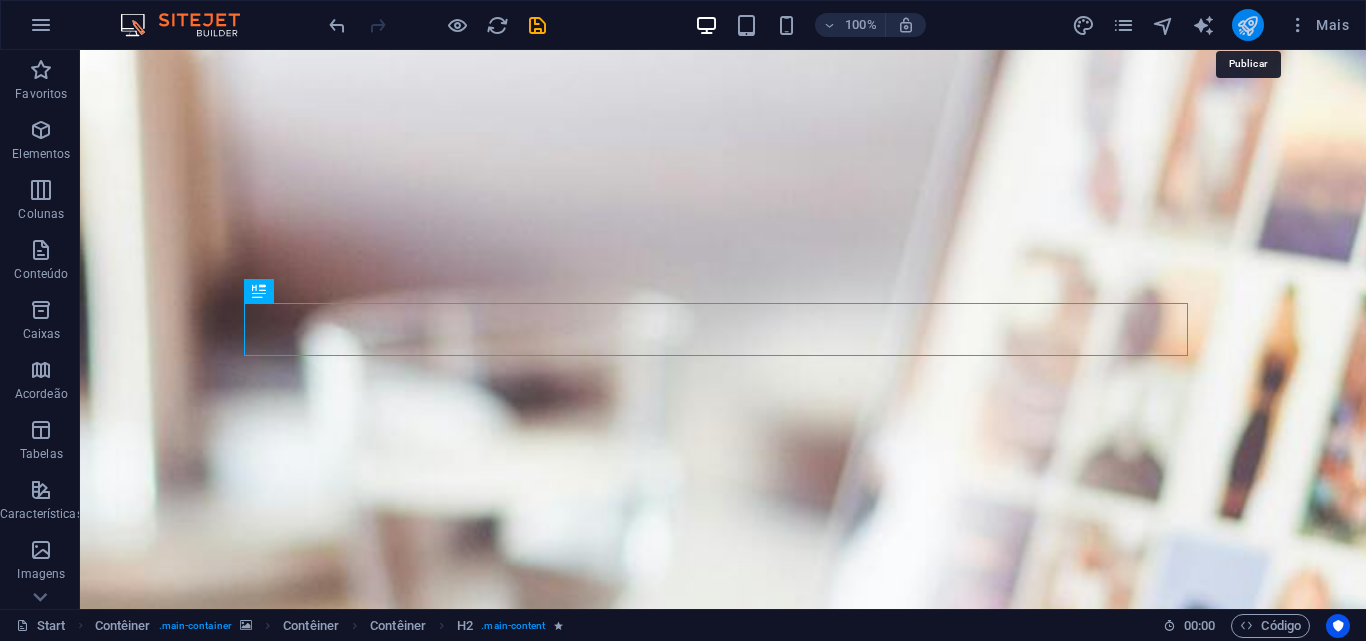 click at bounding box center (1247, 25) 